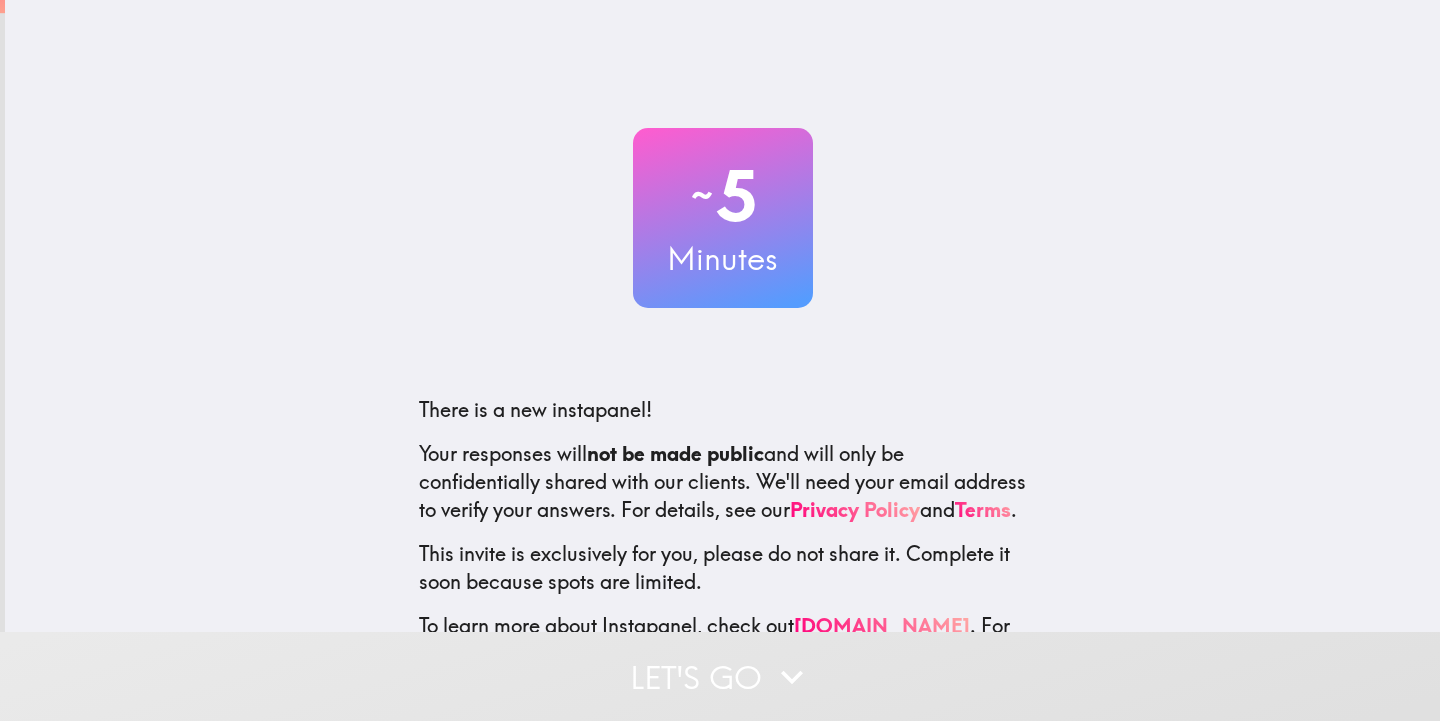 scroll, scrollTop: 0, scrollLeft: 0, axis: both 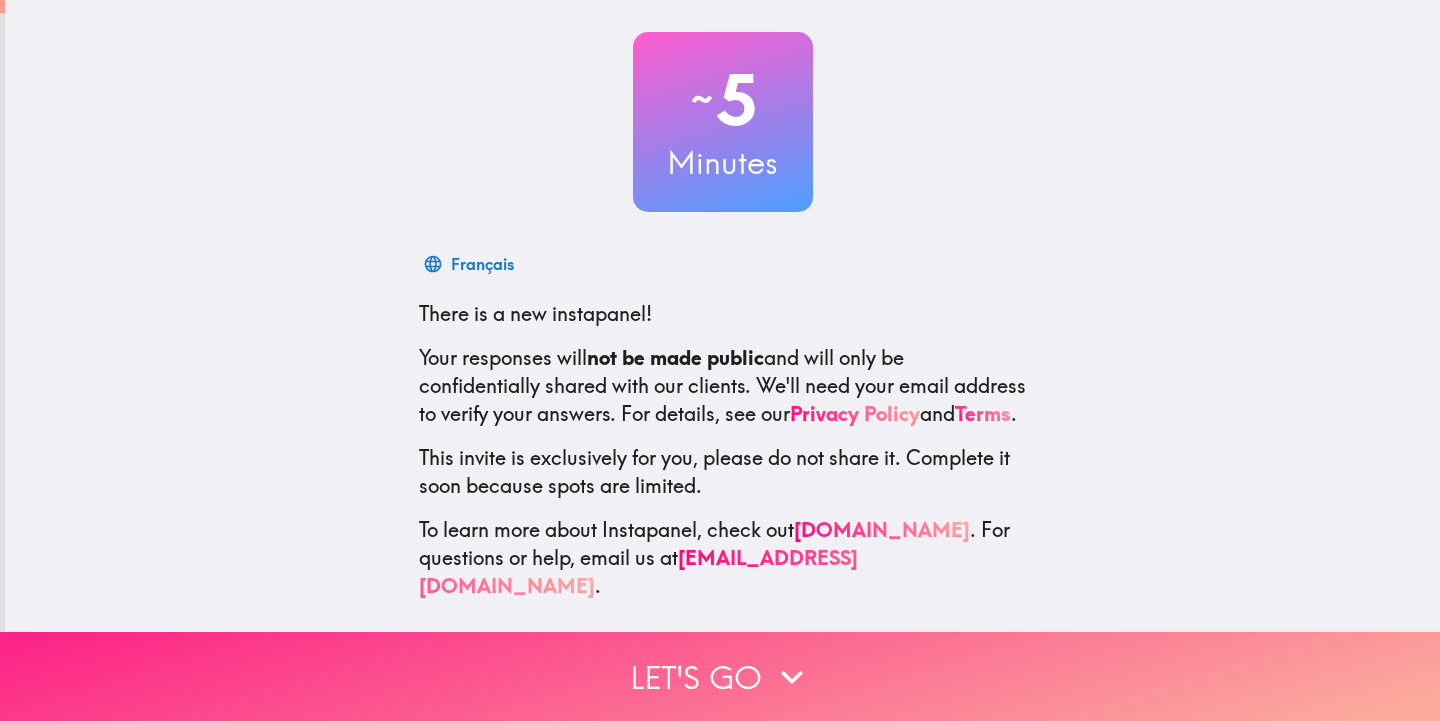 click 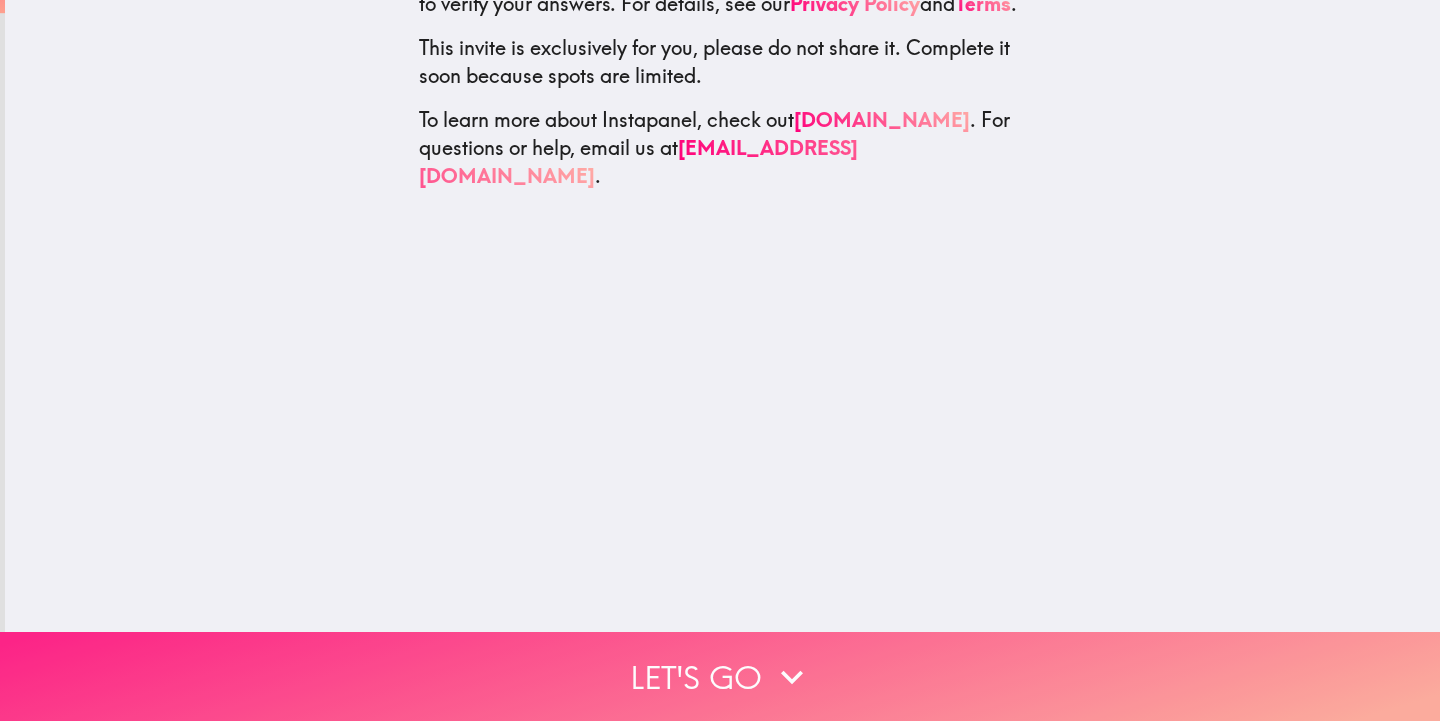 scroll, scrollTop: 0, scrollLeft: 0, axis: both 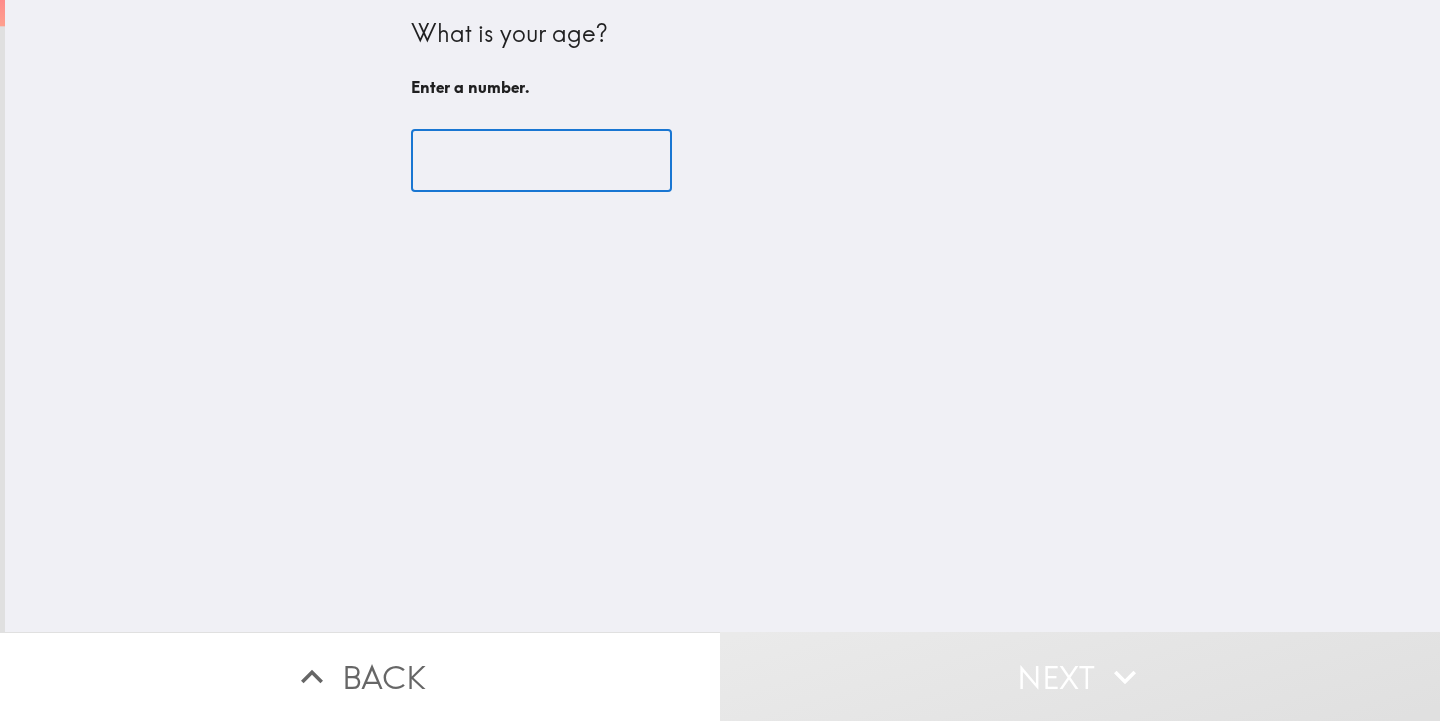 click at bounding box center (541, 161) 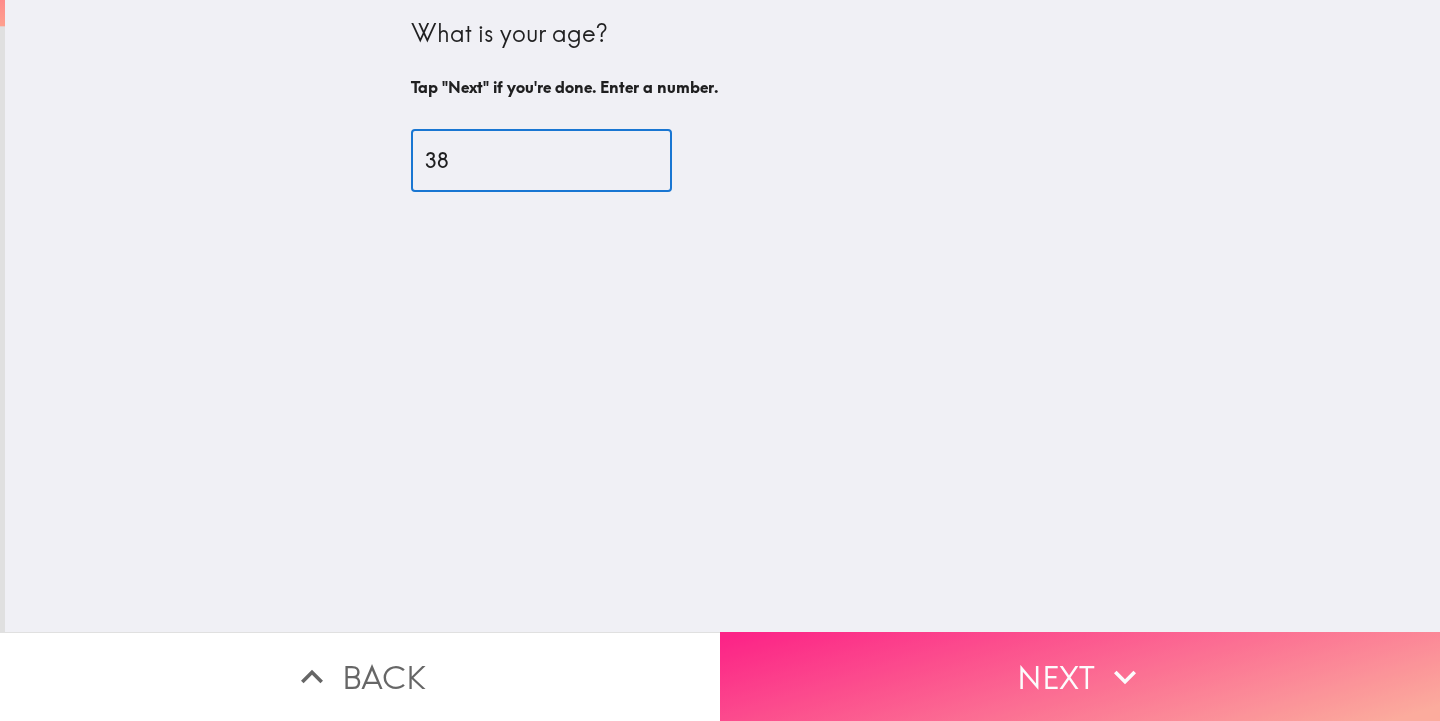 type on "38" 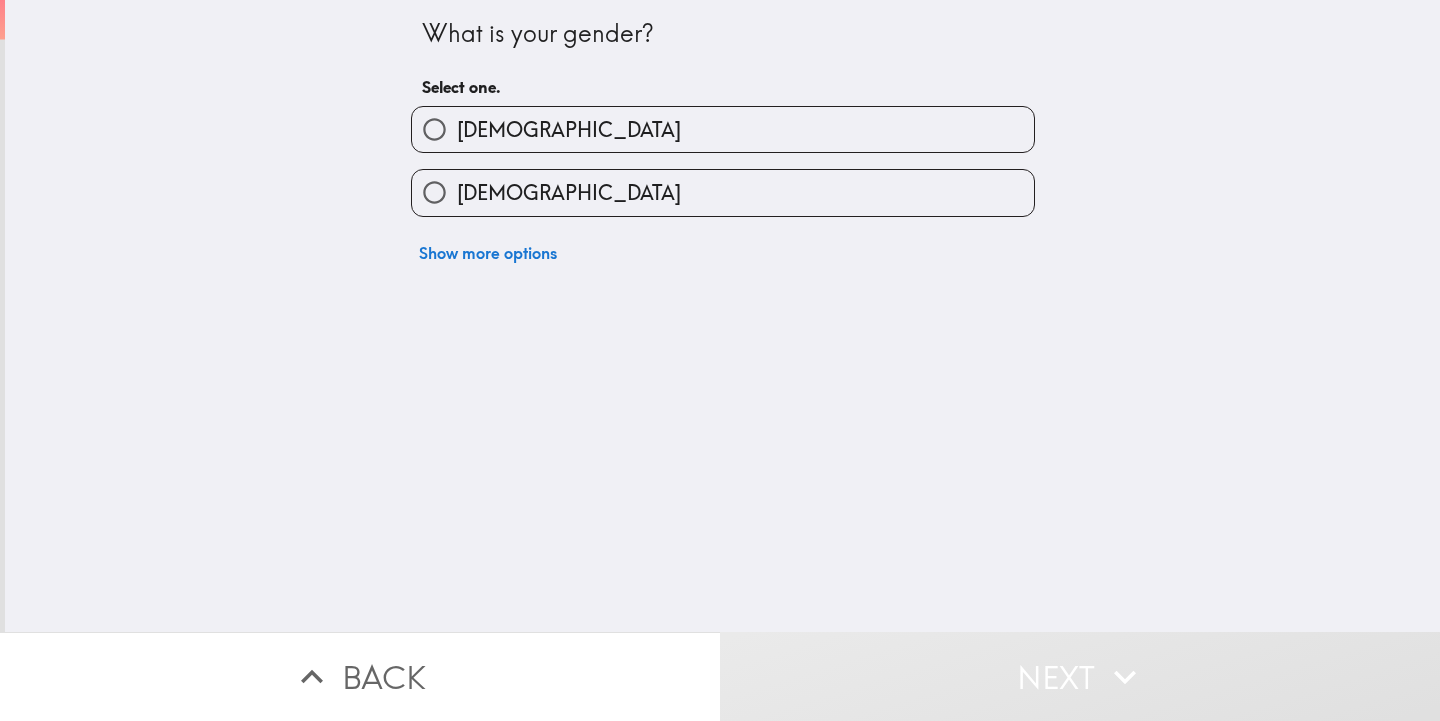 click on "[DEMOGRAPHIC_DATA]" at bounding box center (434, 129) 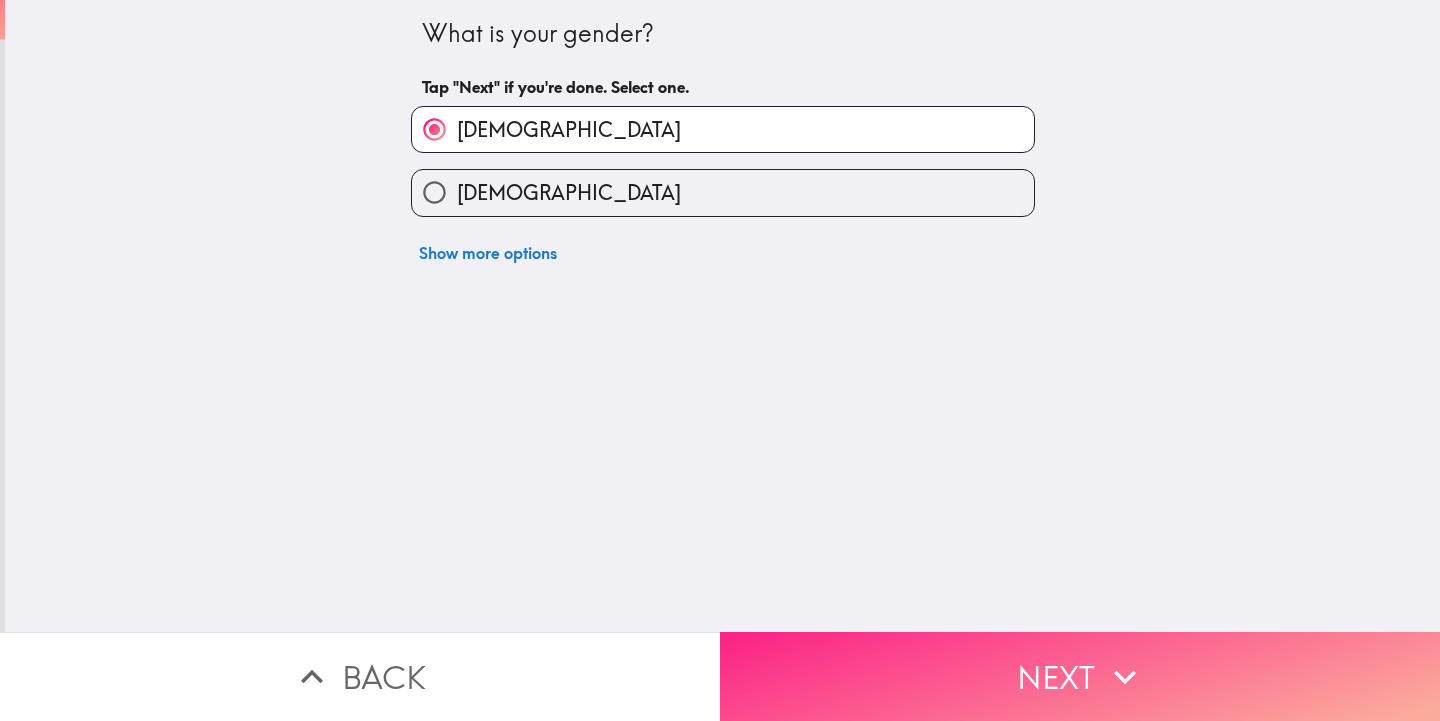 click on "Next" at bounding box center [1080, 676] 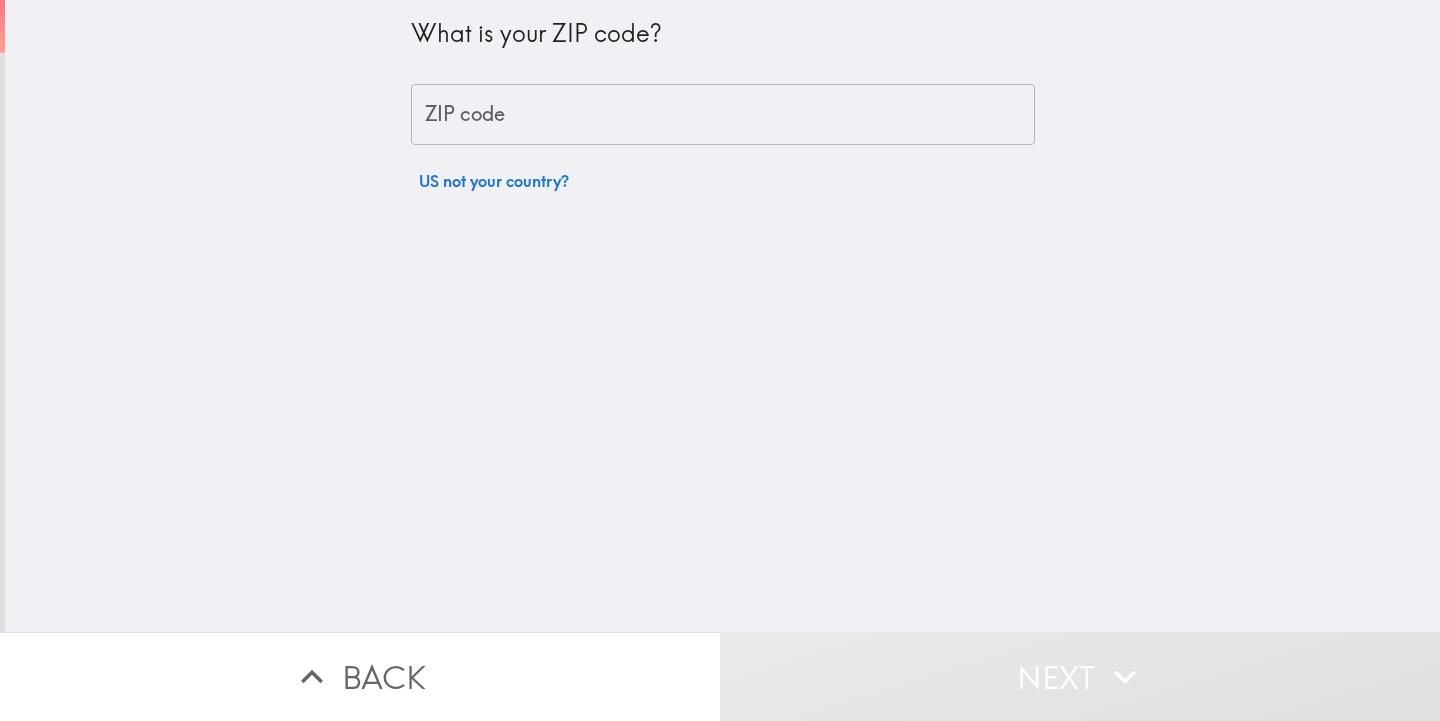 click on "ZIP code" at bounding box center (723, 115) 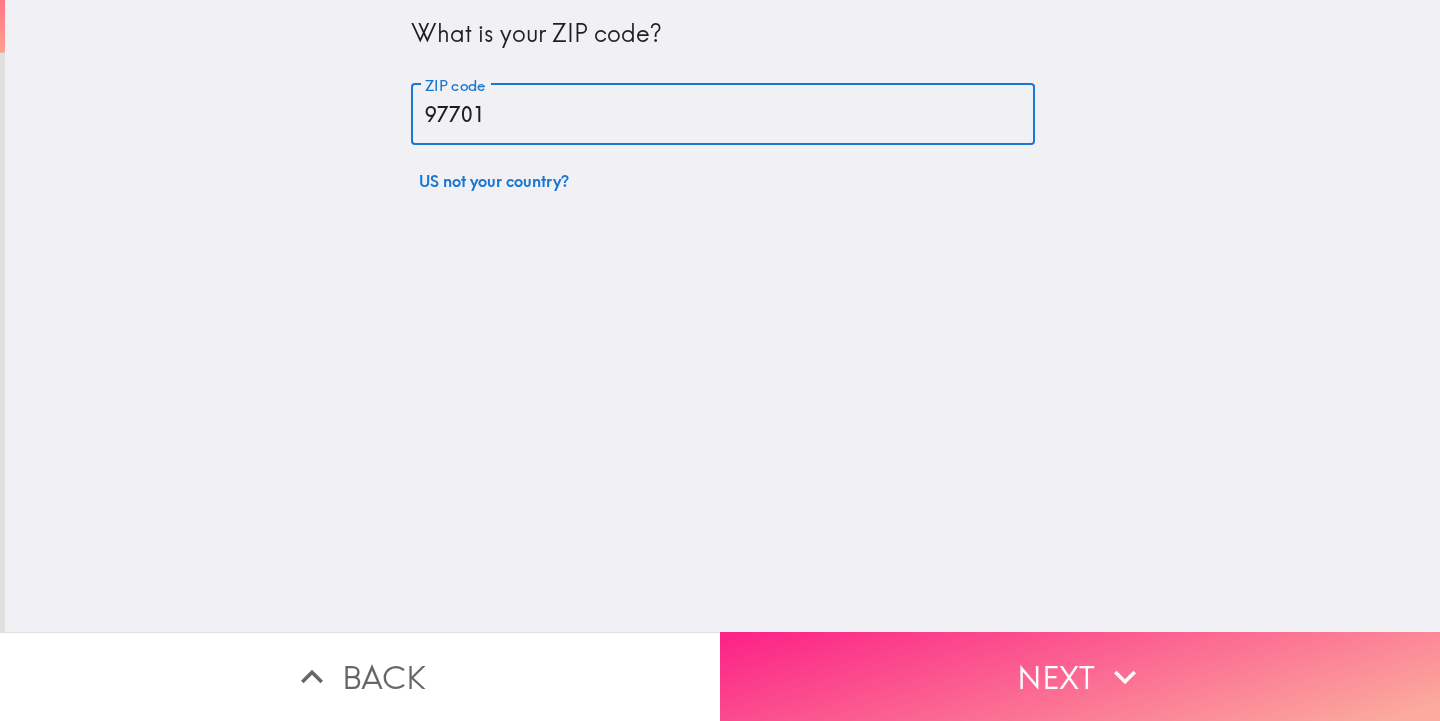 type on "97701" 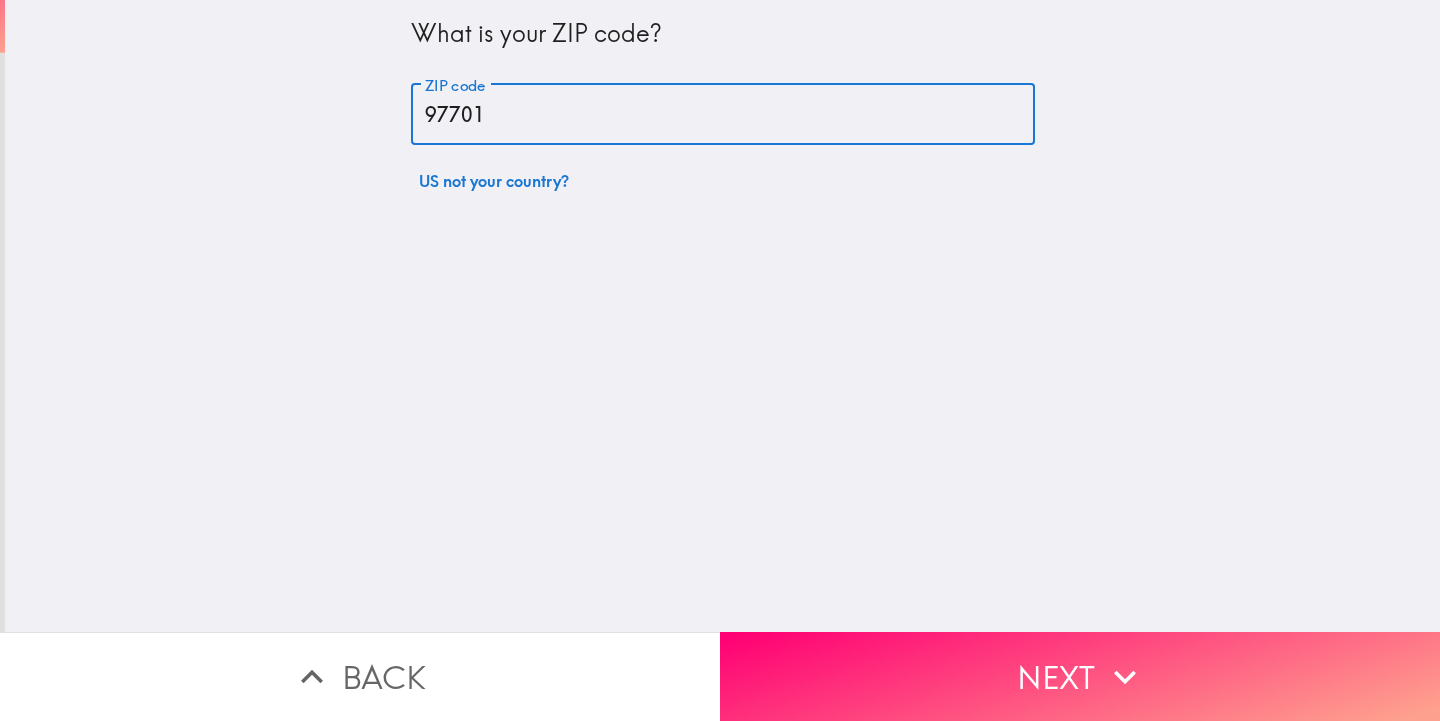 drag, startPoint x: 1146, startPoint y: 666, endPoint x: 1133, endPoint y: 665, distance: 13.038404 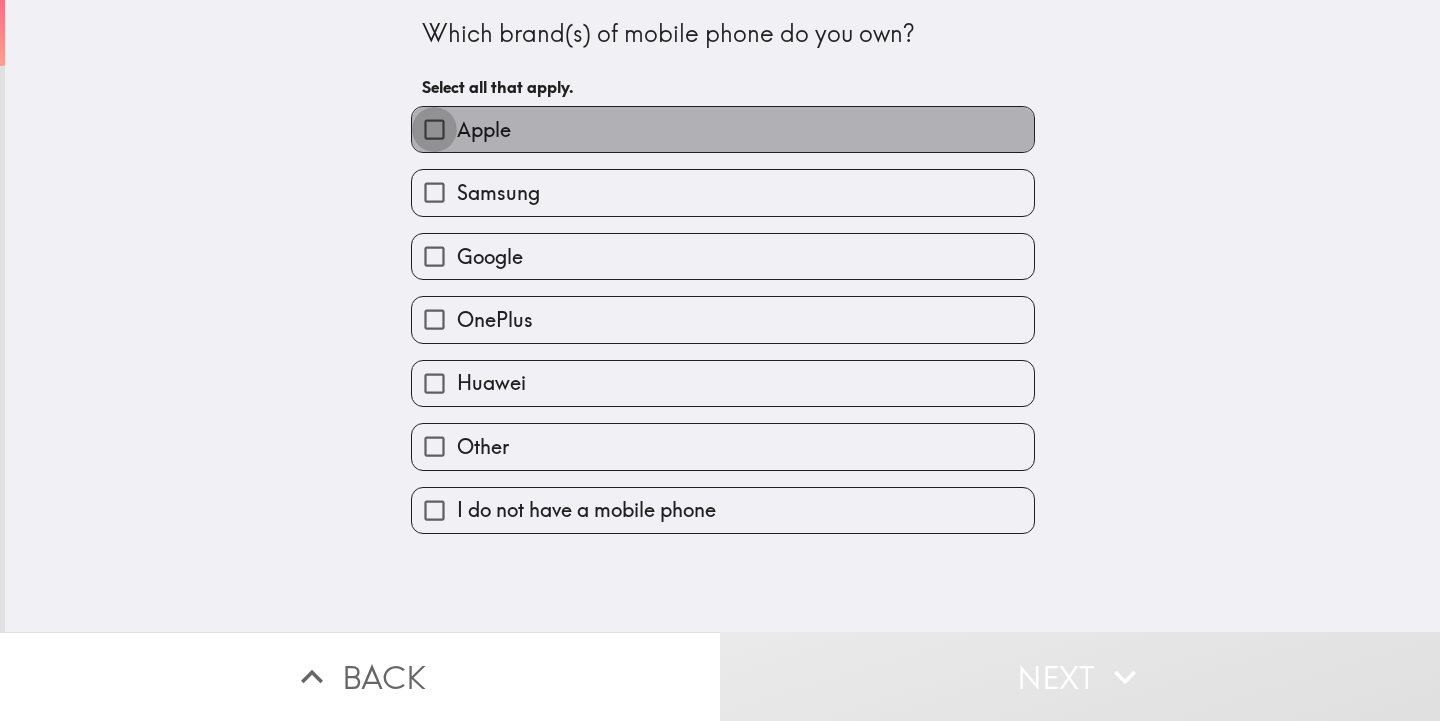 click on "Apple" at bounding box center (434, 129) 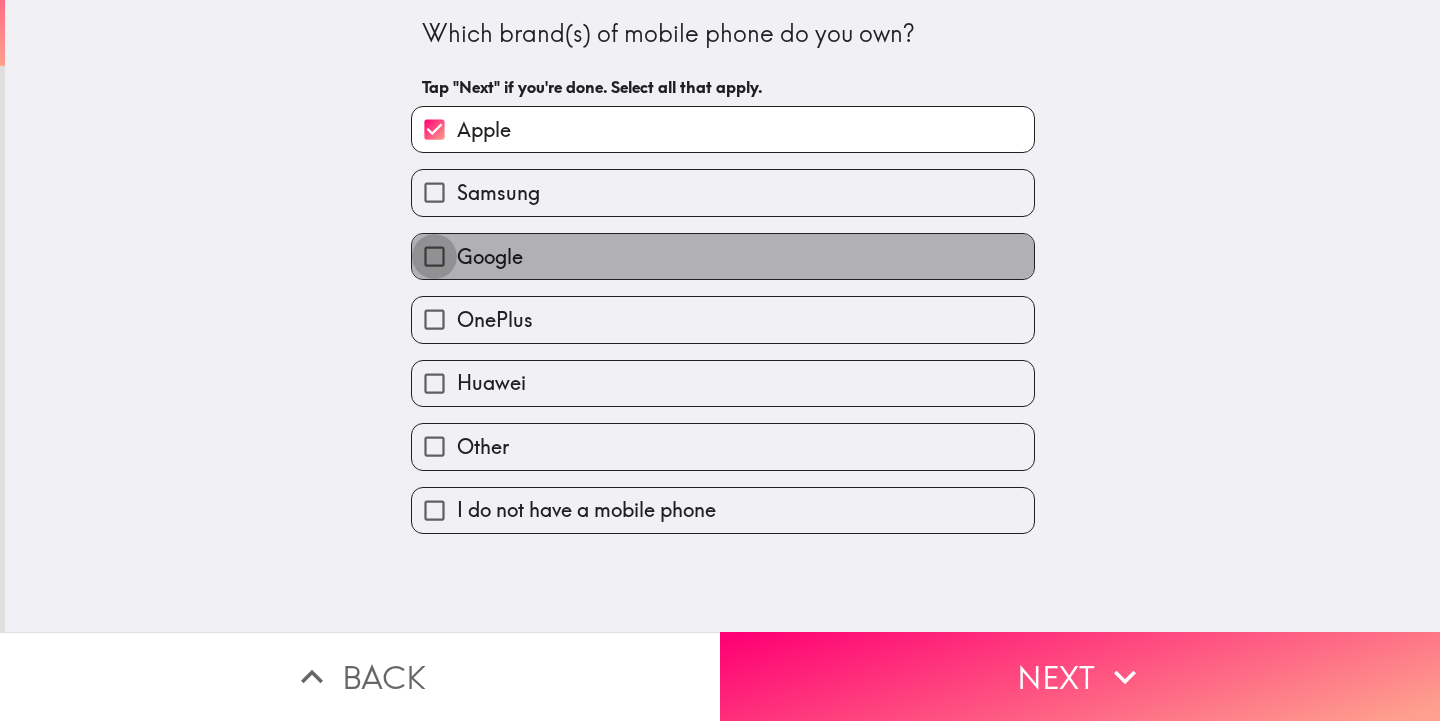 click on "Google" at bounding box center (434, 256) 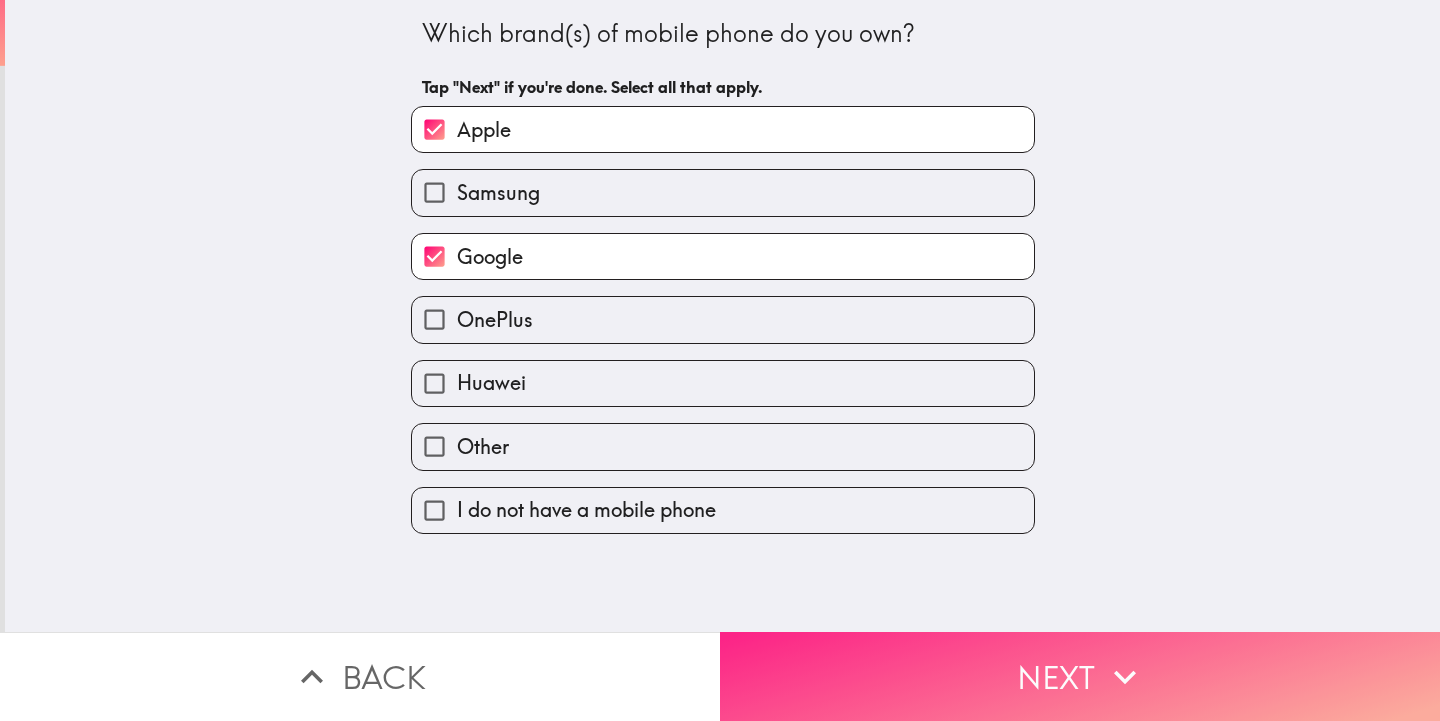 click on "Next" at bounding box center (1080, 676) 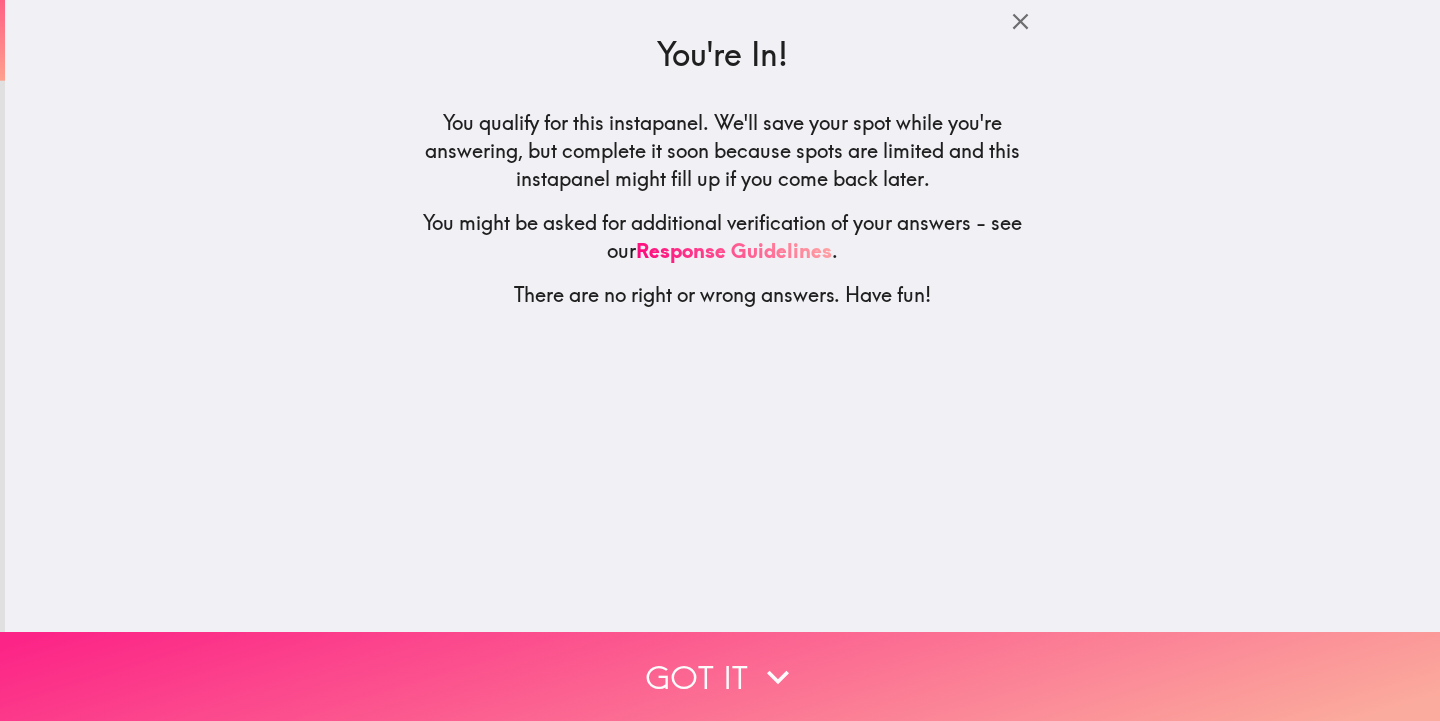 click on "Got it" at bounding box center [720, 676] 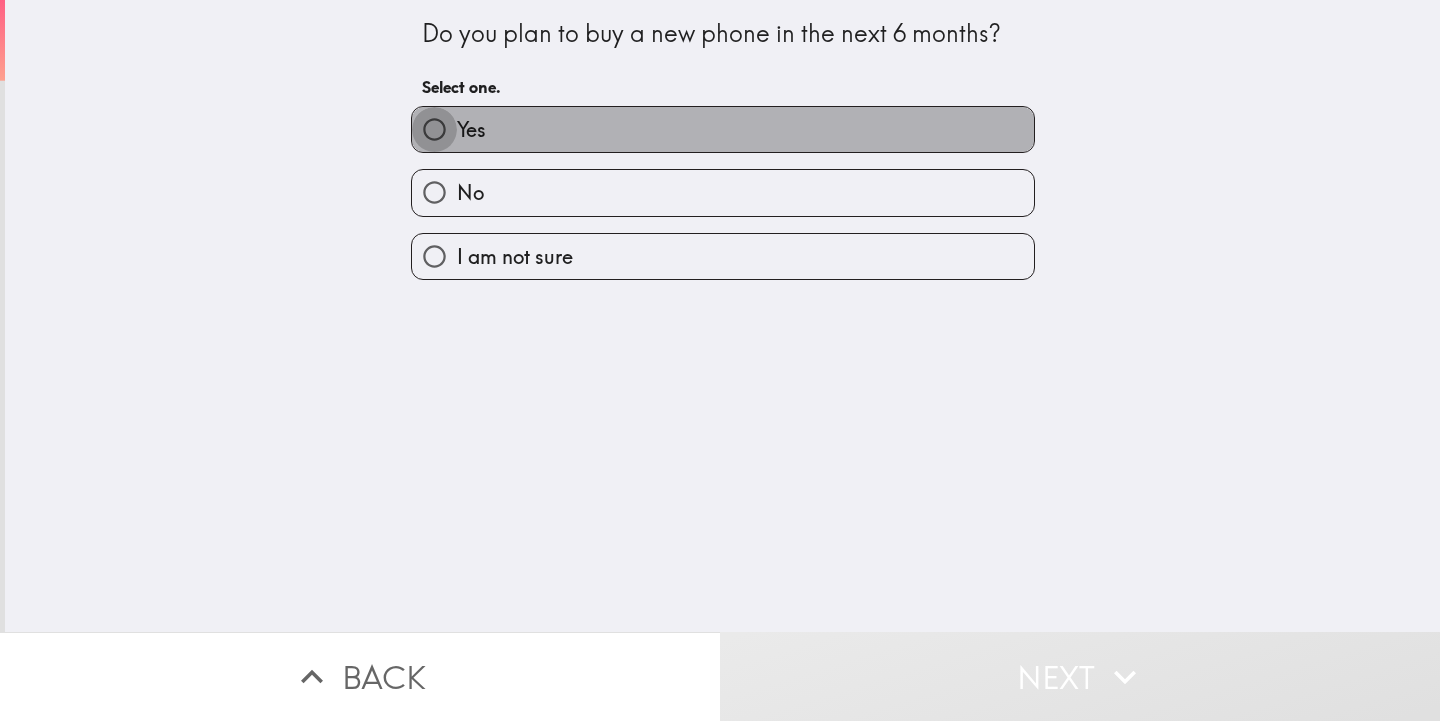 click on "Yes" at bounding box center [434, 129] 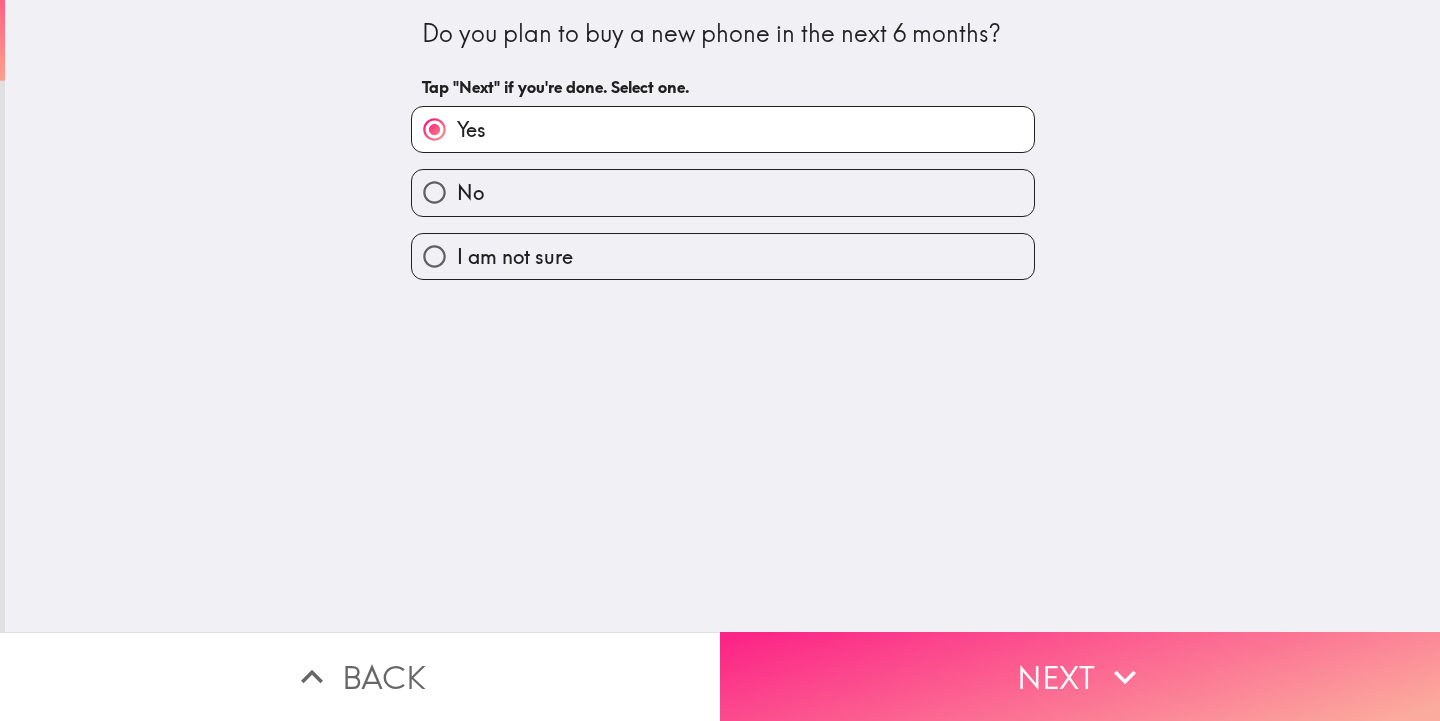 click 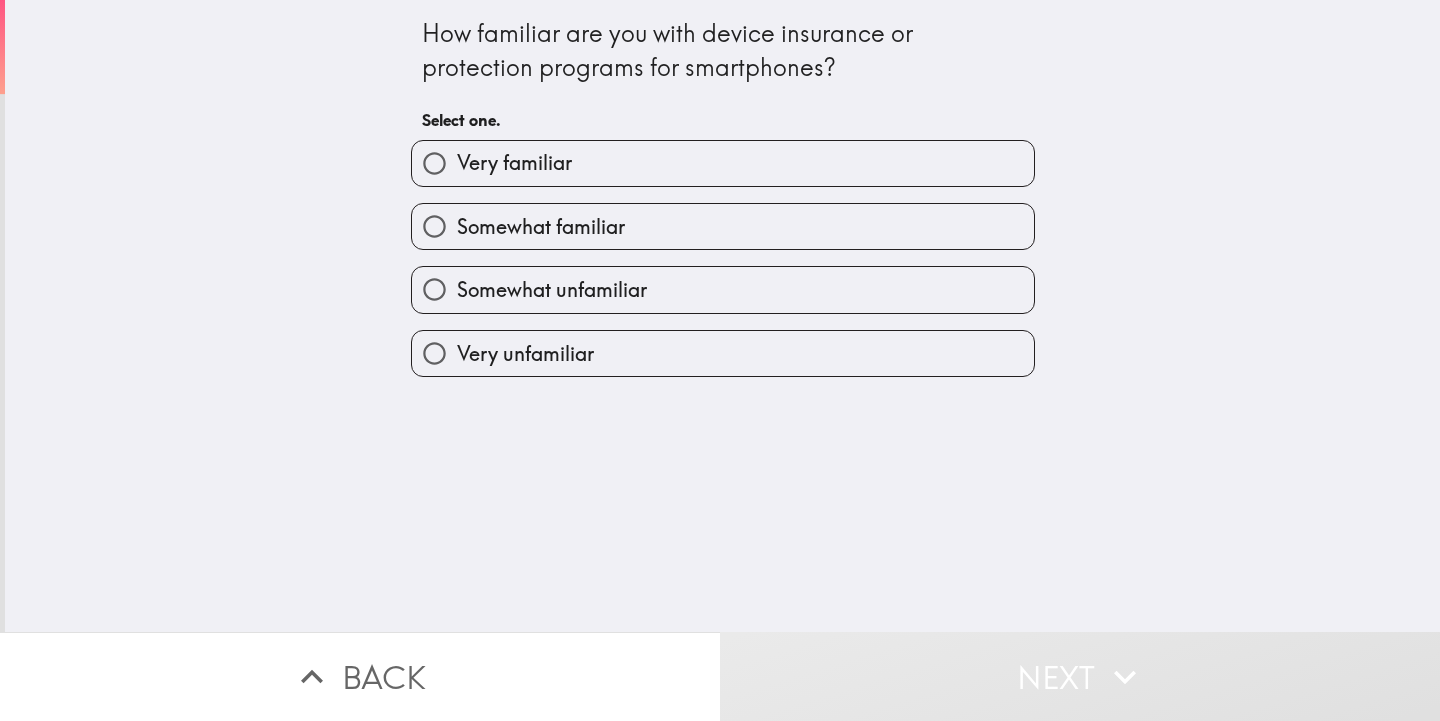 click on "Very familiar" at bounding box center (723, 163) 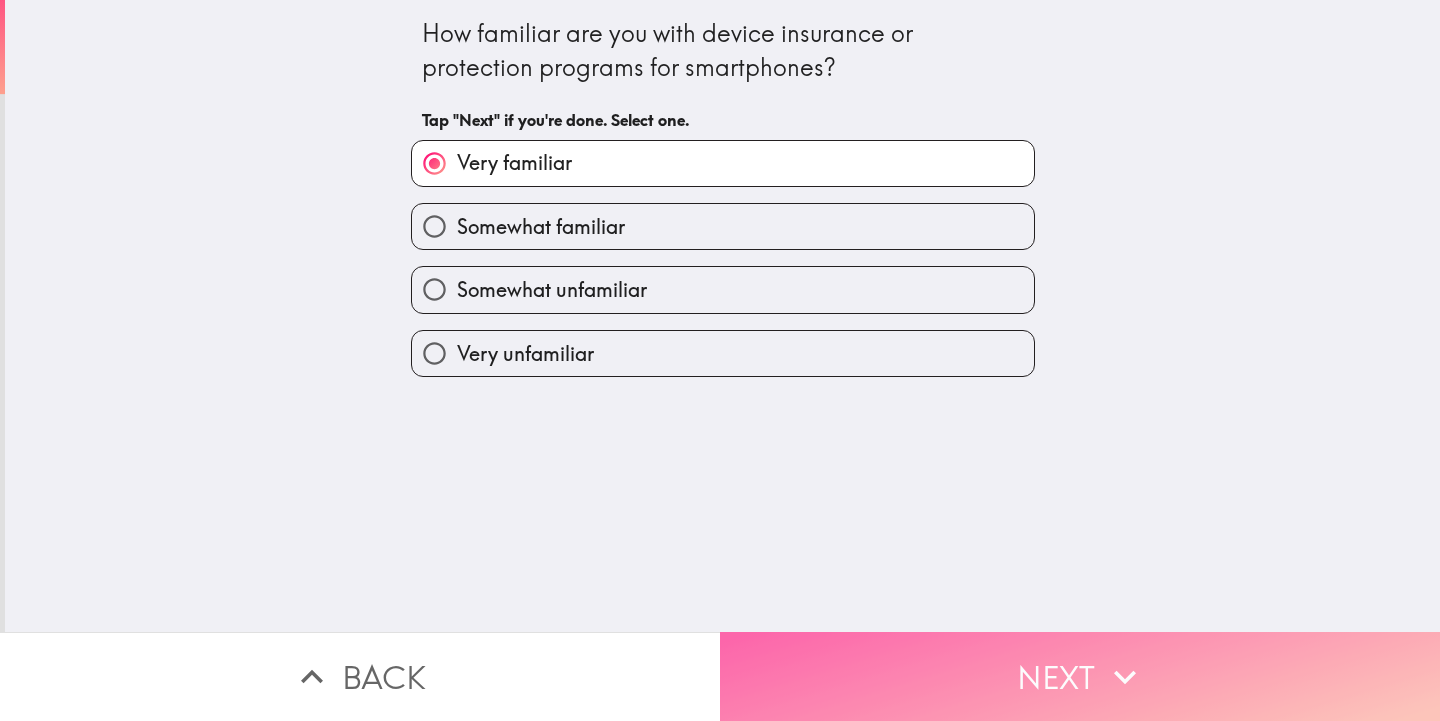 click on "Next" at bounding box center (1080, 676) 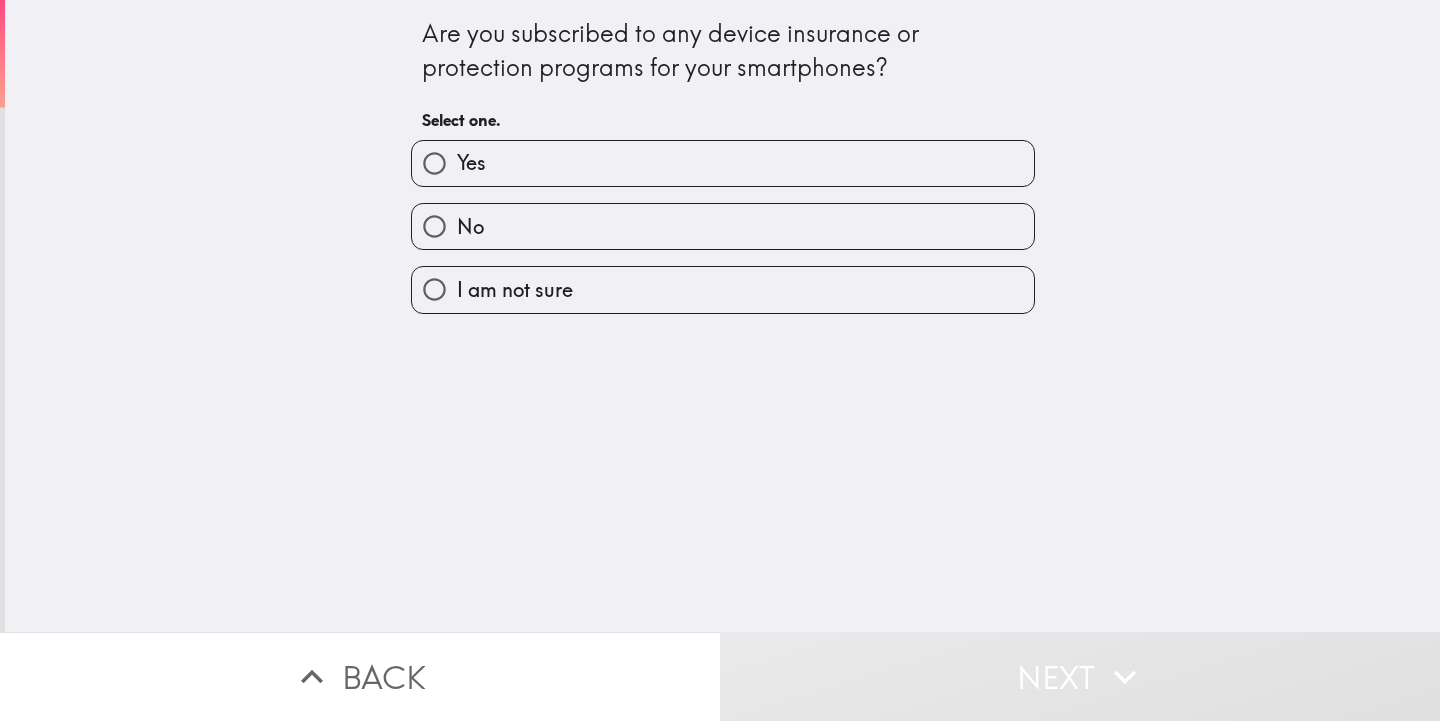 click on "Yes" at bounding box center (434, 163) 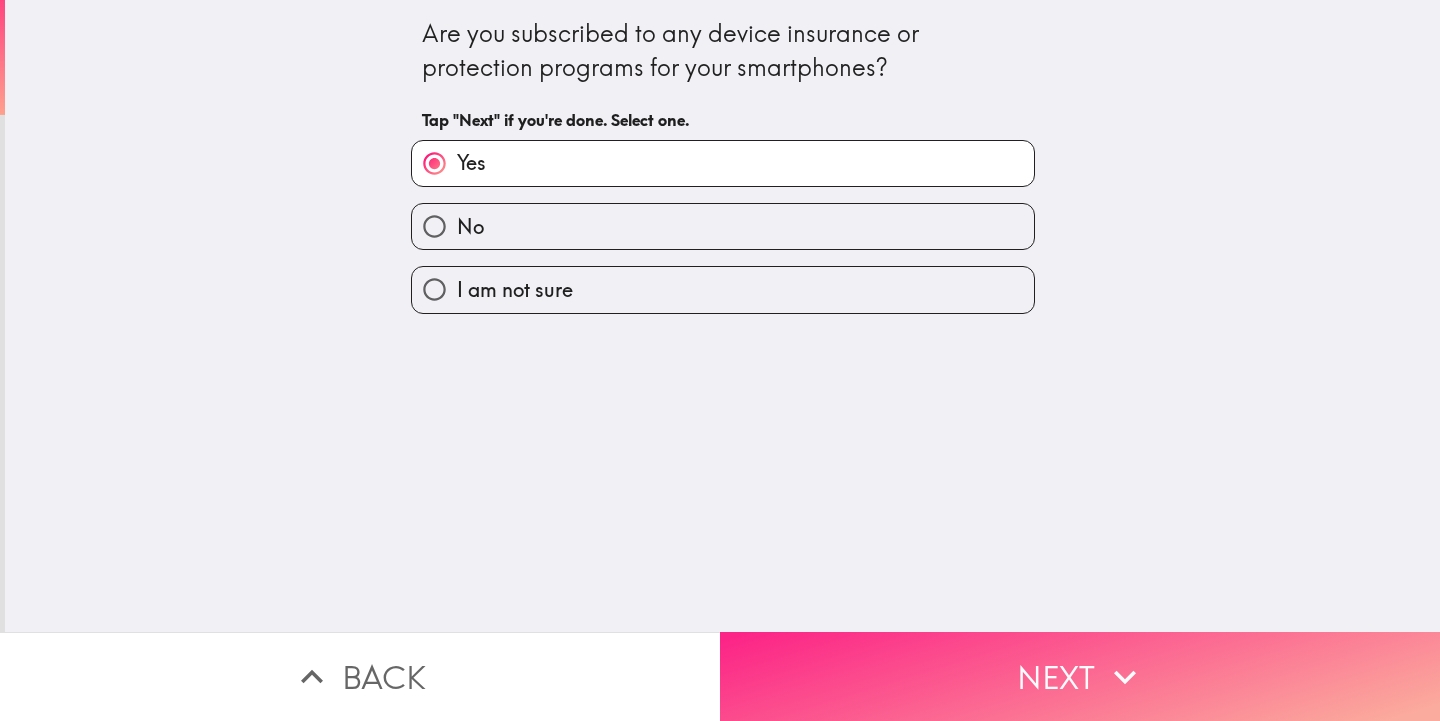 click on "Next" at bounding box center (1080, 676) 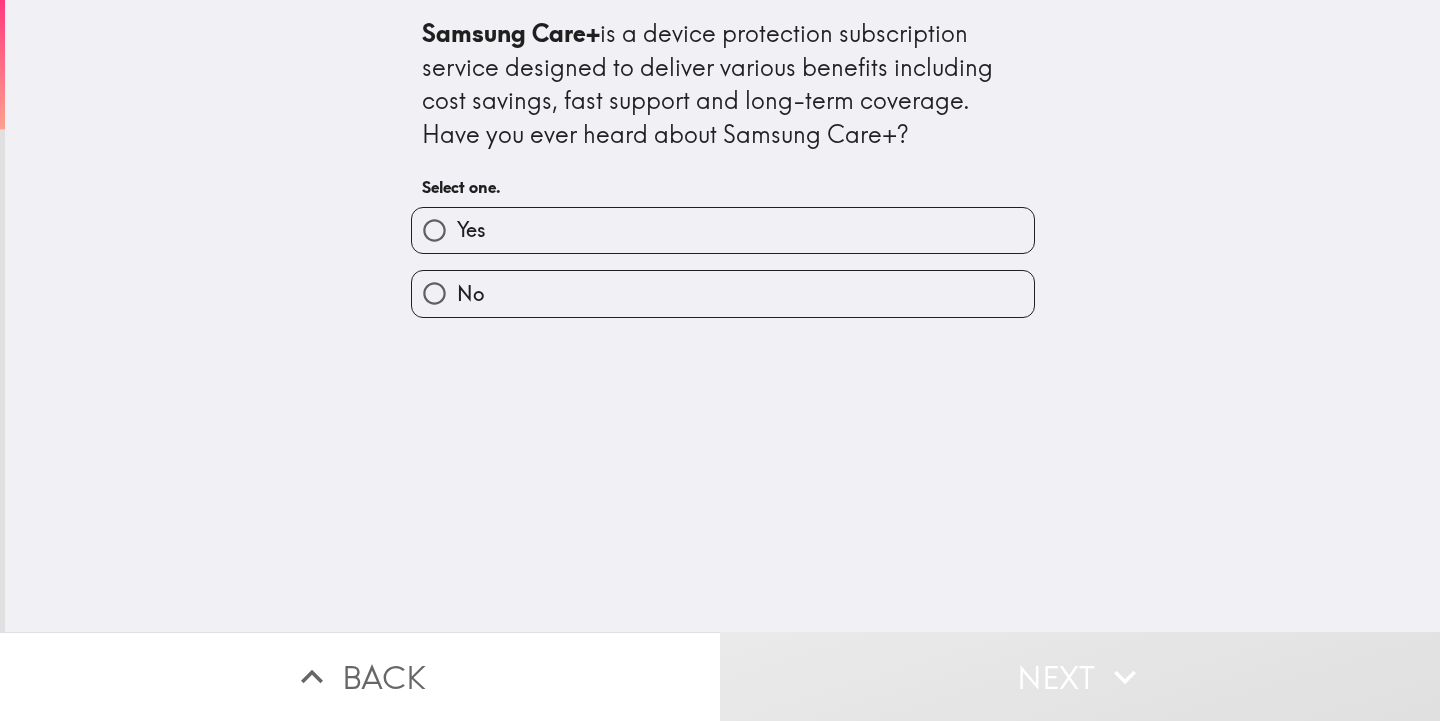 click on "Yes" at bounding box center [723, 230] 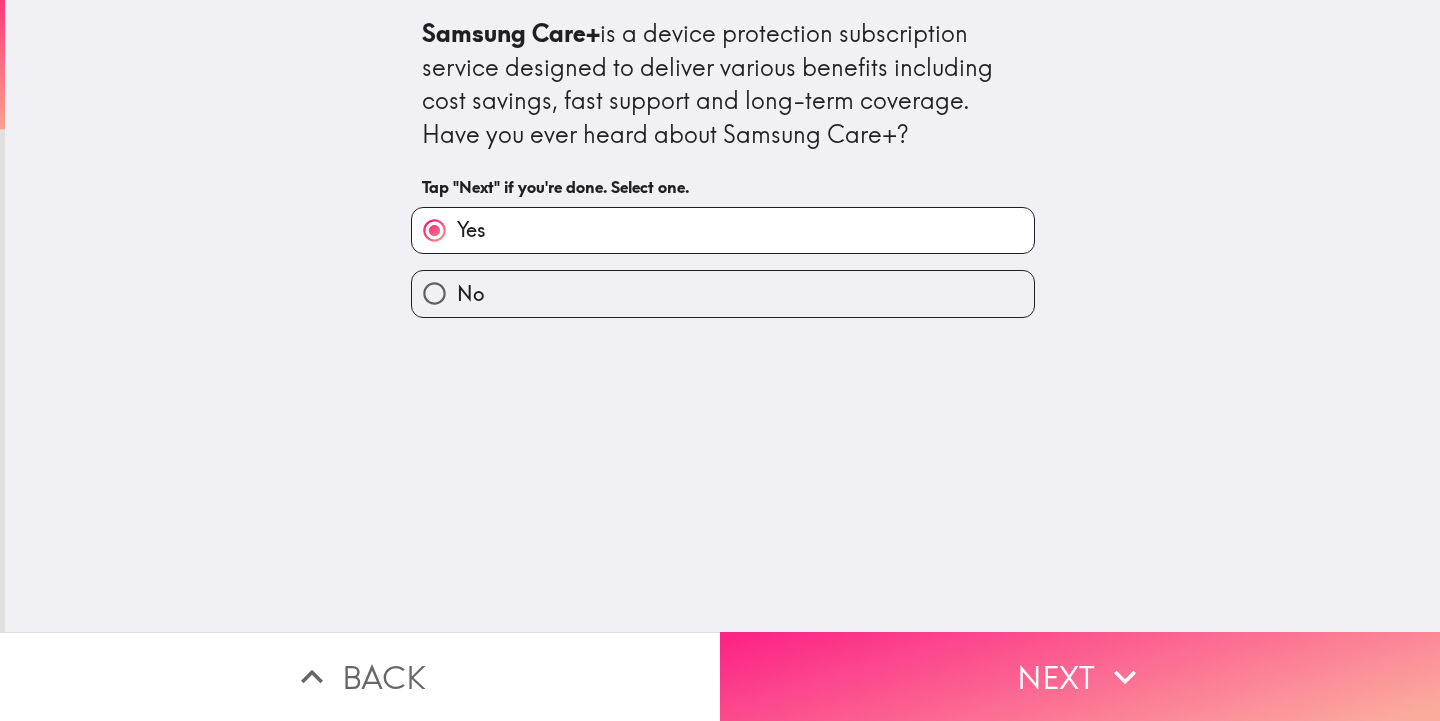 click 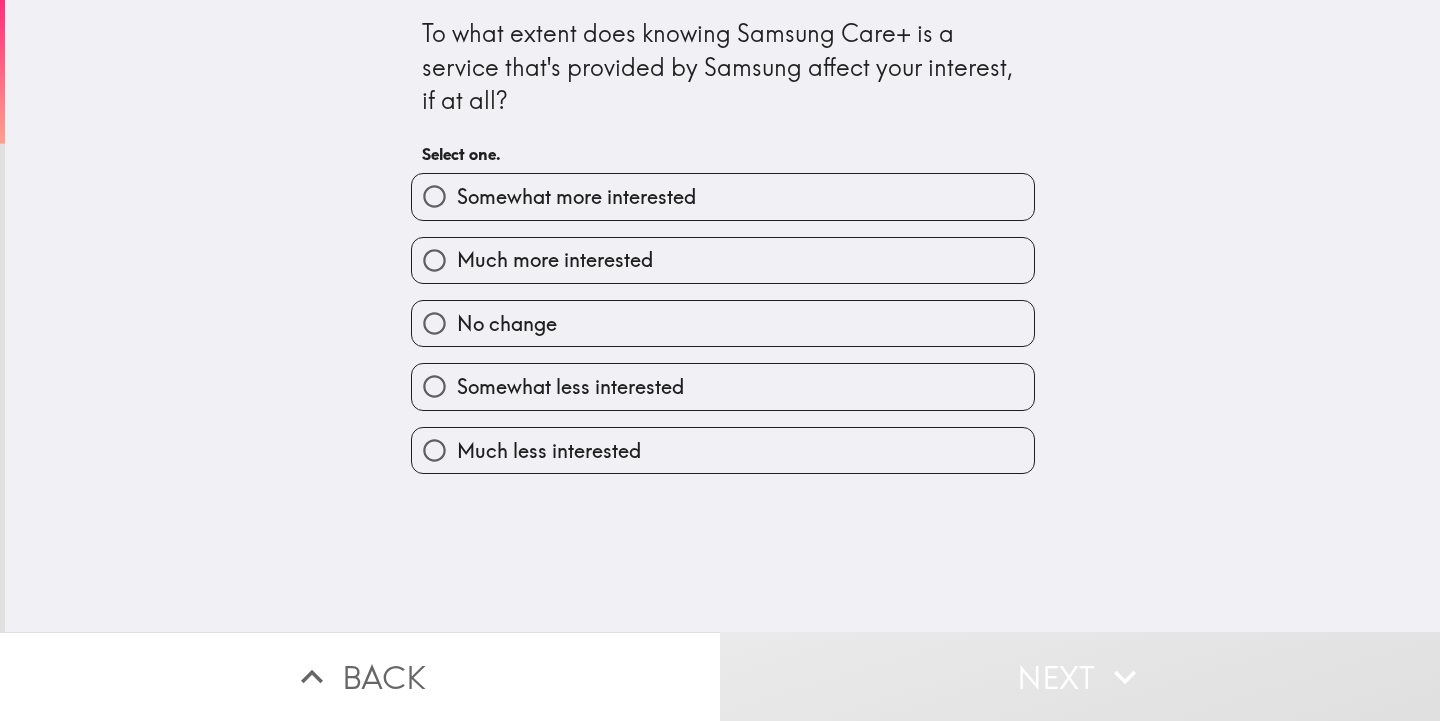 drag, startPoint x: 448, startPoint y: 184, endPoint x: 720, endPoint y: 473, distance: 396.869 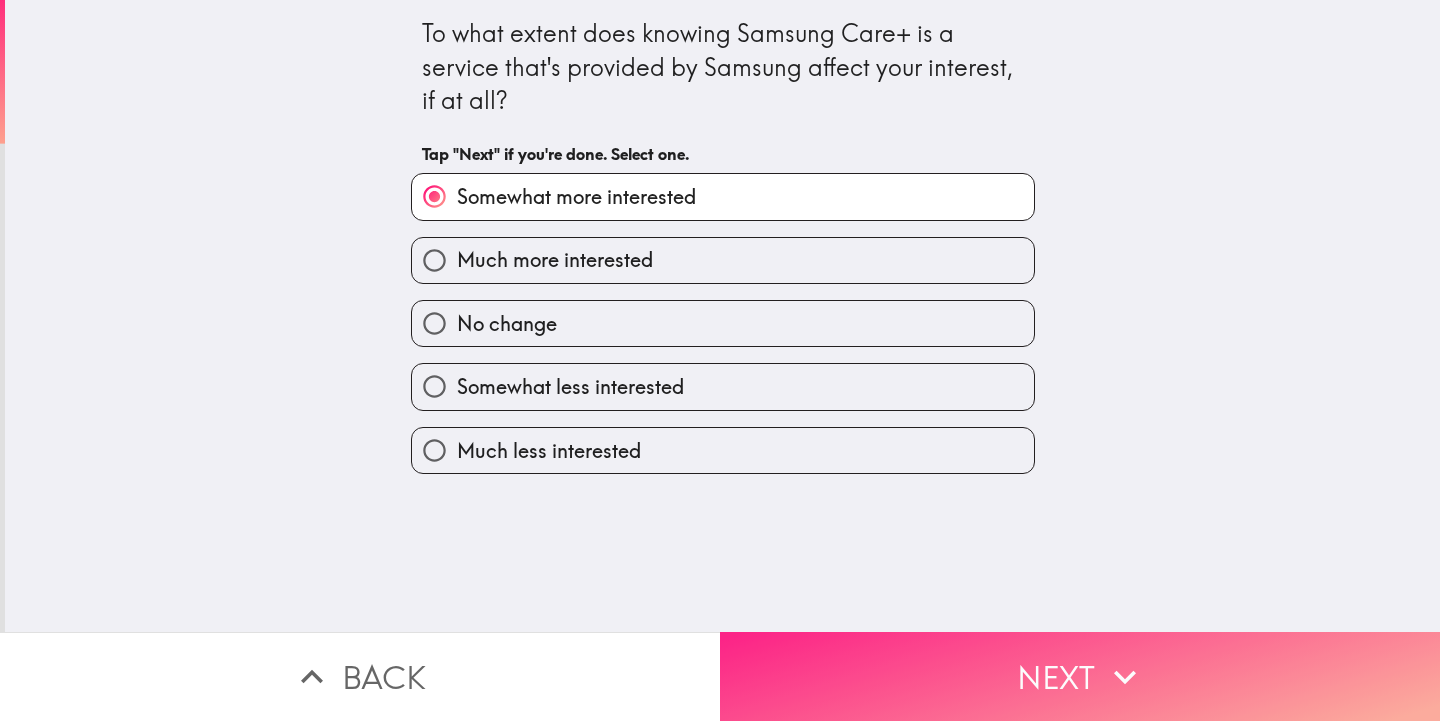 click 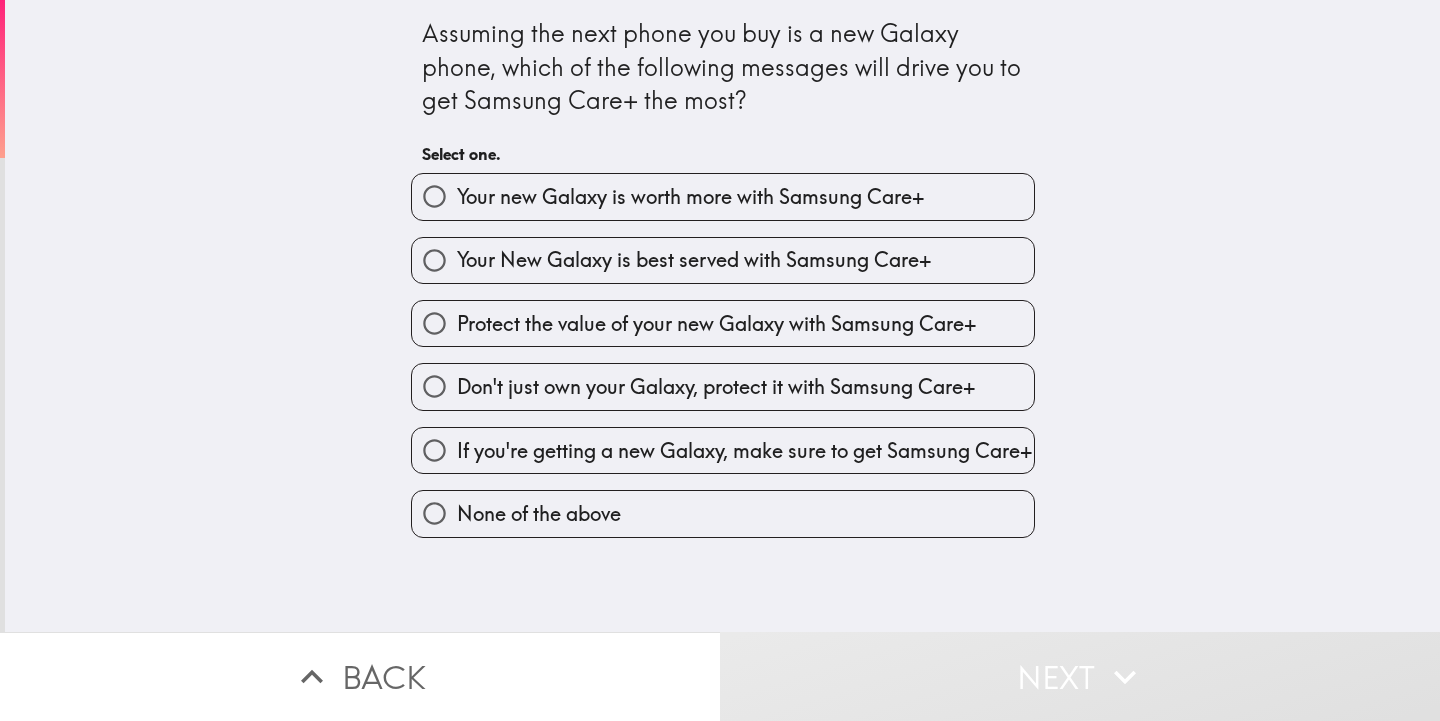 click on "Your New Galaxy is best served with Samsung Care+" at bounding box center [434, 260] 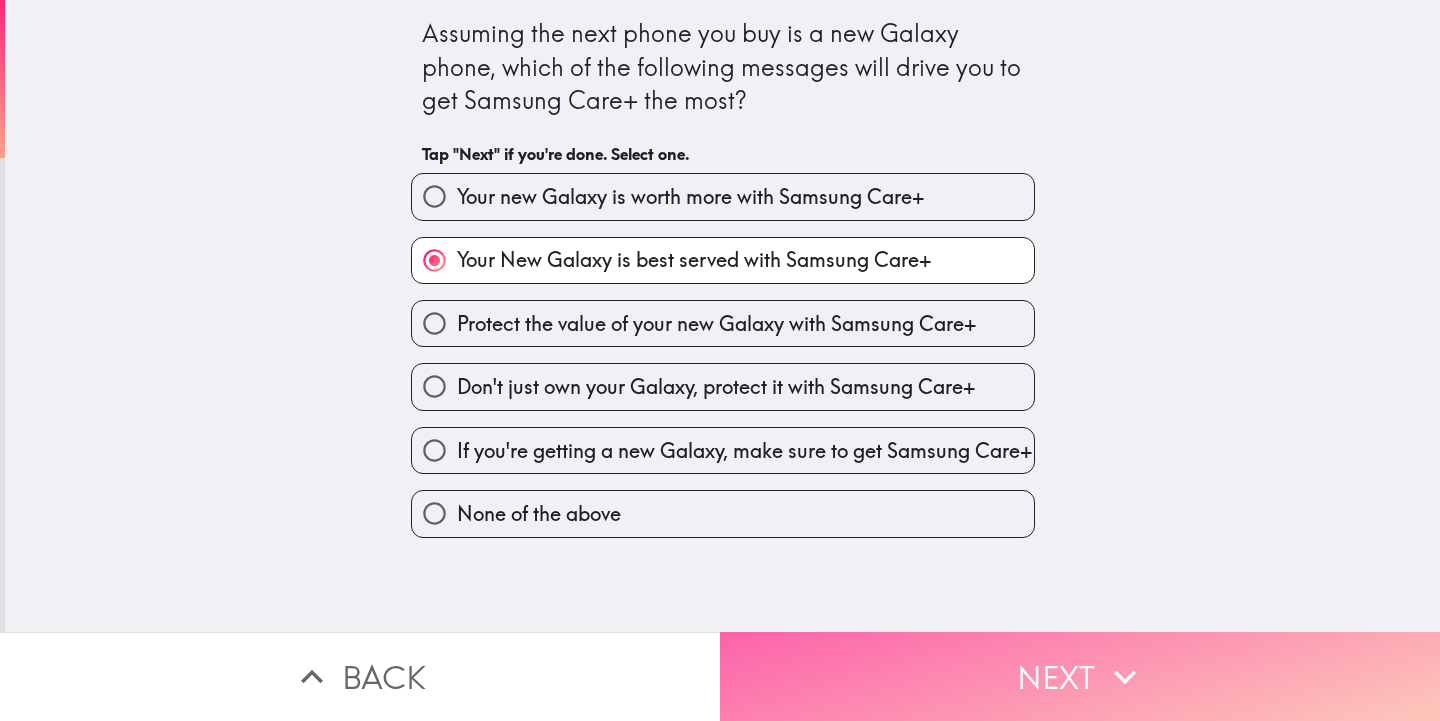 click on "Next" at bounding box center [1080, 676] 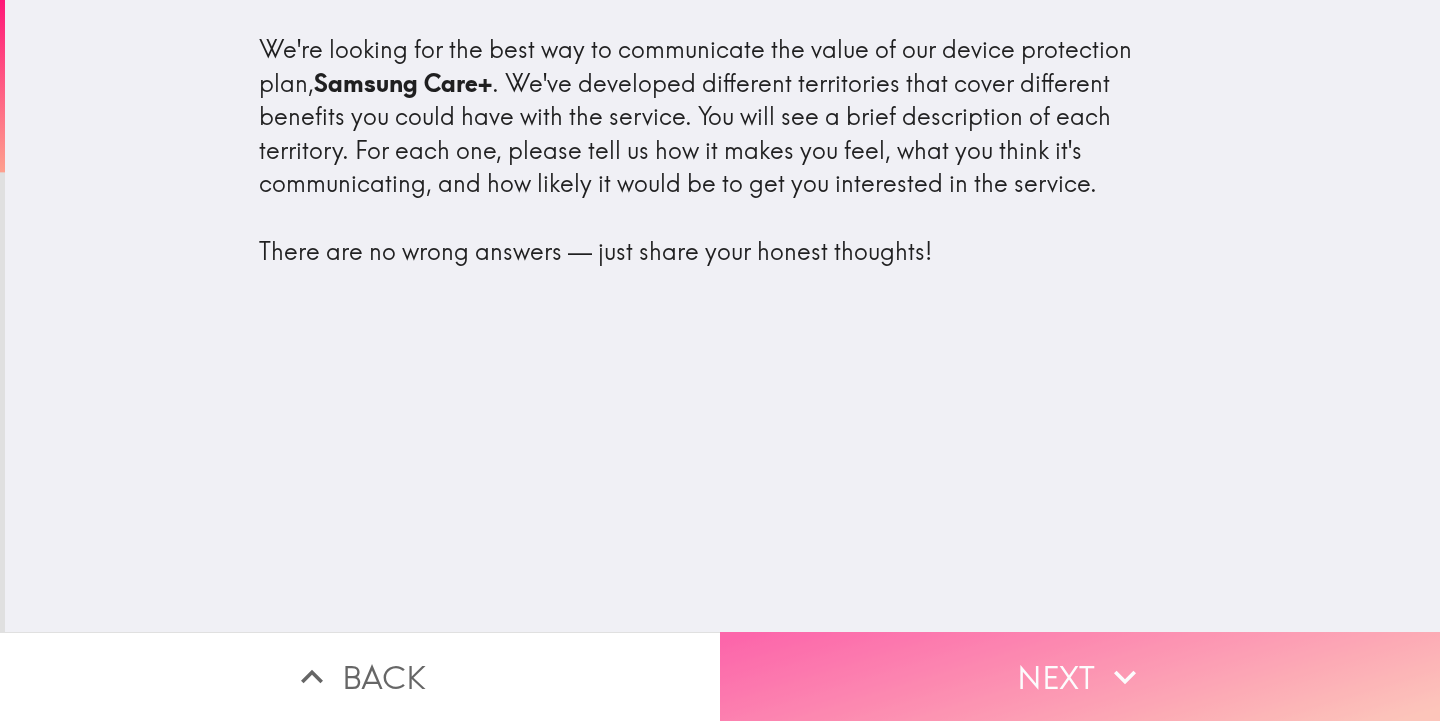 click on "Next" at bounding box center (1080, 676) 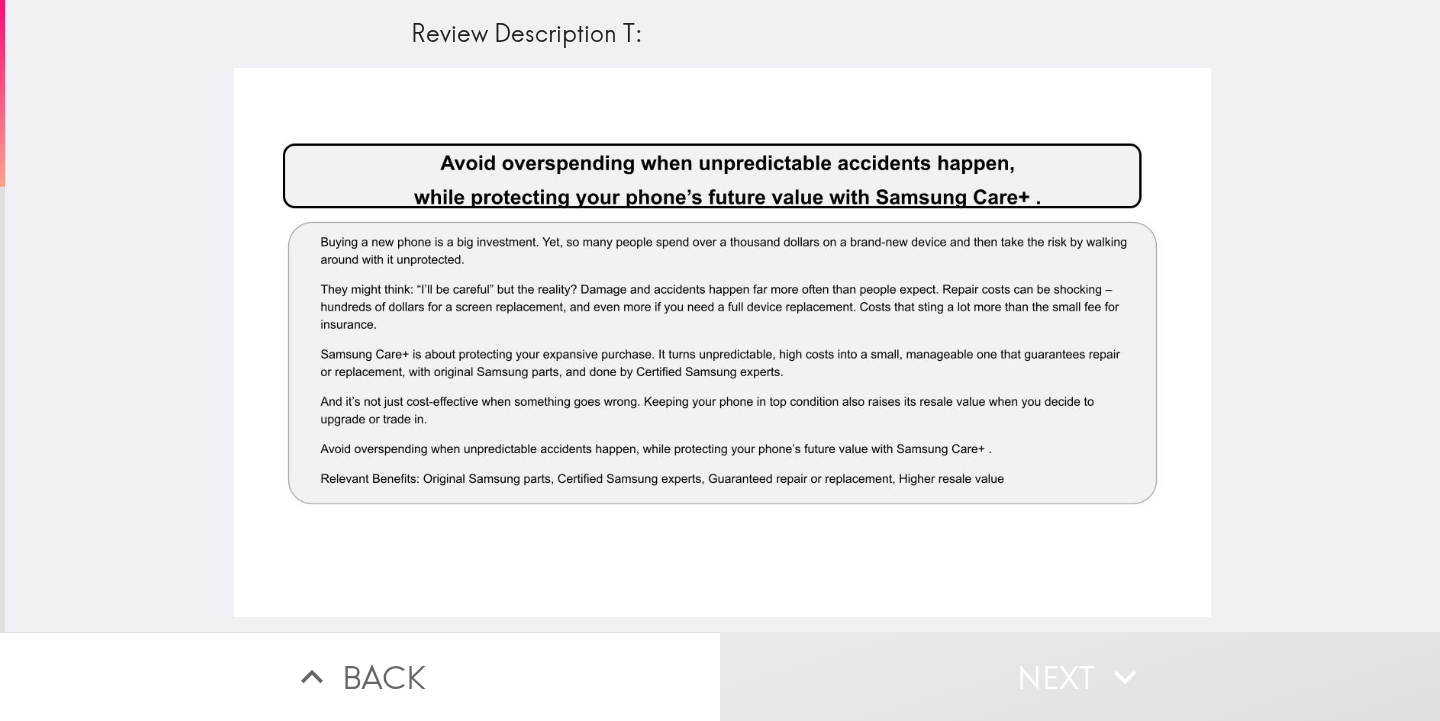 click at bounding box center [722, 342] 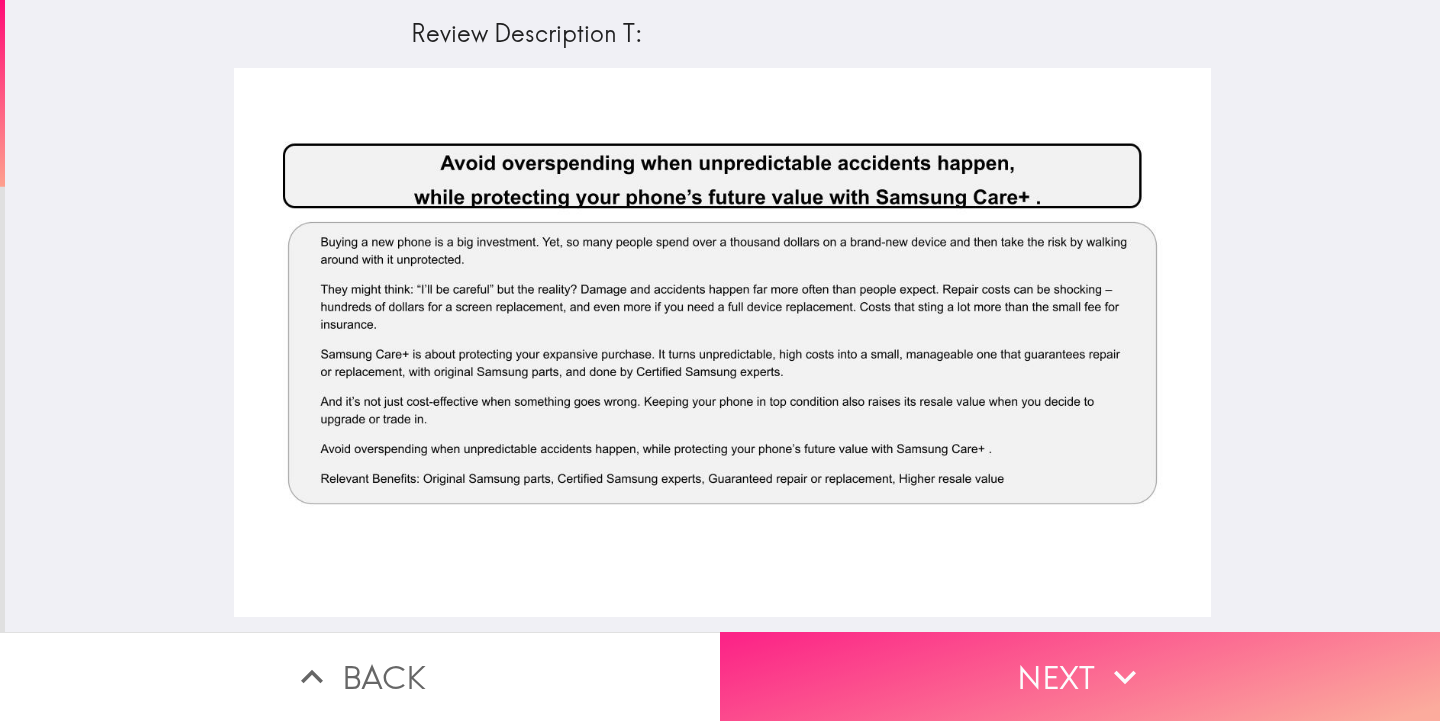 click on "Next" at bounding box center [1080, 676] 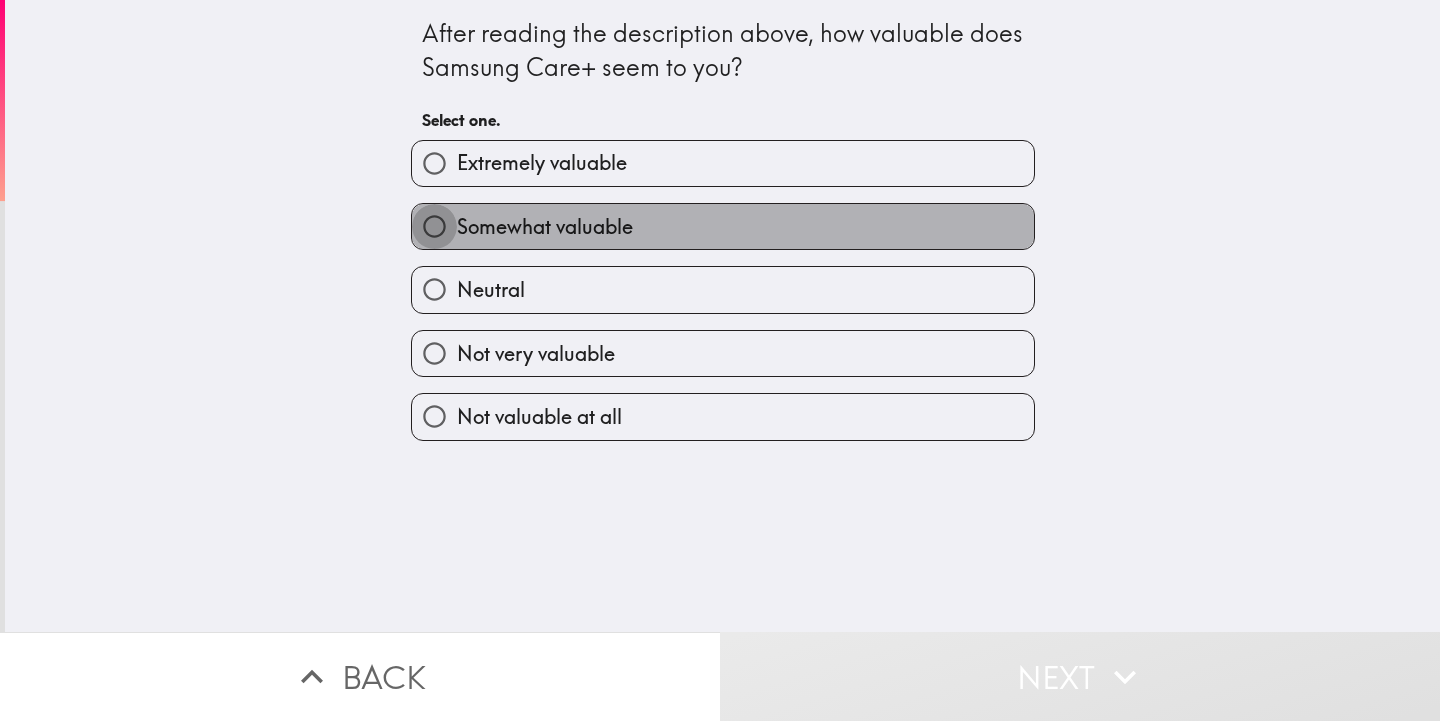 click on "Somewhat valuable" at bounding box center (434, 226) 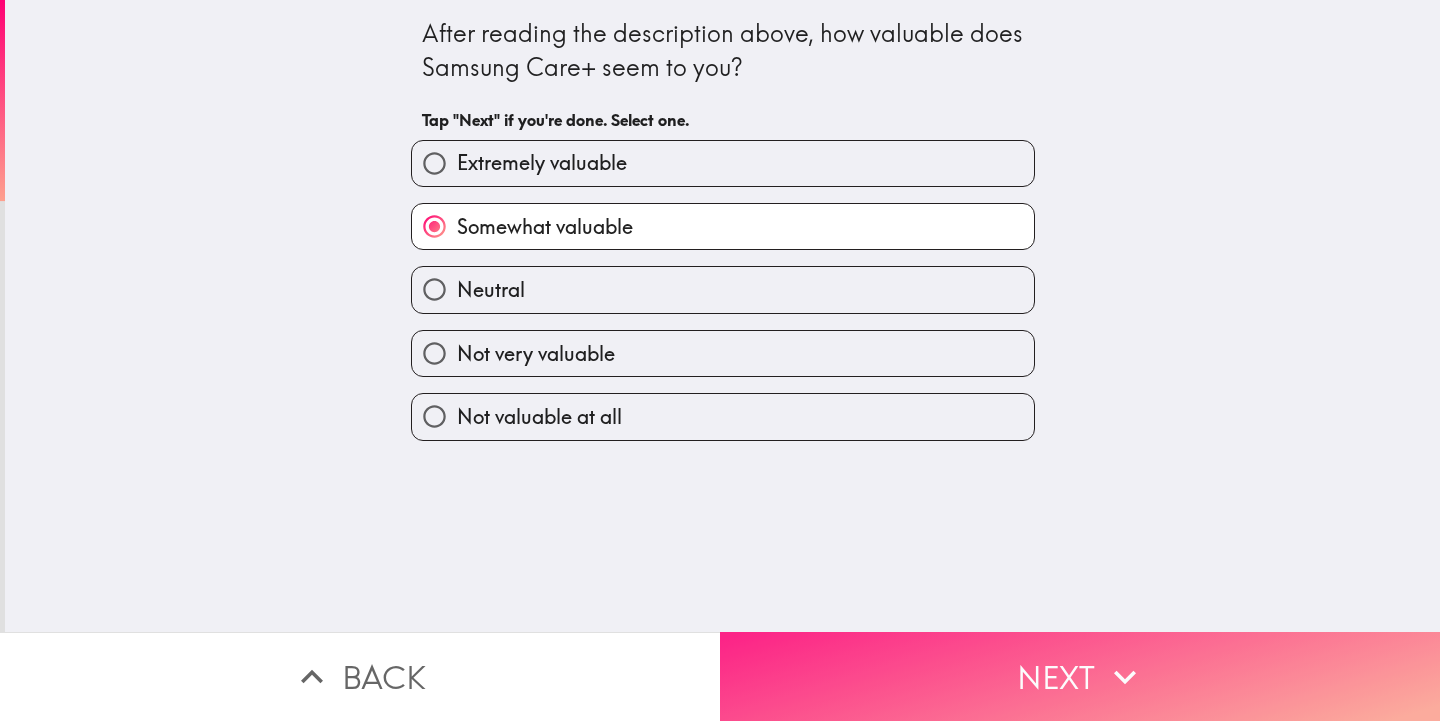 click on "Next" at bounding box center (1080, 676) 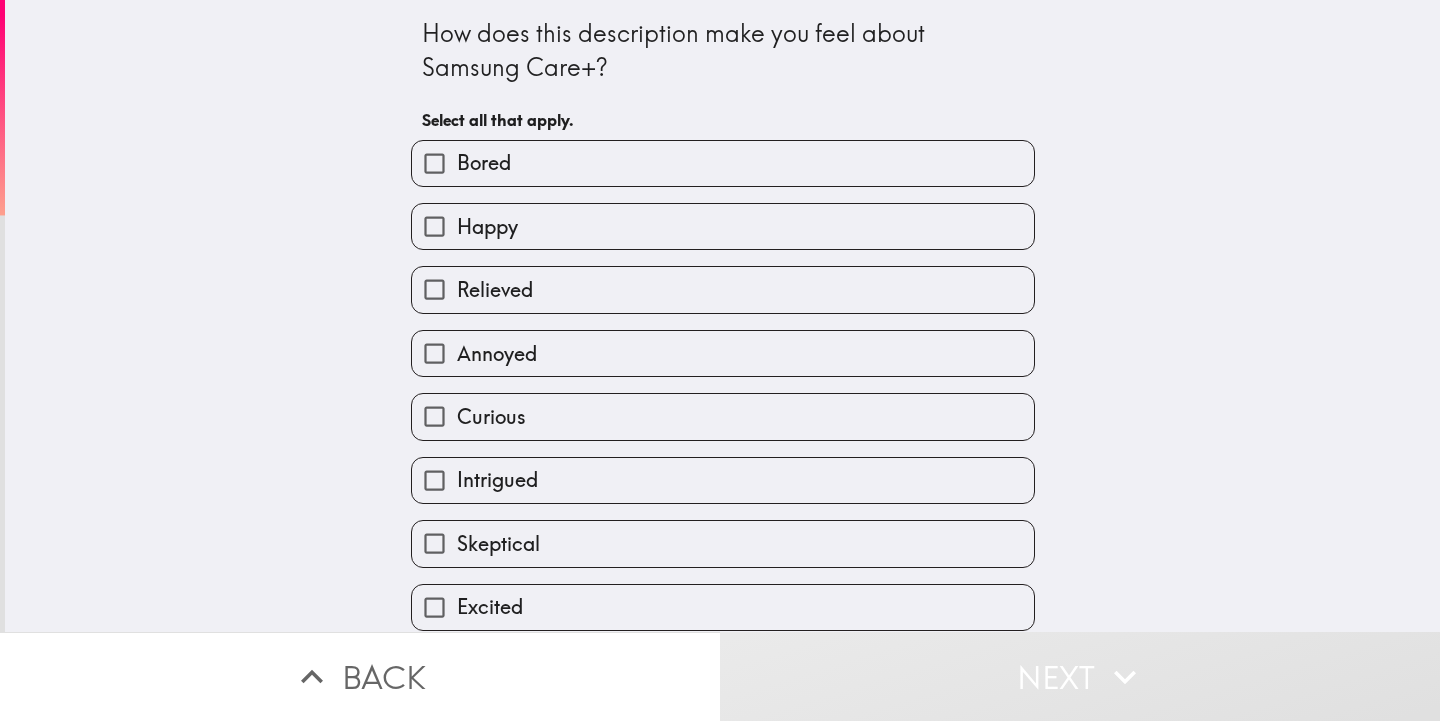 click on "Happy" at bounding box center (434, 226) 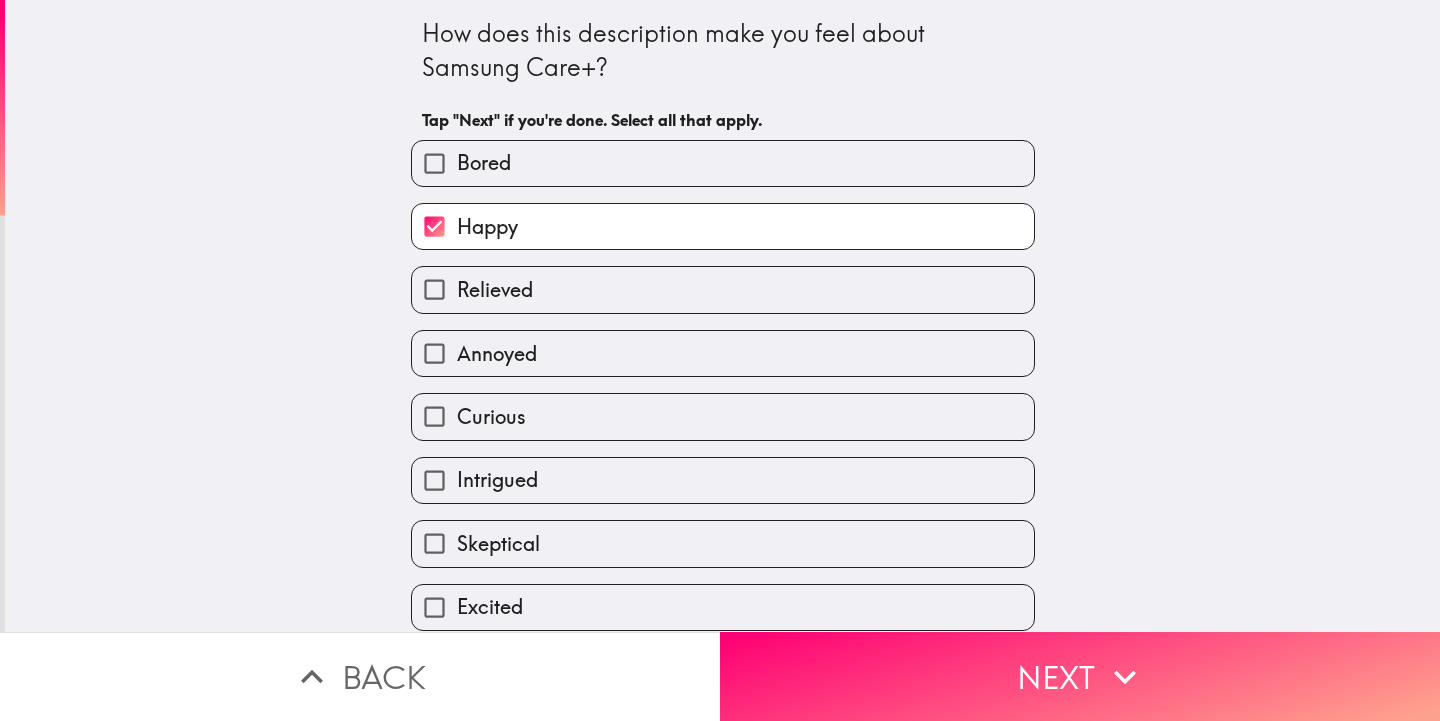 scroll, scrollTop: 77, scrollLeft: 0, axis: vertical 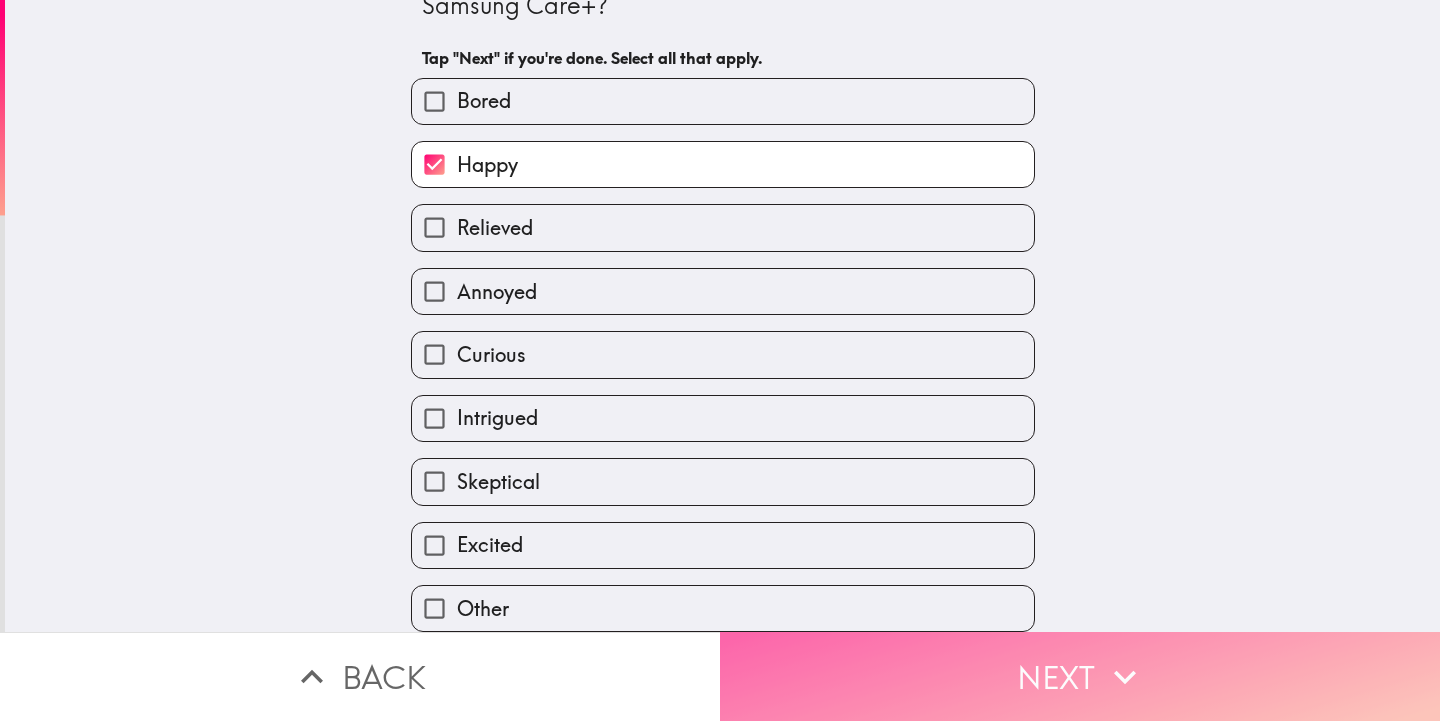 click on "Next" at bounding box center [1080, 676] 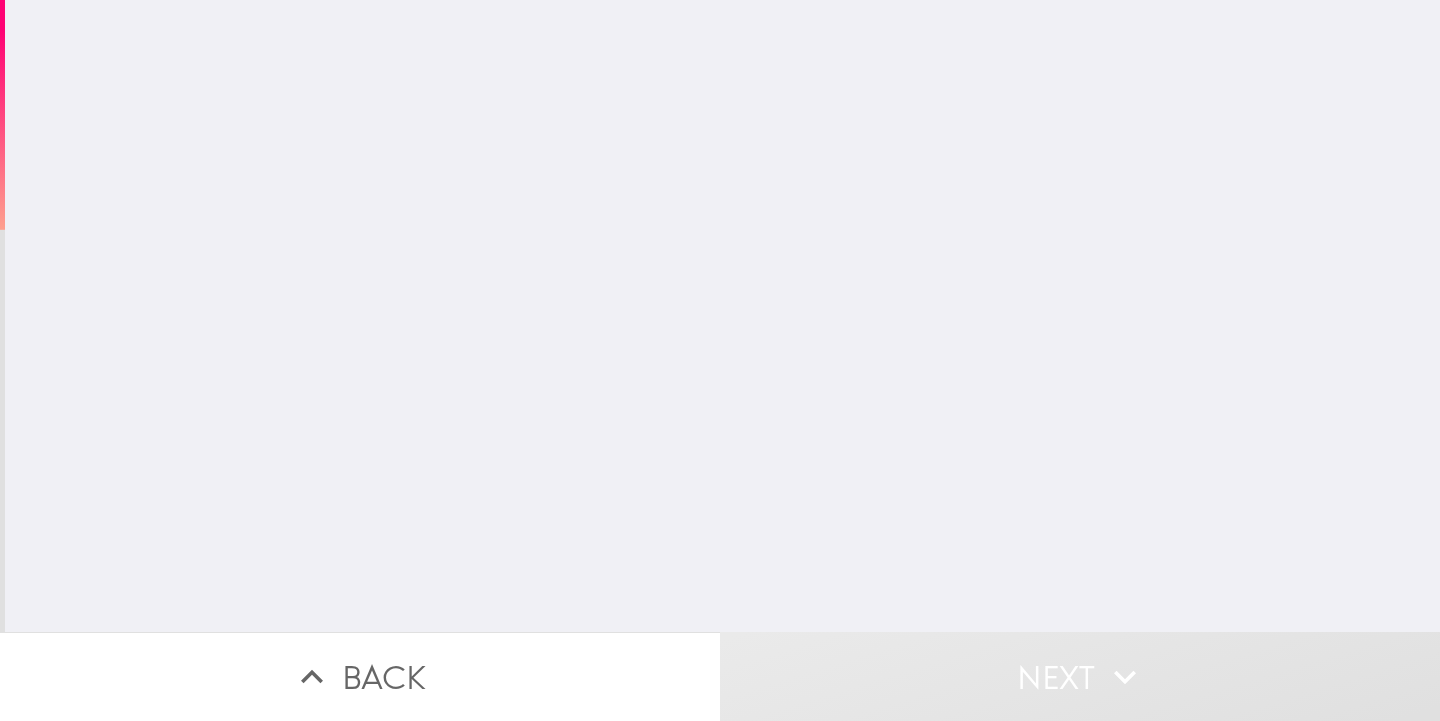 scroll, scrollTop: 0, scrollLeft: 0, axis: both 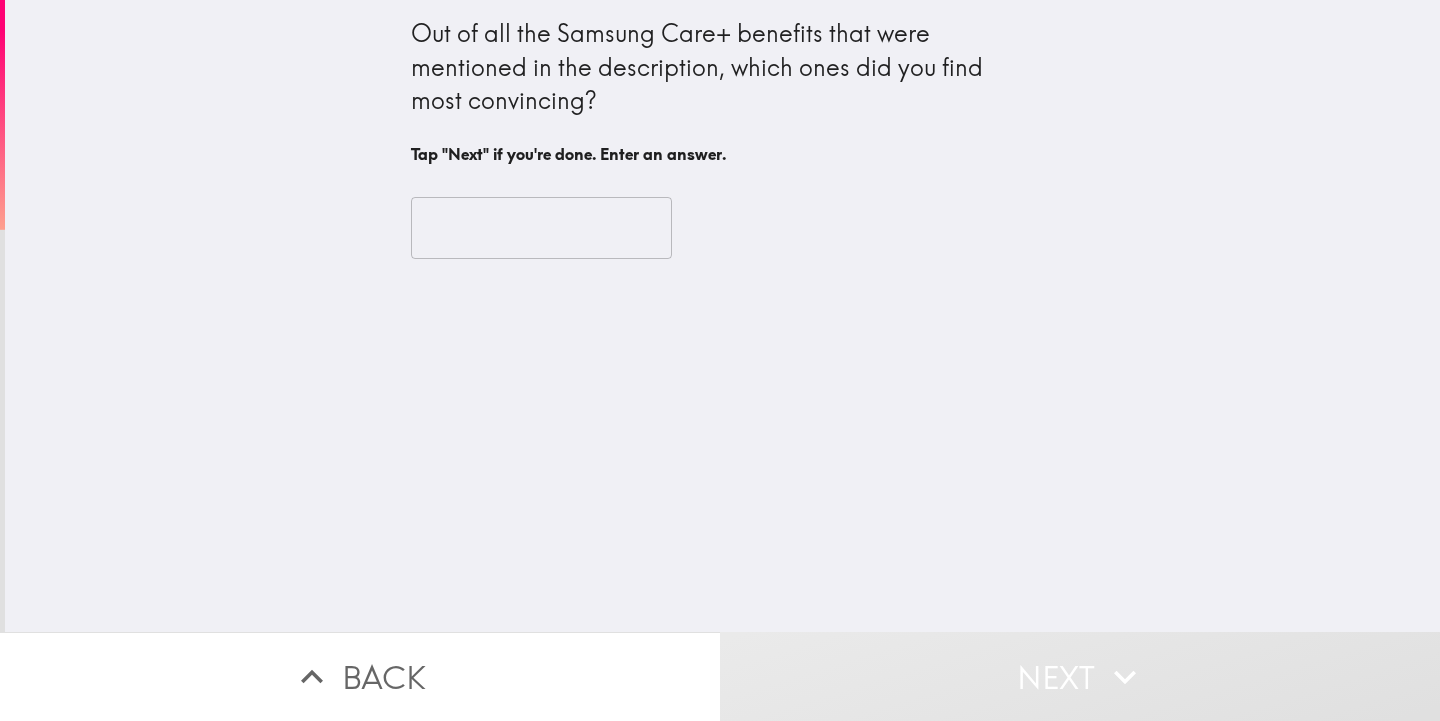 drag, startPoint x: 388, startPoint y: 151, endPoint x: 704, endPoint y: 153, distance: 316.00632 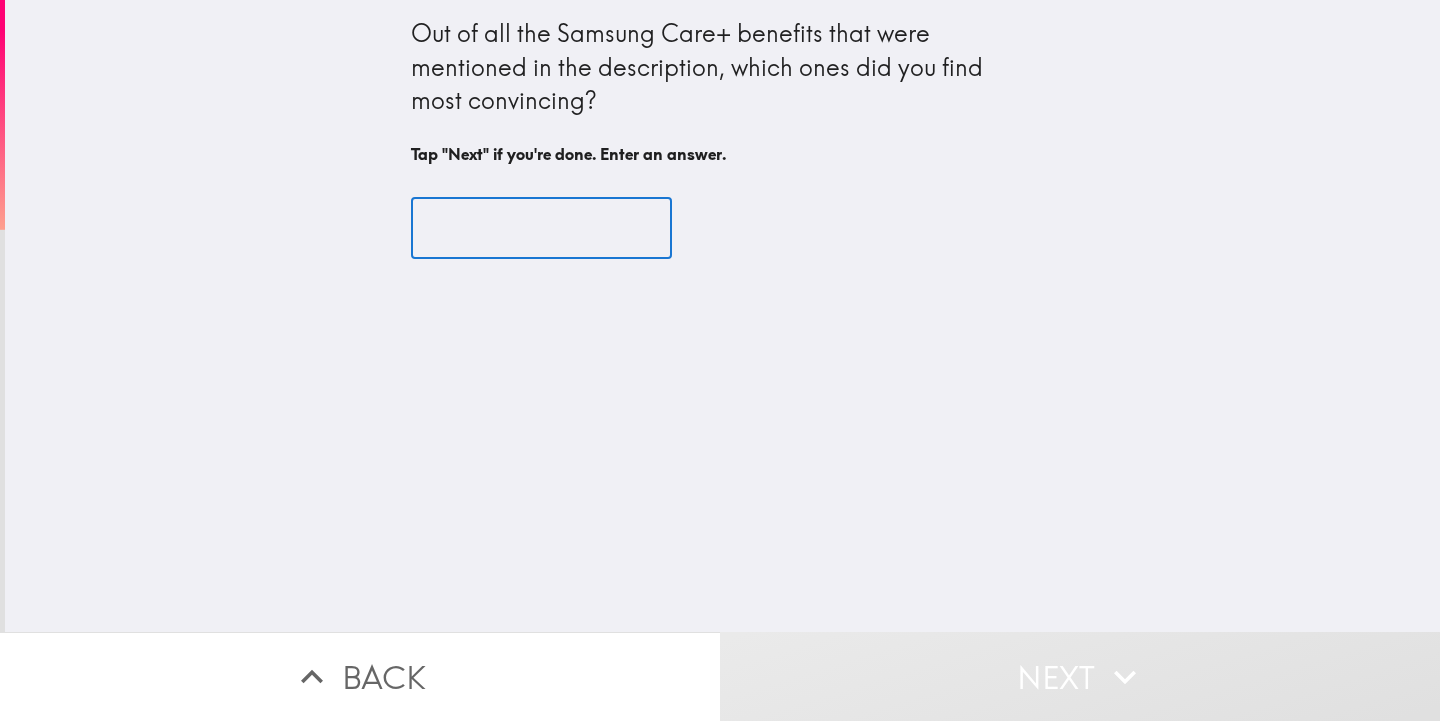 click at bounding box center [541, 228] 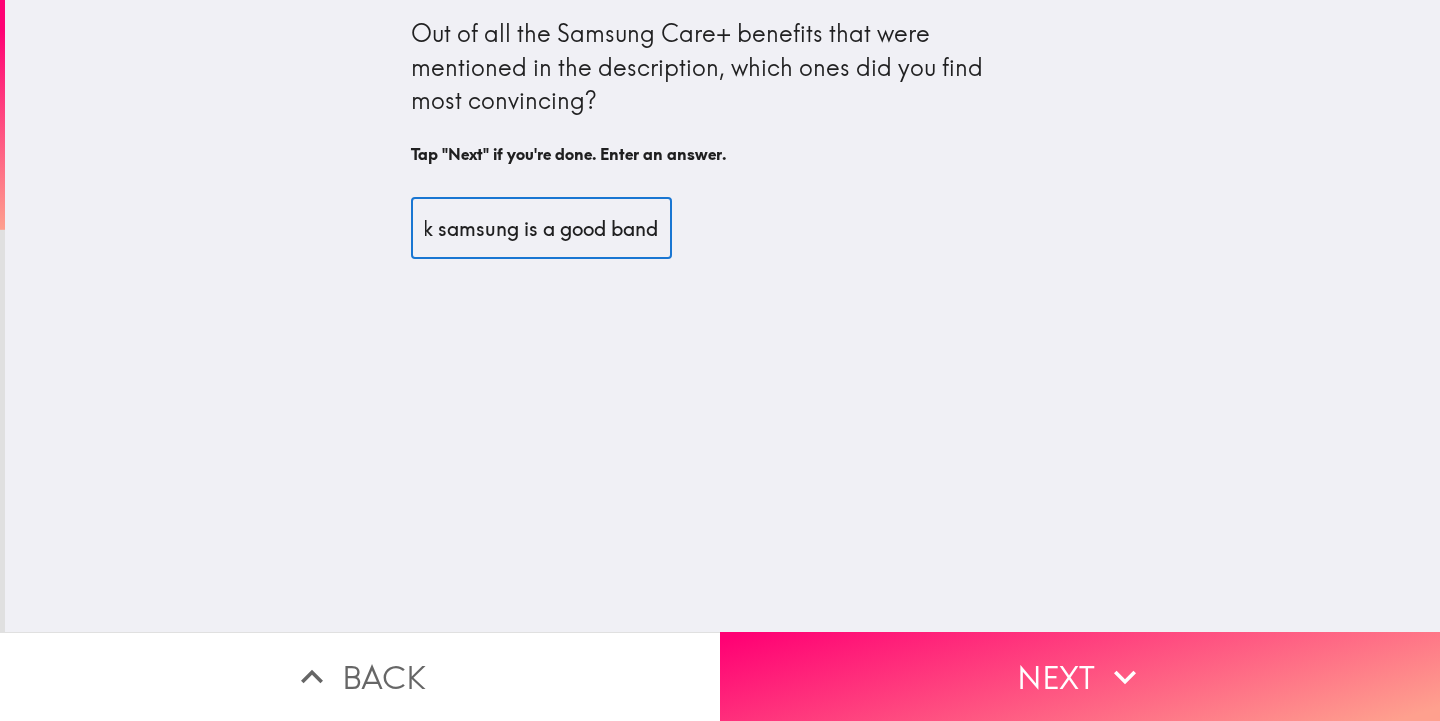 scroll, scrollTop: 0, scrollLeft: 69, axis: horizontal 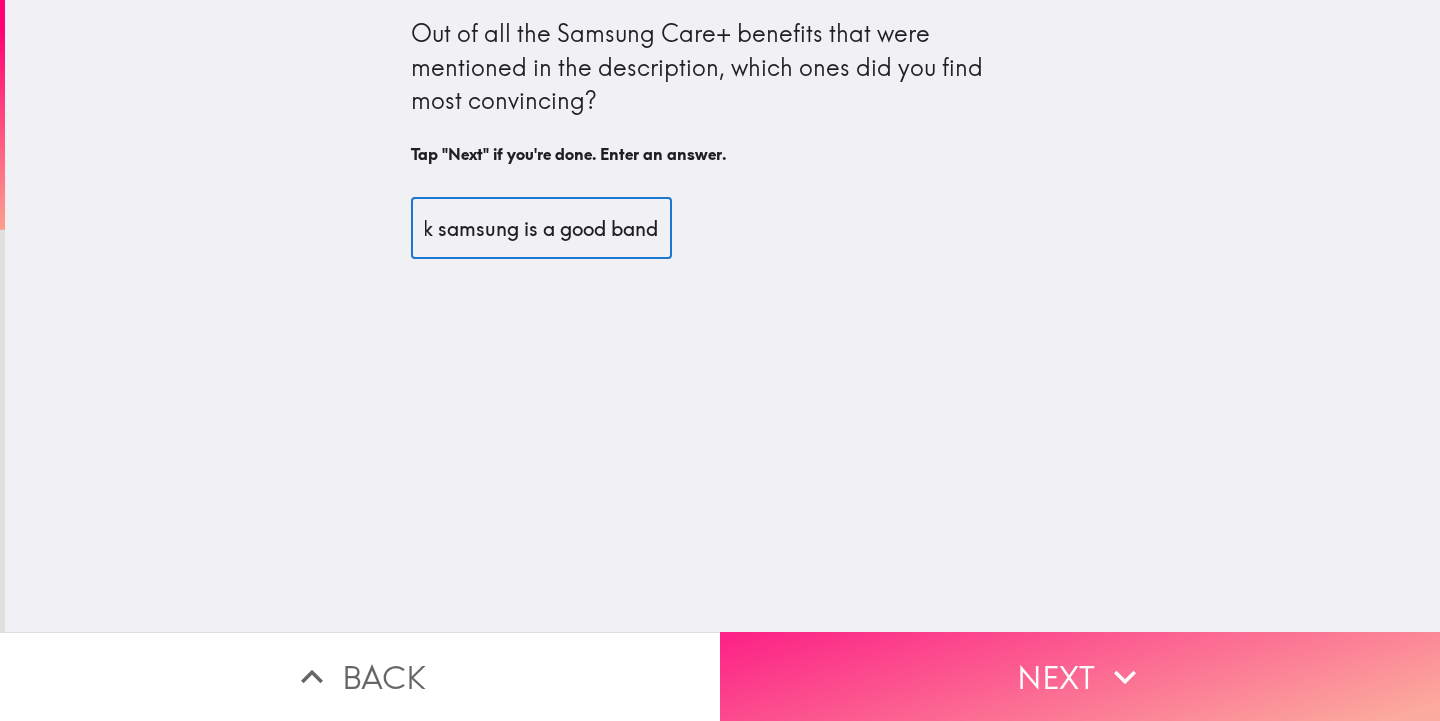 type on "I think samsung is a good band" 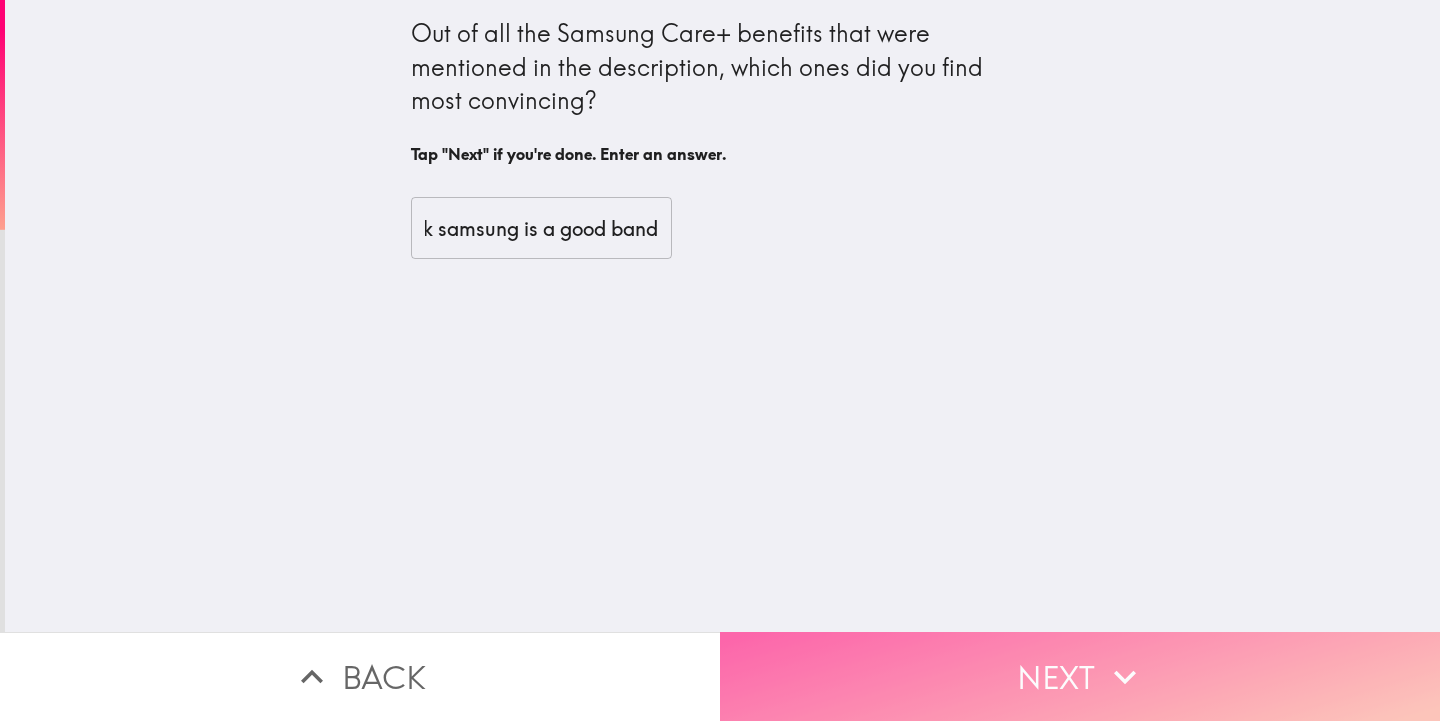 scroll, scrollTop: 0, scrollLeft: 0, axis: both 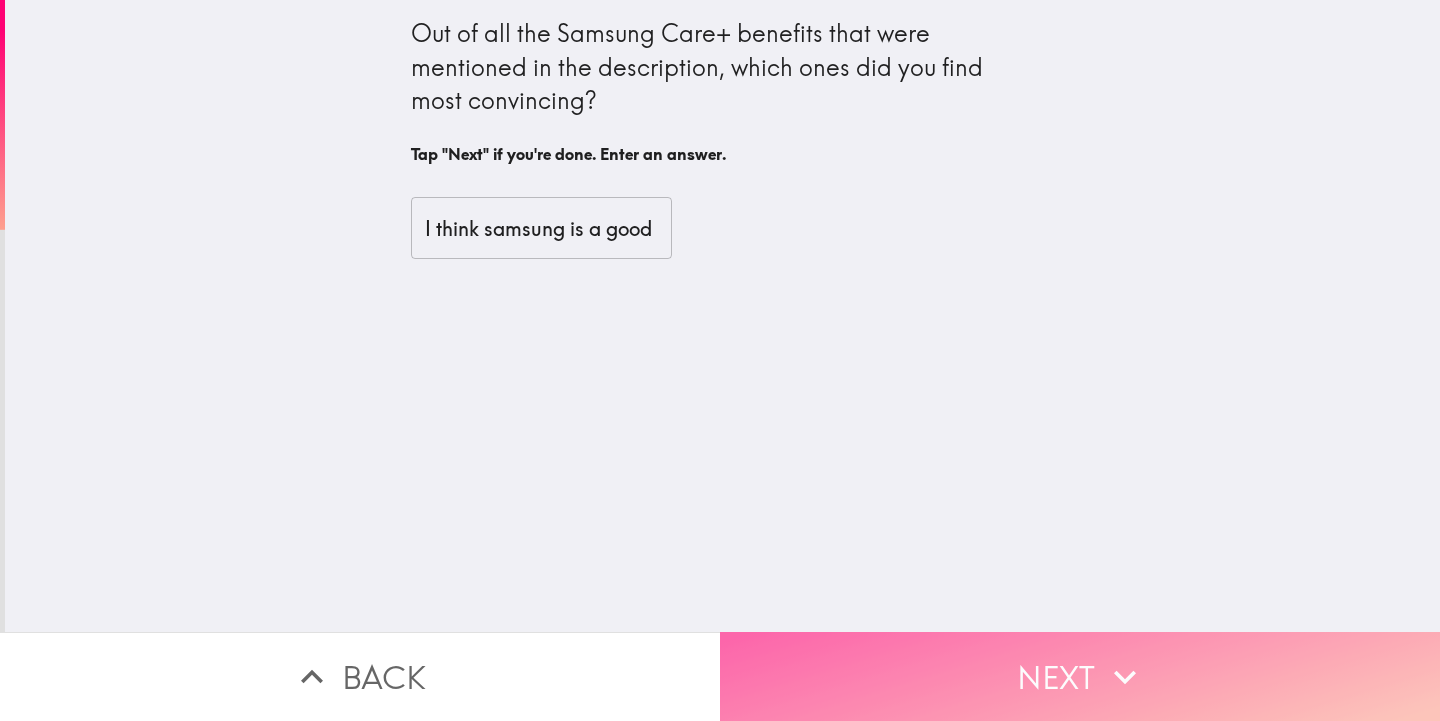 click on "Next" at bounding box center (1080, 676) 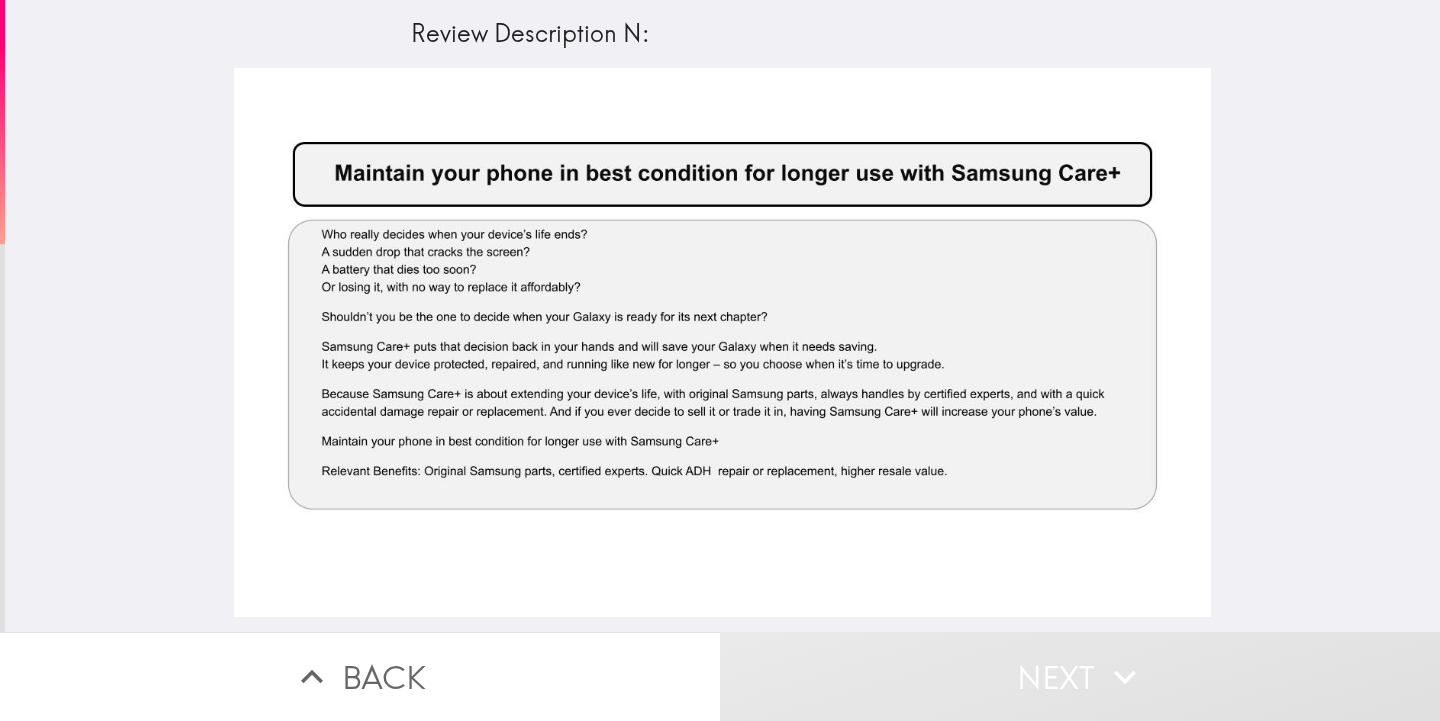click at bounding box center (722, 342) 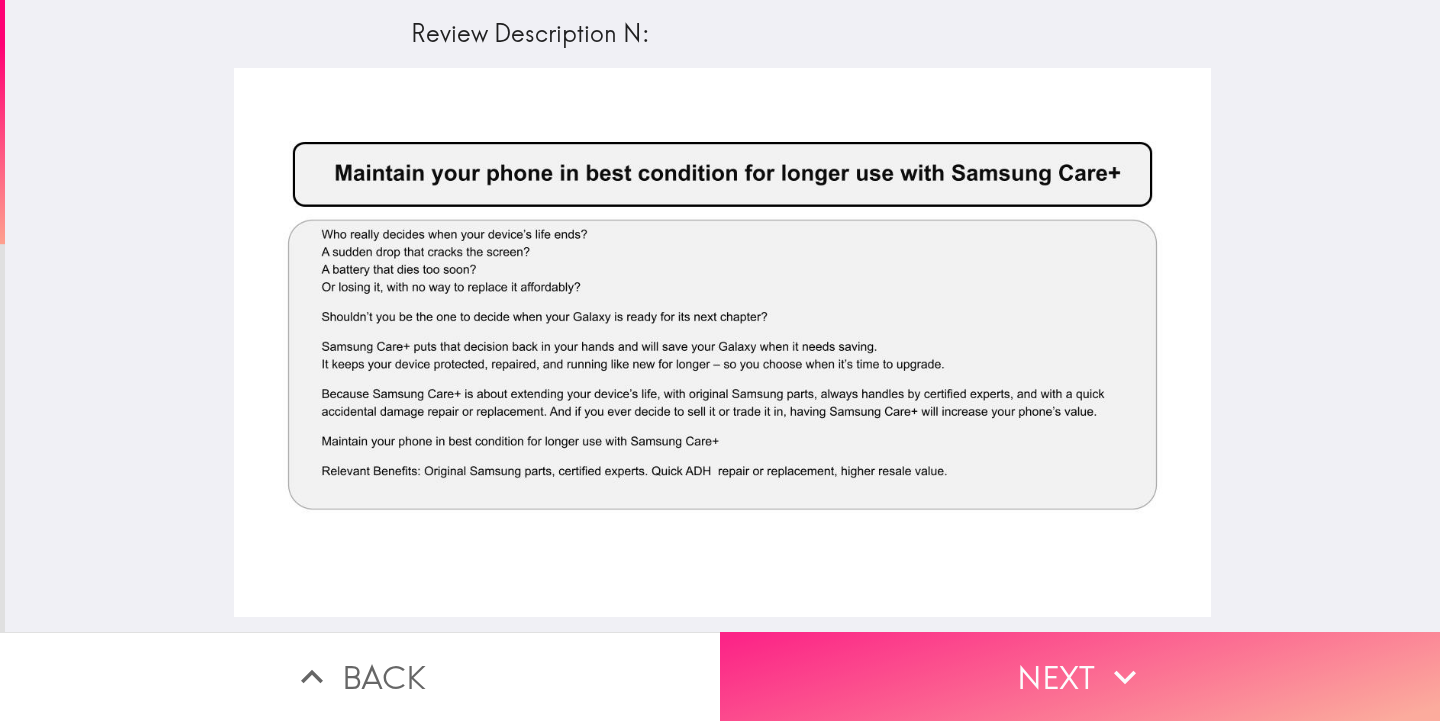 click 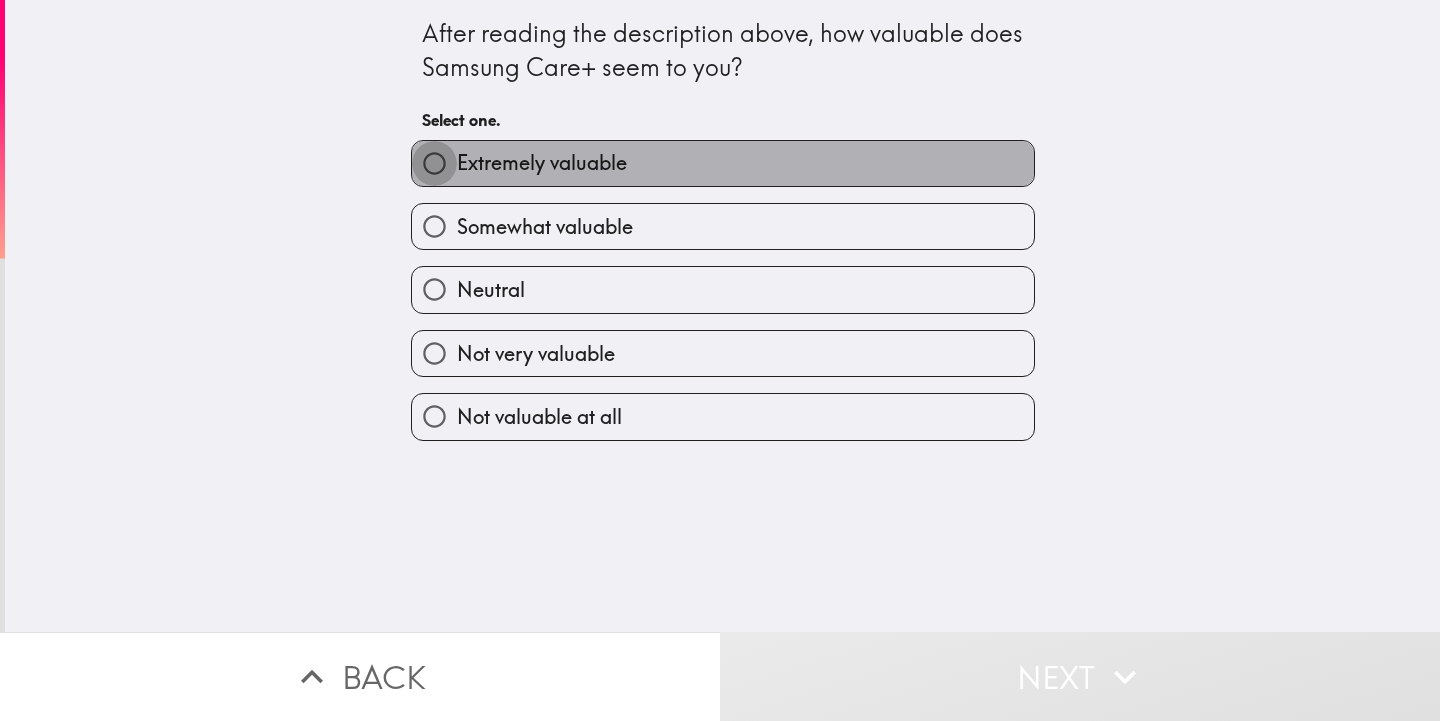 click on "Extremely valuable" at bounding box center [434, 163] 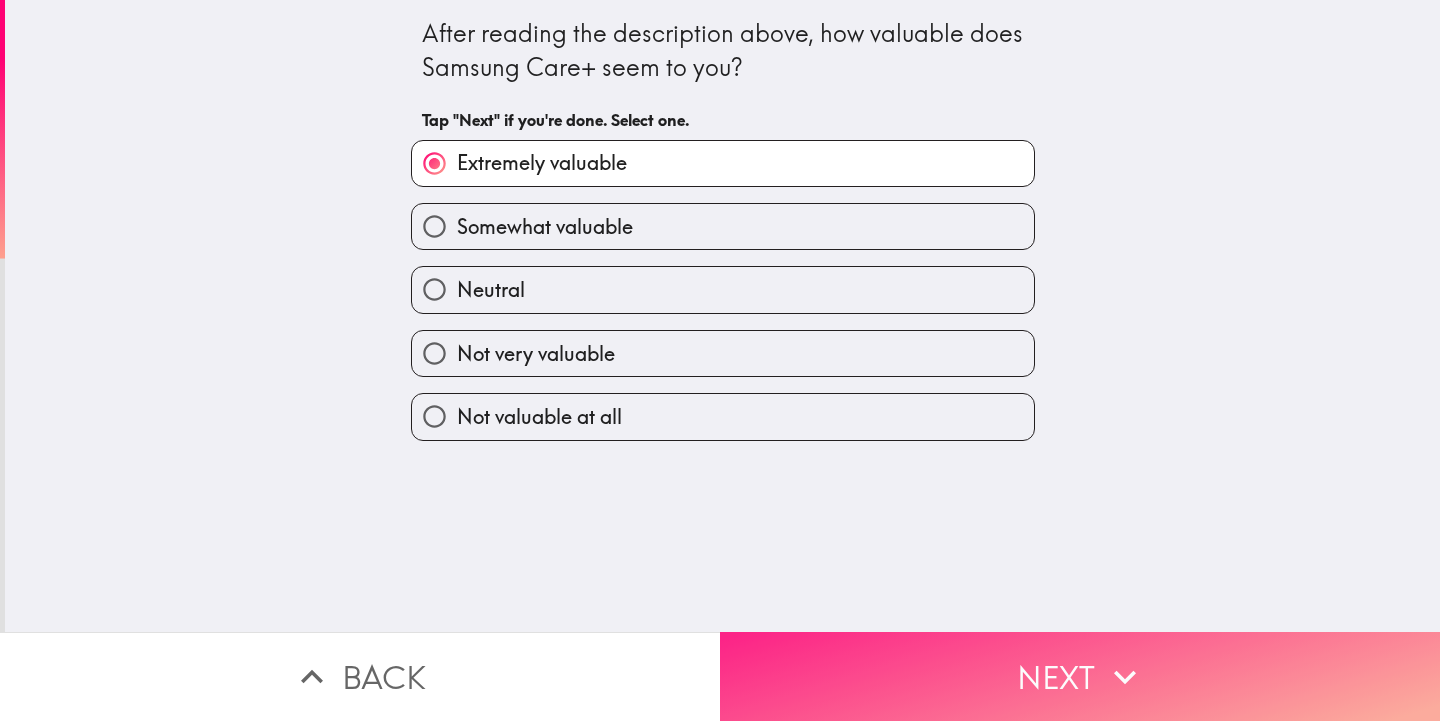 click on "Next" at bounding box center (1080, 676) 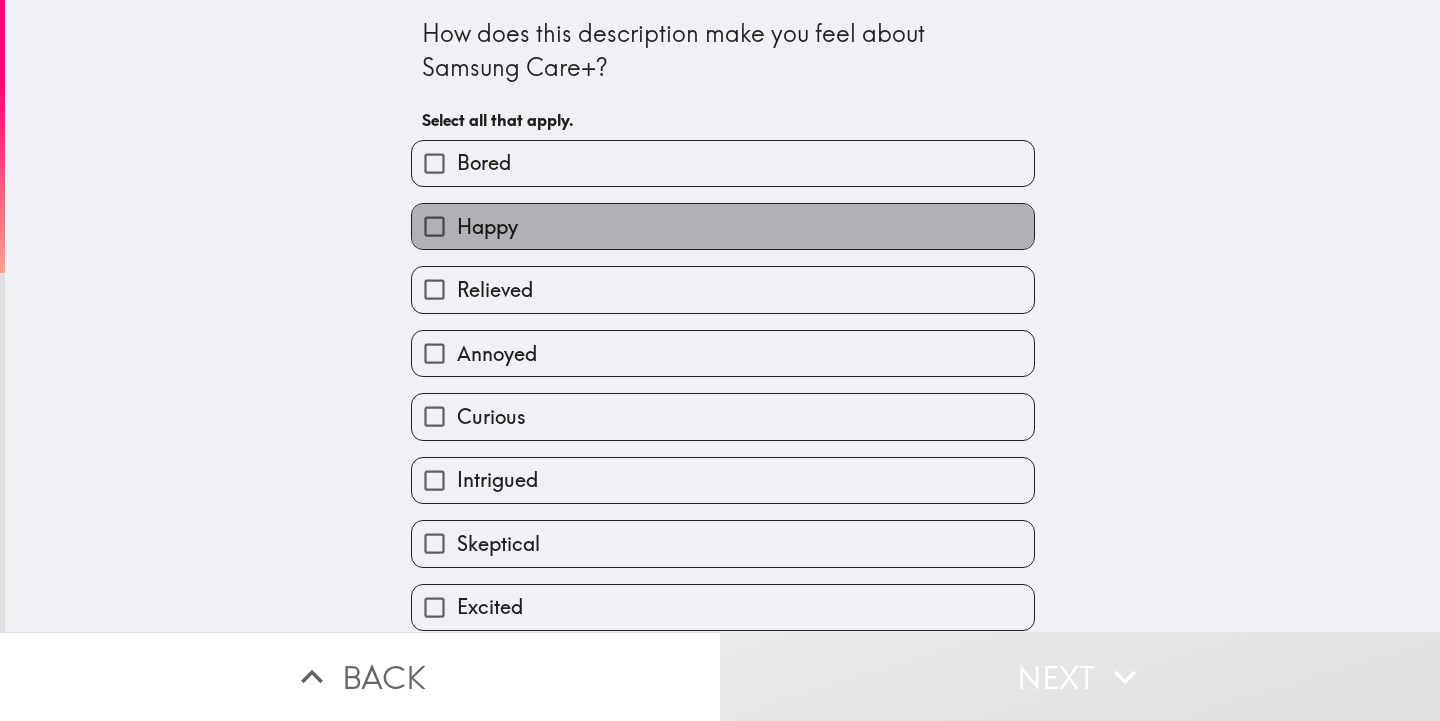 click on "Happy" at bounding box center (487, 227) 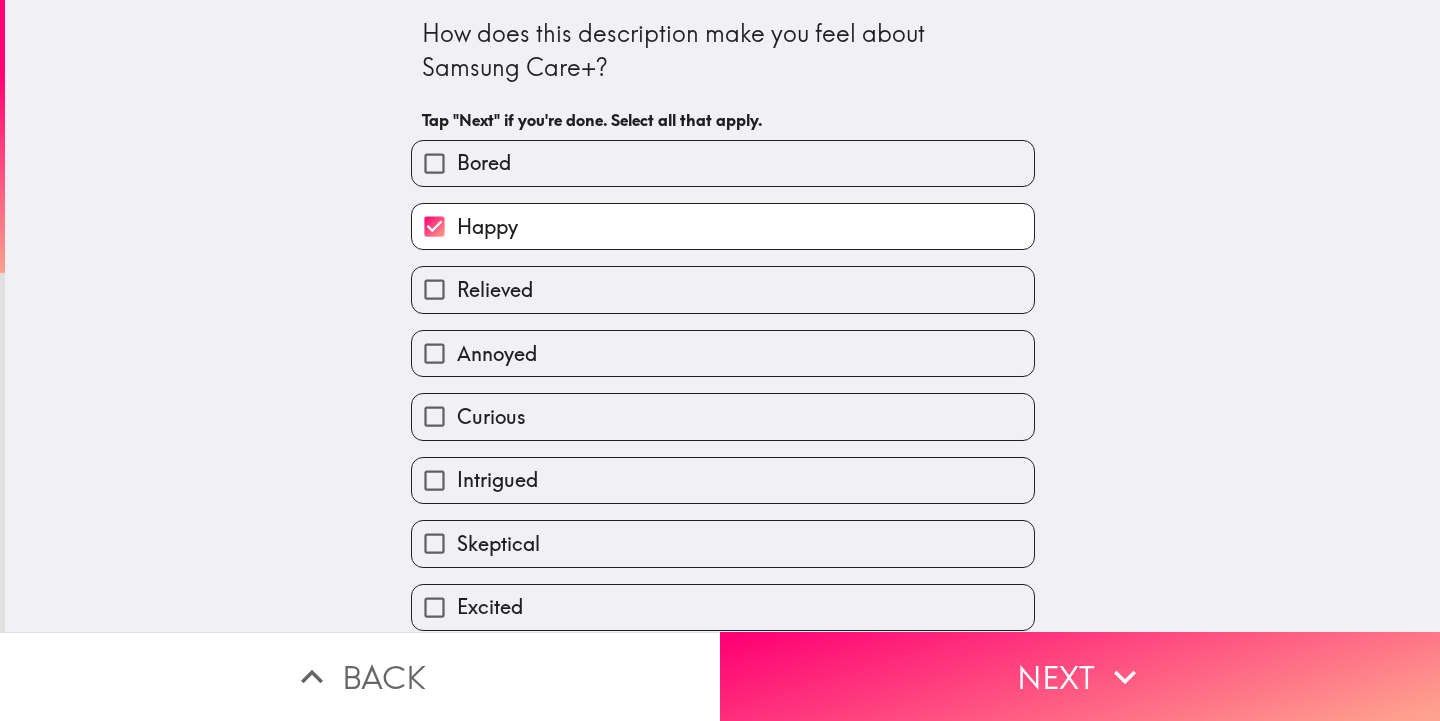 scroll, scrollTop: 77, scrollLeft: 0, axis: vertical 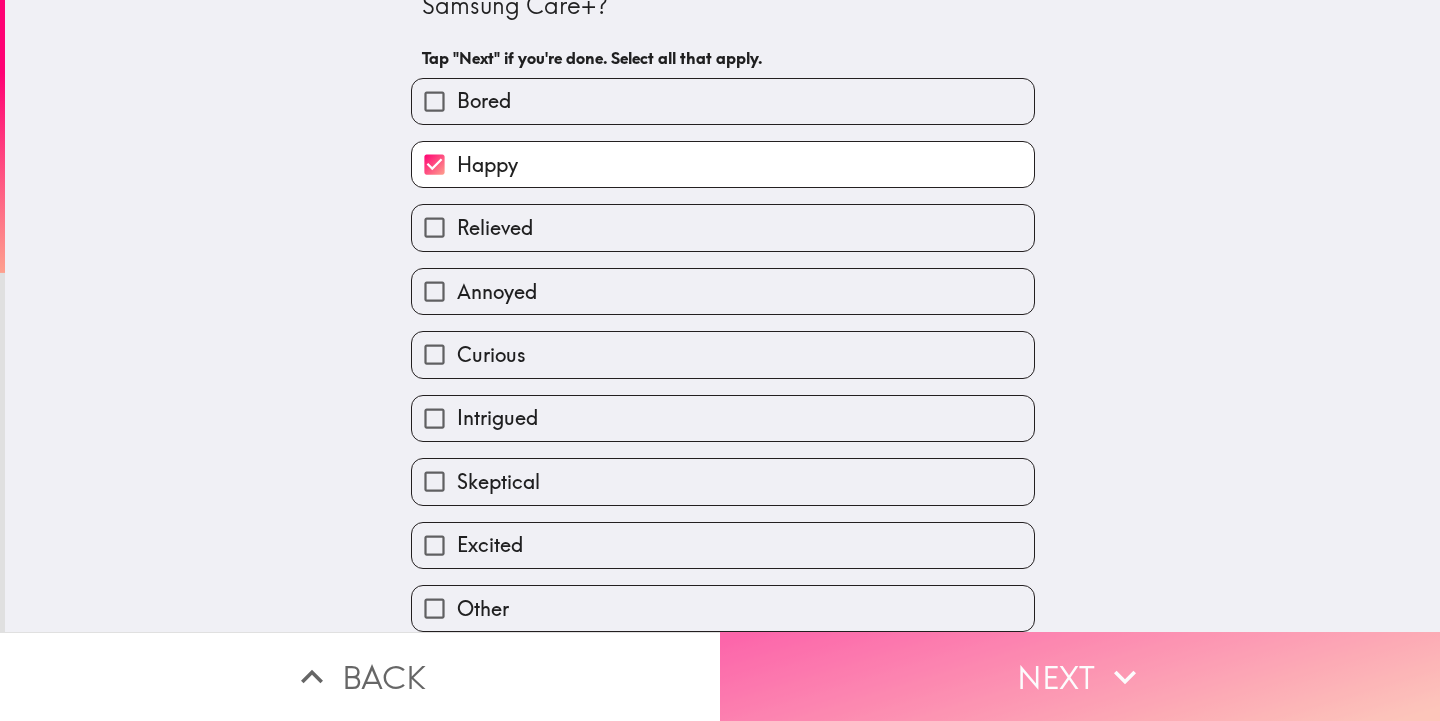 click on "Next" at bounding box center (1080, 676) 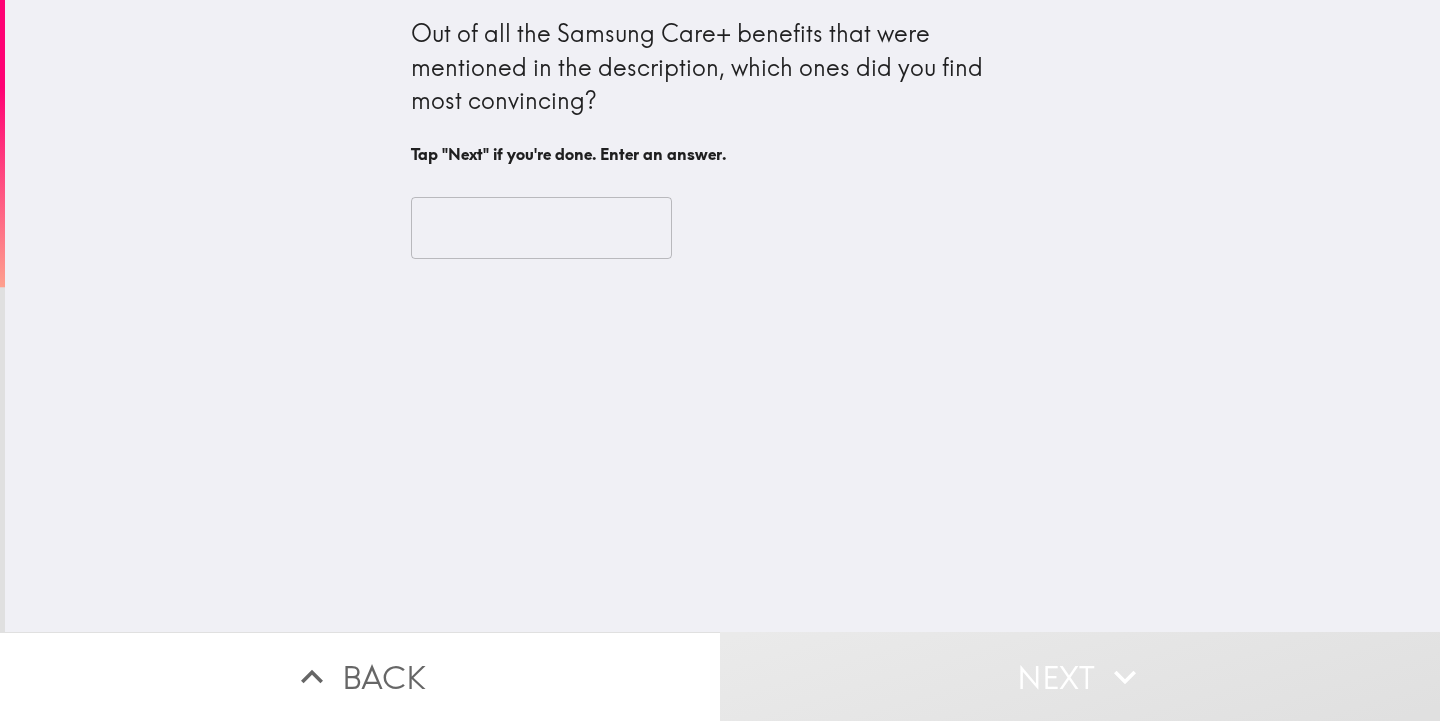type 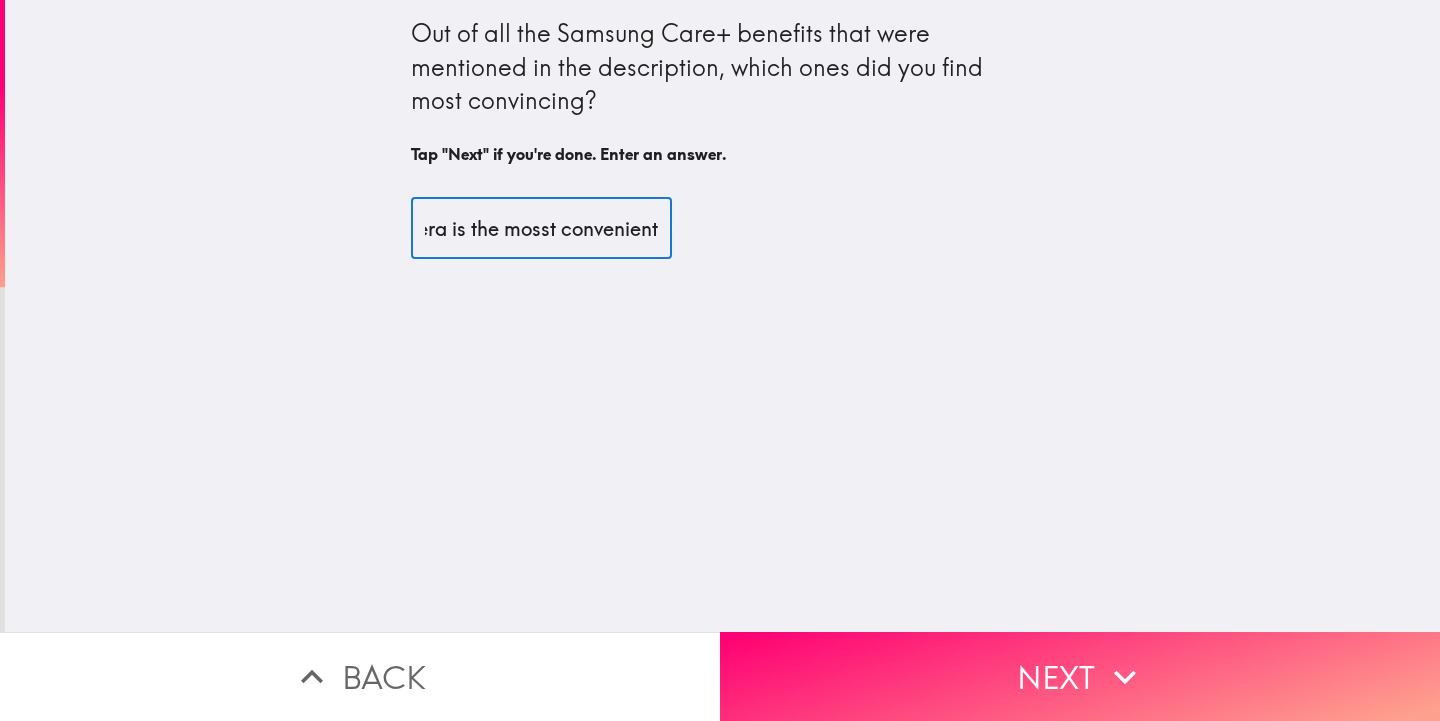 scroll, scrollTop: 0, scrollLeft: 161, axis: horizontal 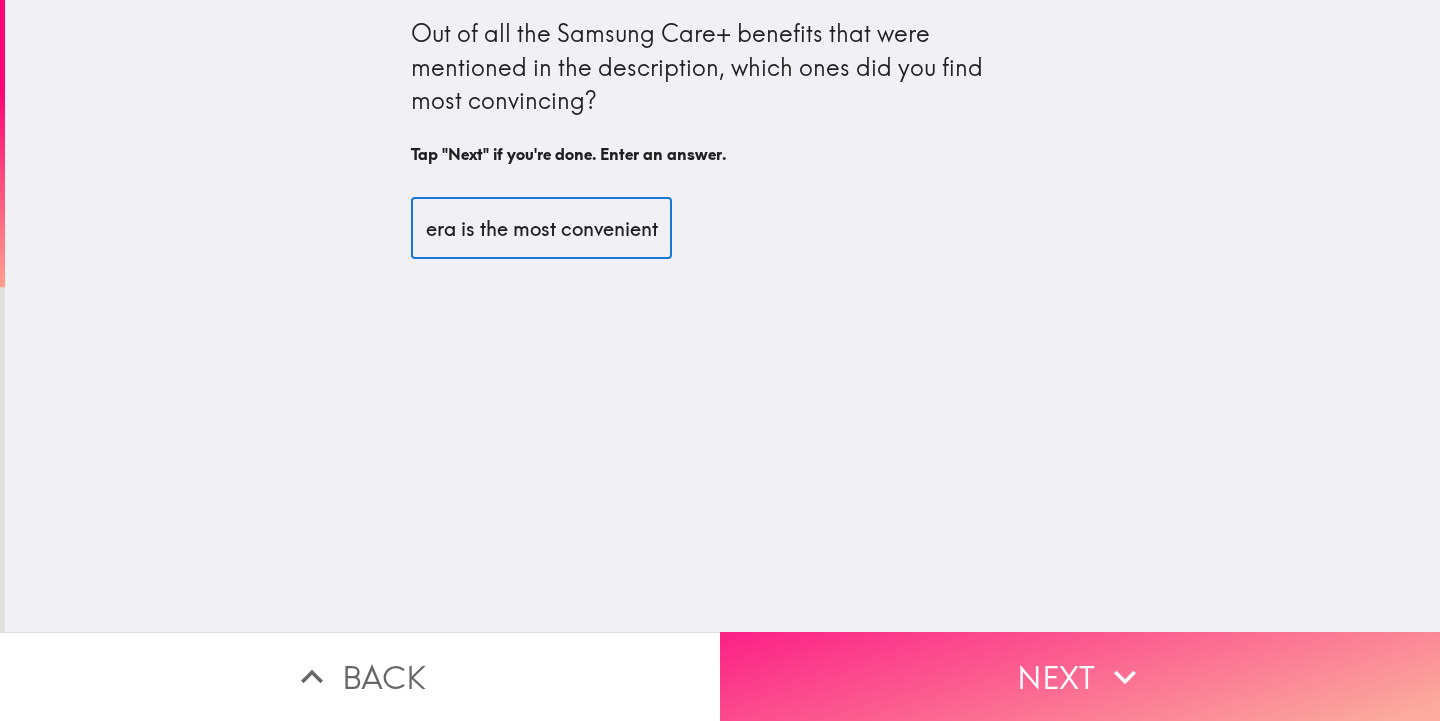 type on "I think the camera is the most convenient" 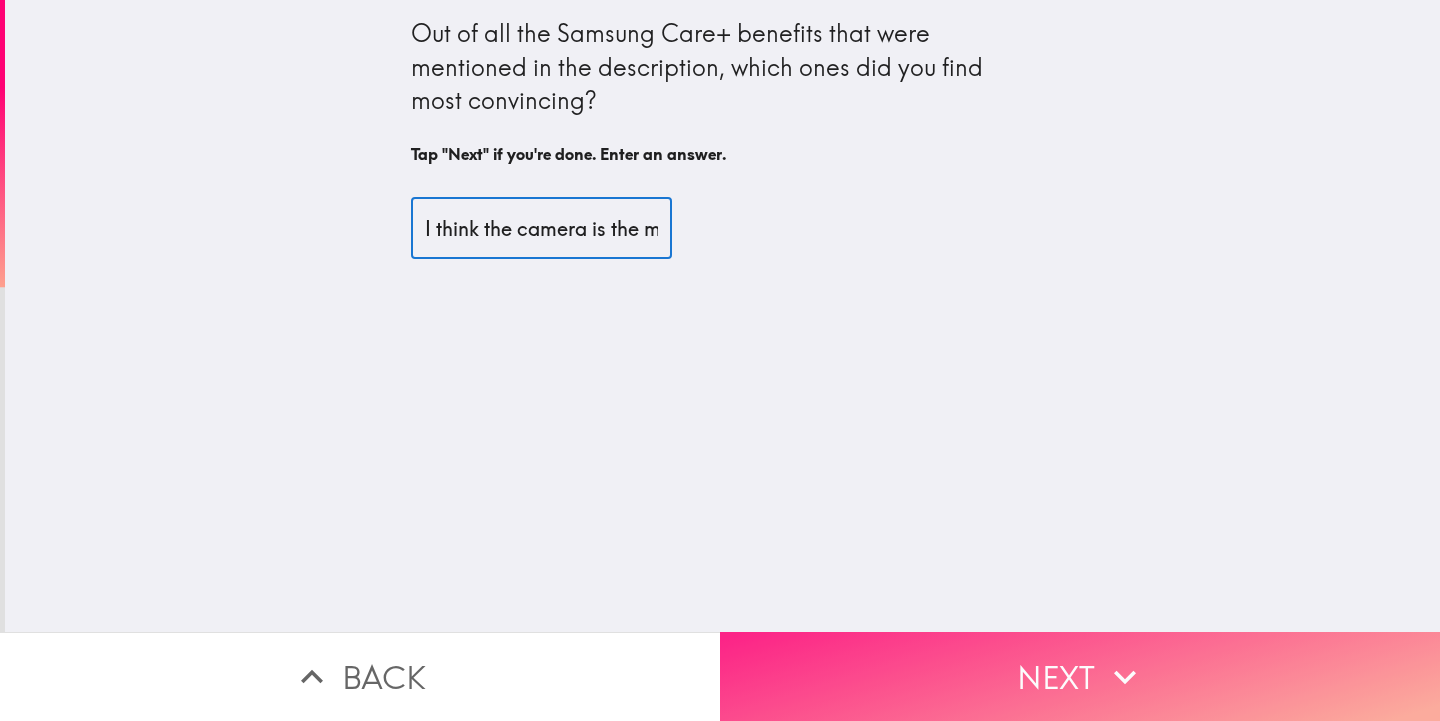 click 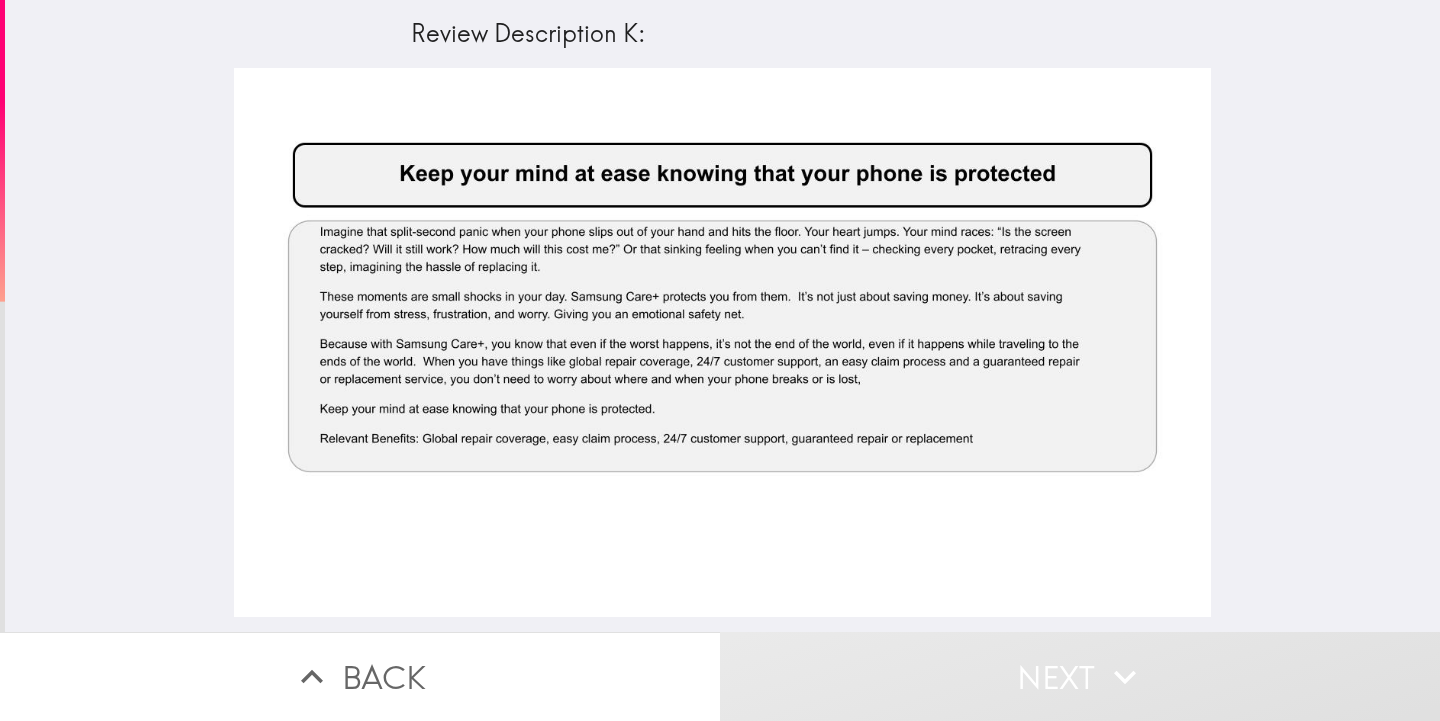 click at bounding box center [722, 342] 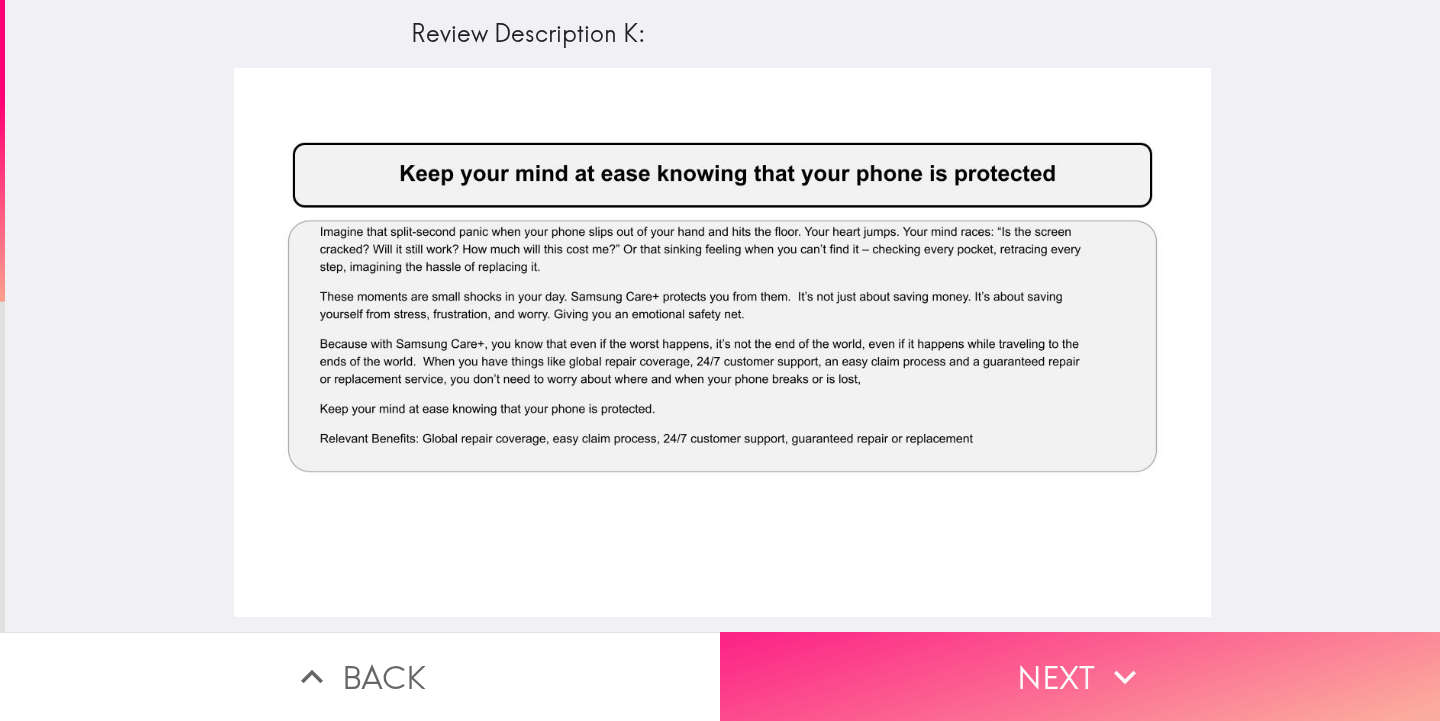 click on "Next" at bounding box center (1080, 676) 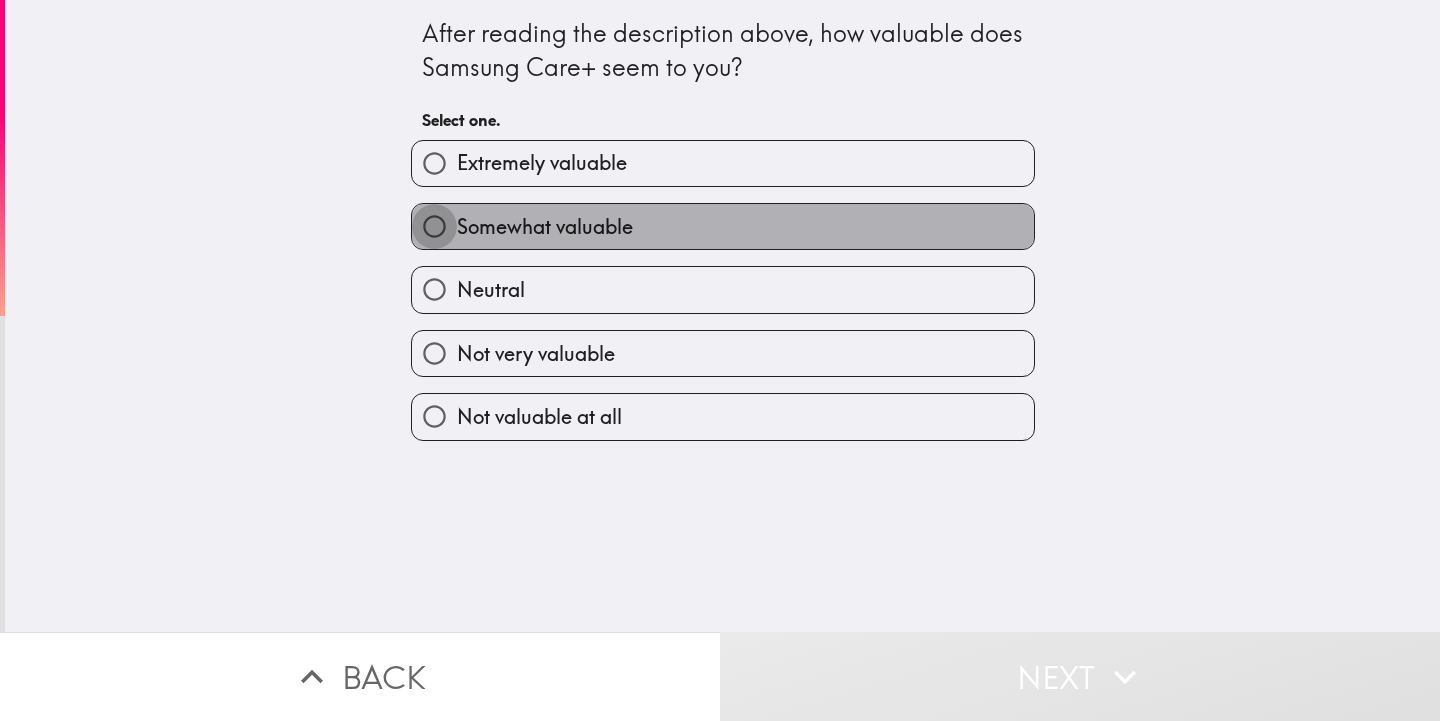 click on "Somewhat valuable" at bounding box center [434, 226] 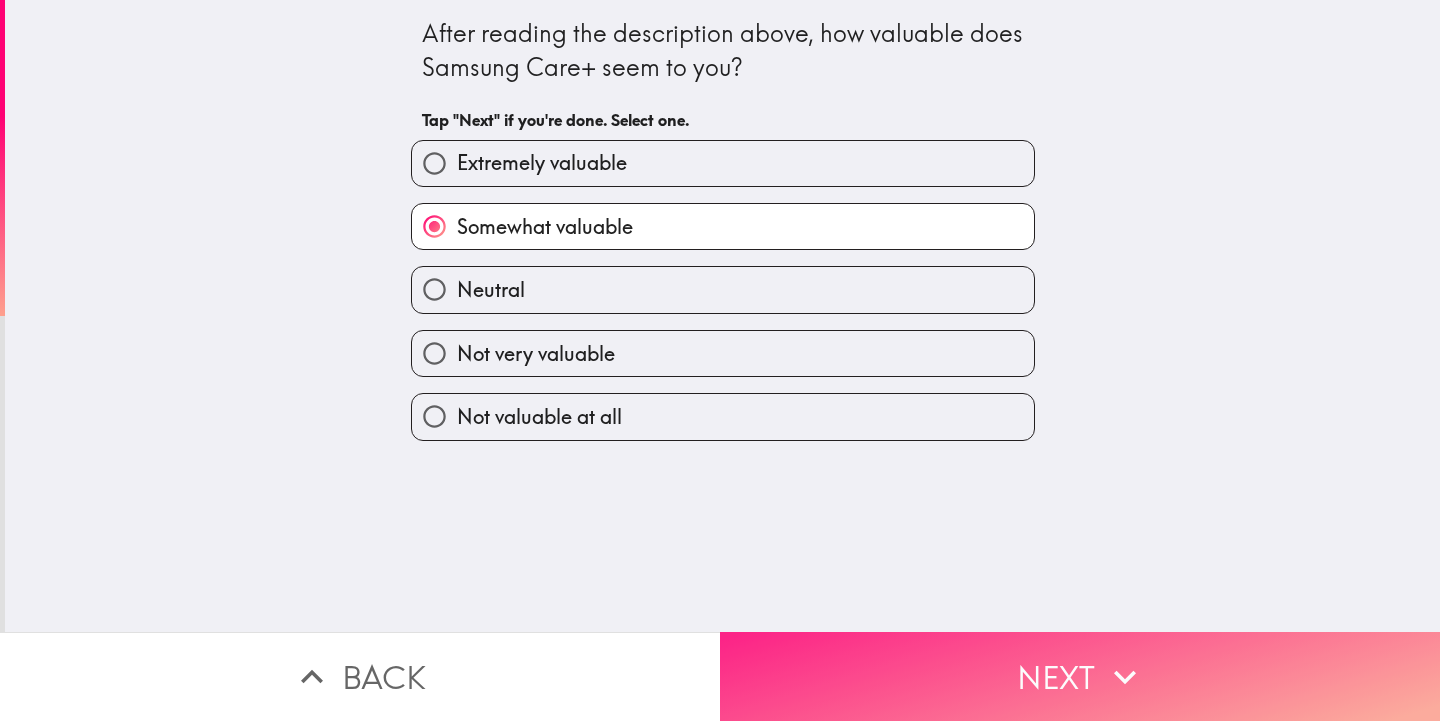 click on "Next" at bounding box center [1080, 676] 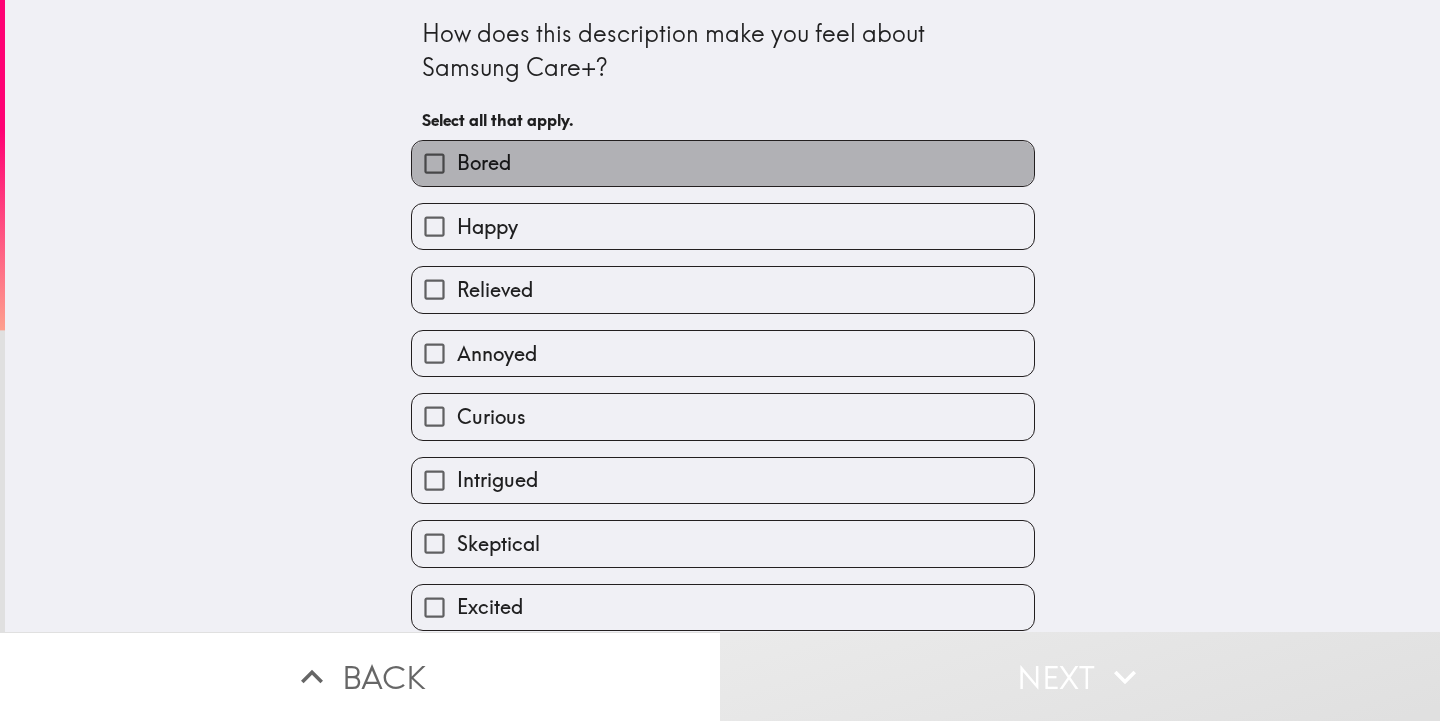 click on "Bored" at bounding box center [723, 163] 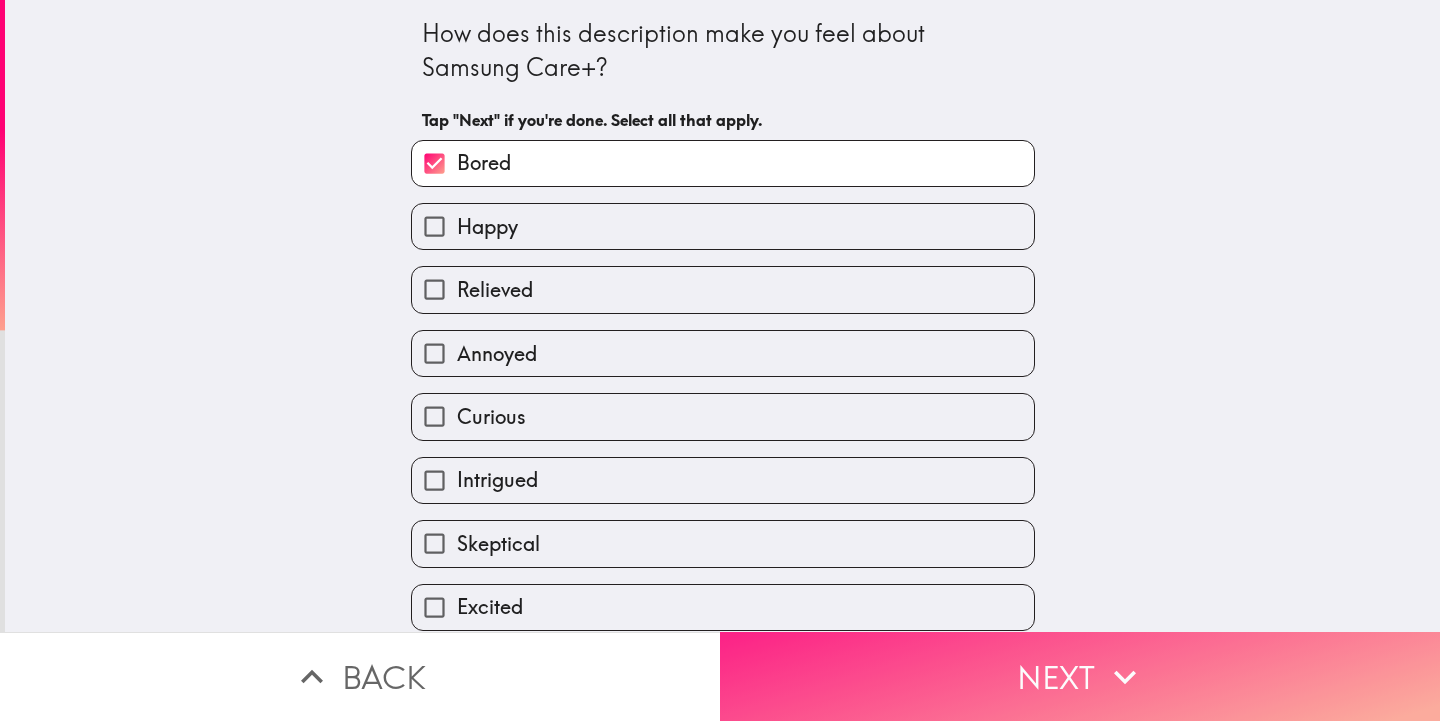 click on "Next" at bounding box center (1080, 676) 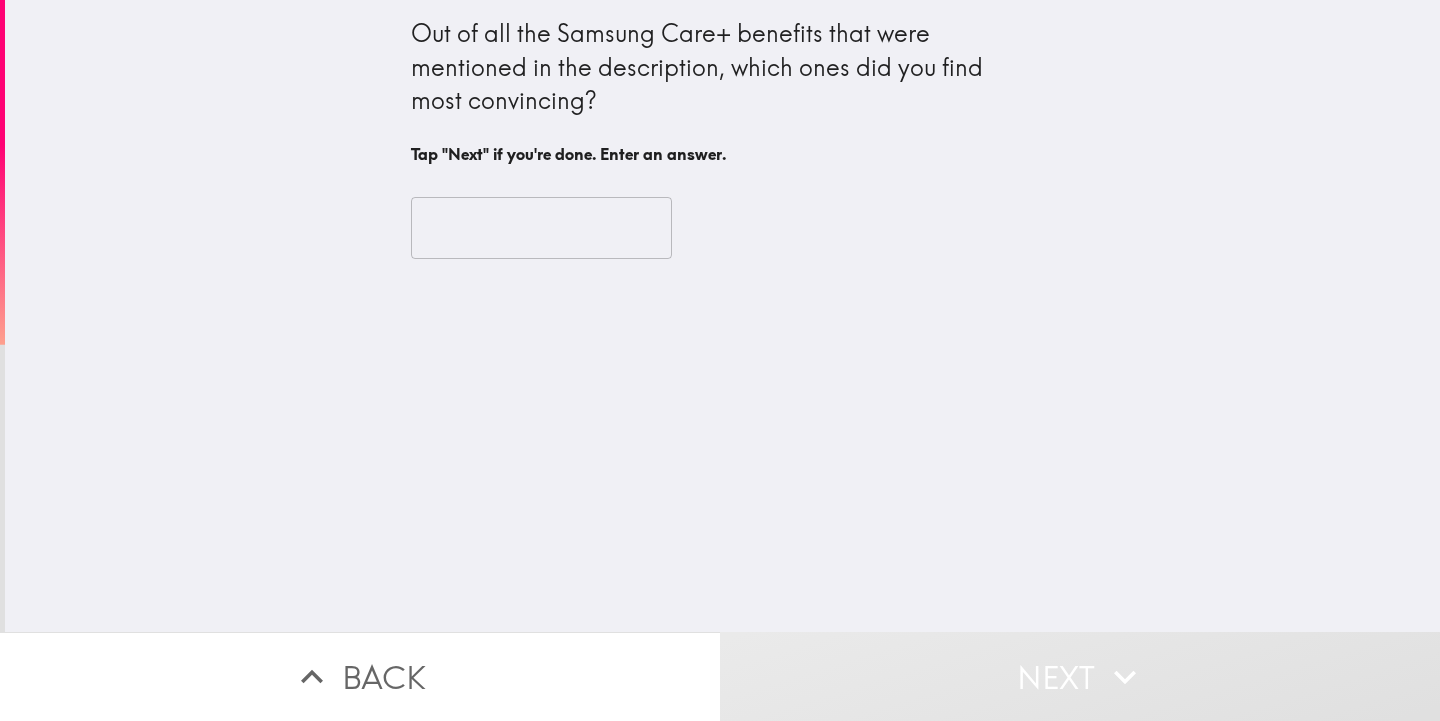click on "​" at bounding box center (723, 228) 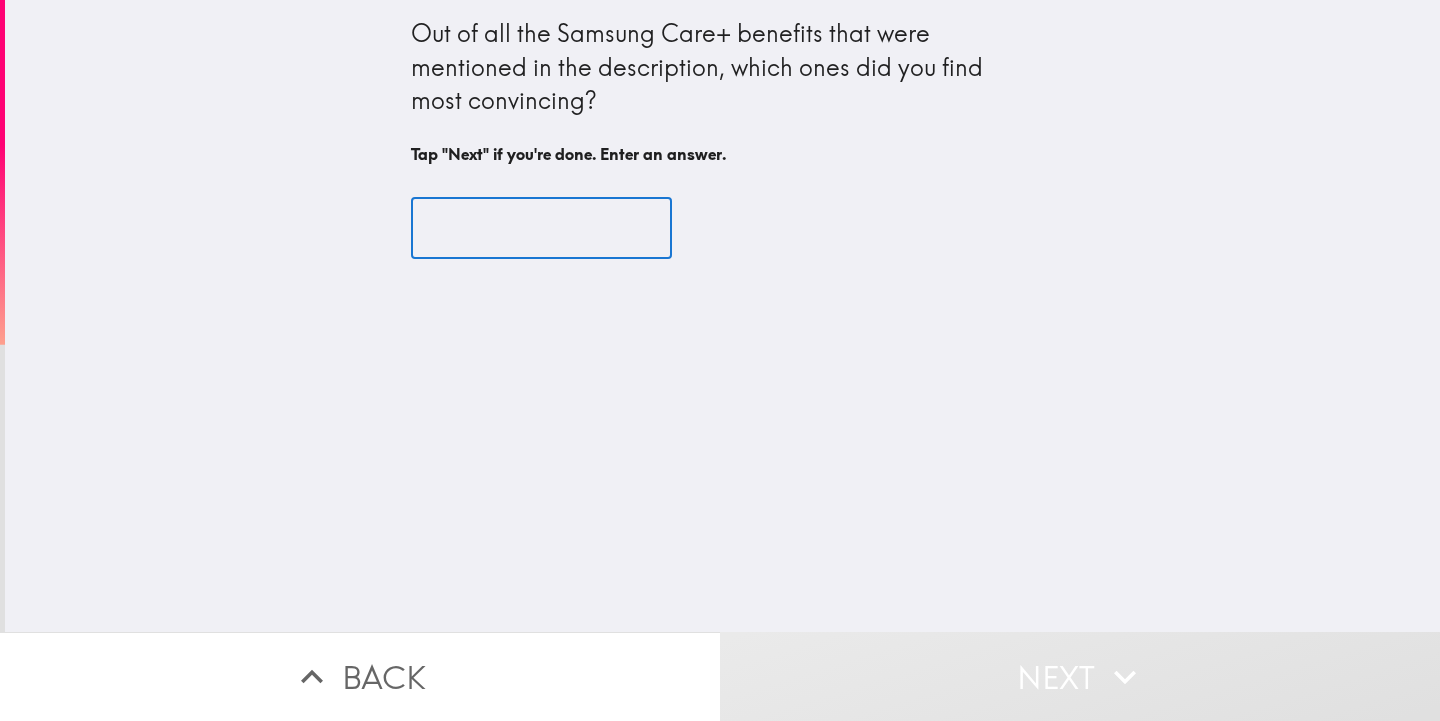 click at bounding box center [541, 228] 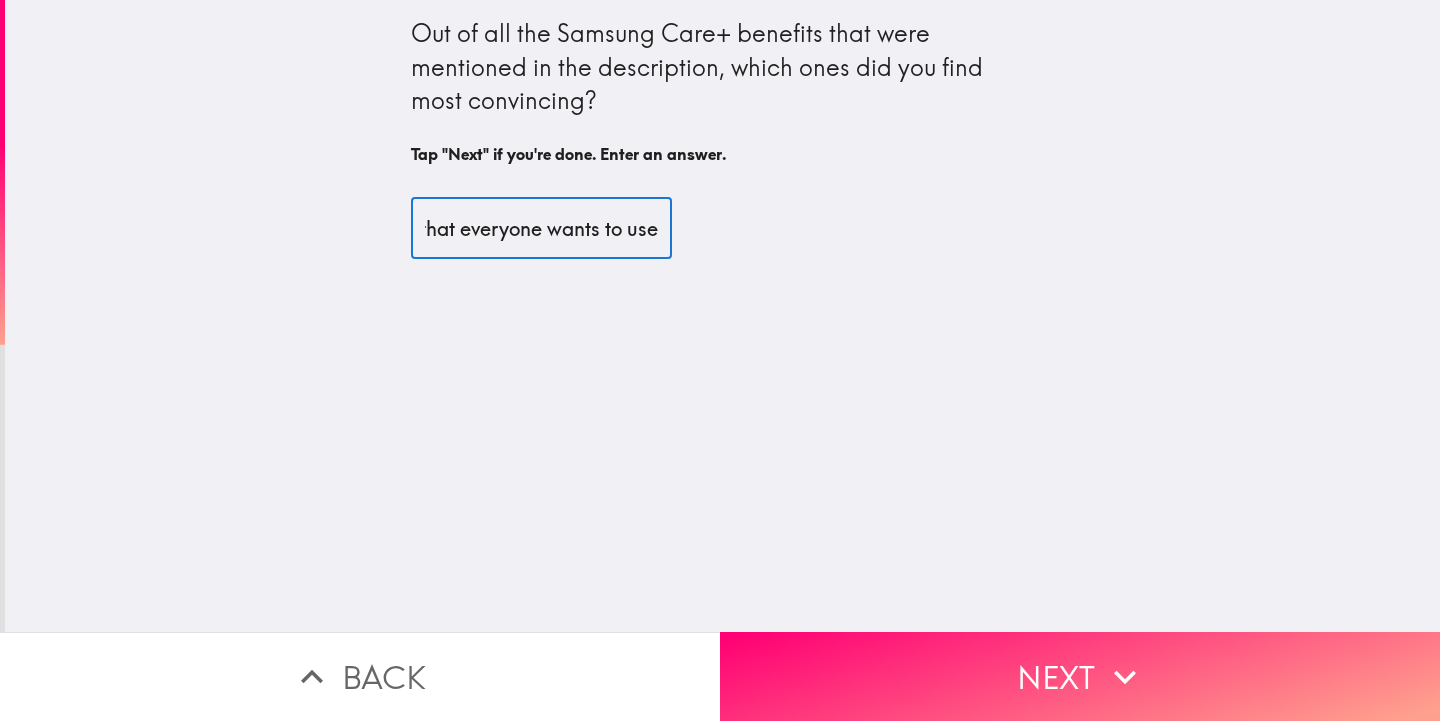 scroll, scrollTop: 0, scrollLeft: 213, axis: horizontal 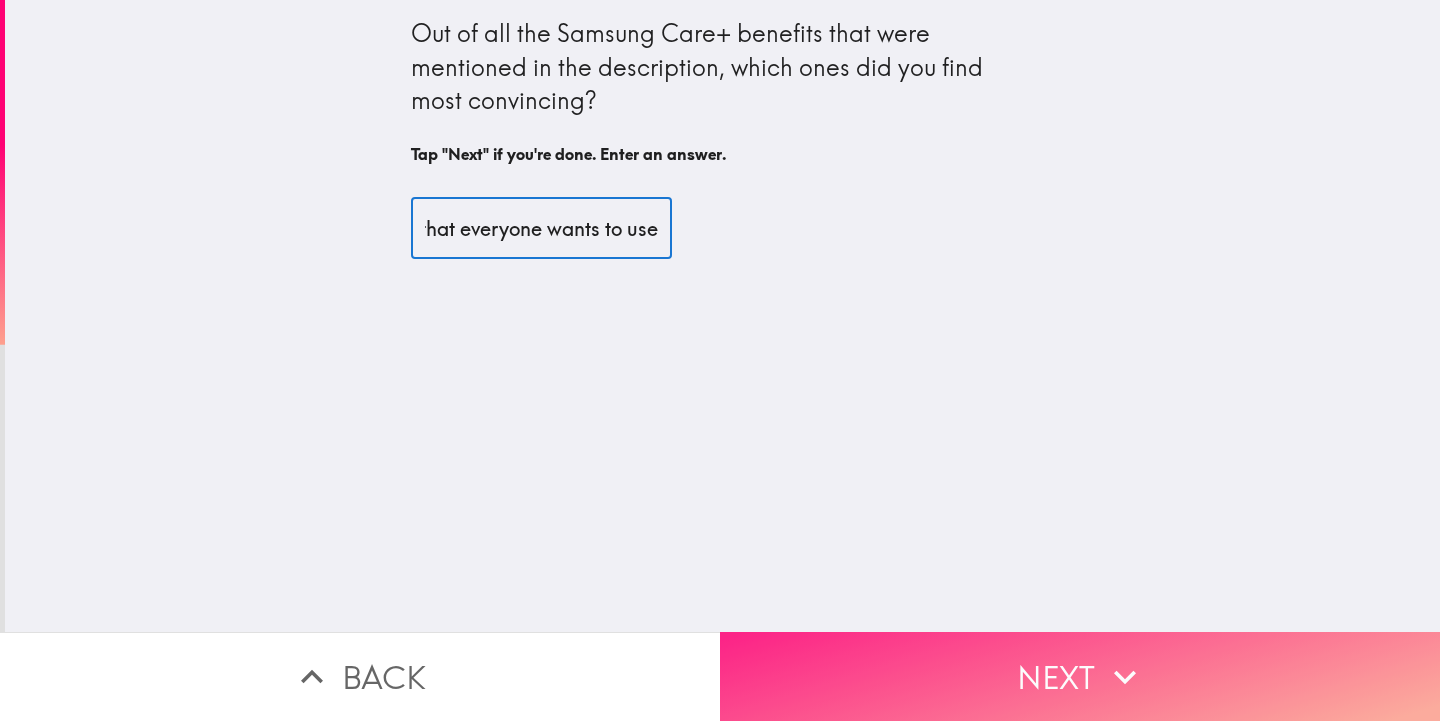 type on "Samsung is a phone that everyone wants to use" 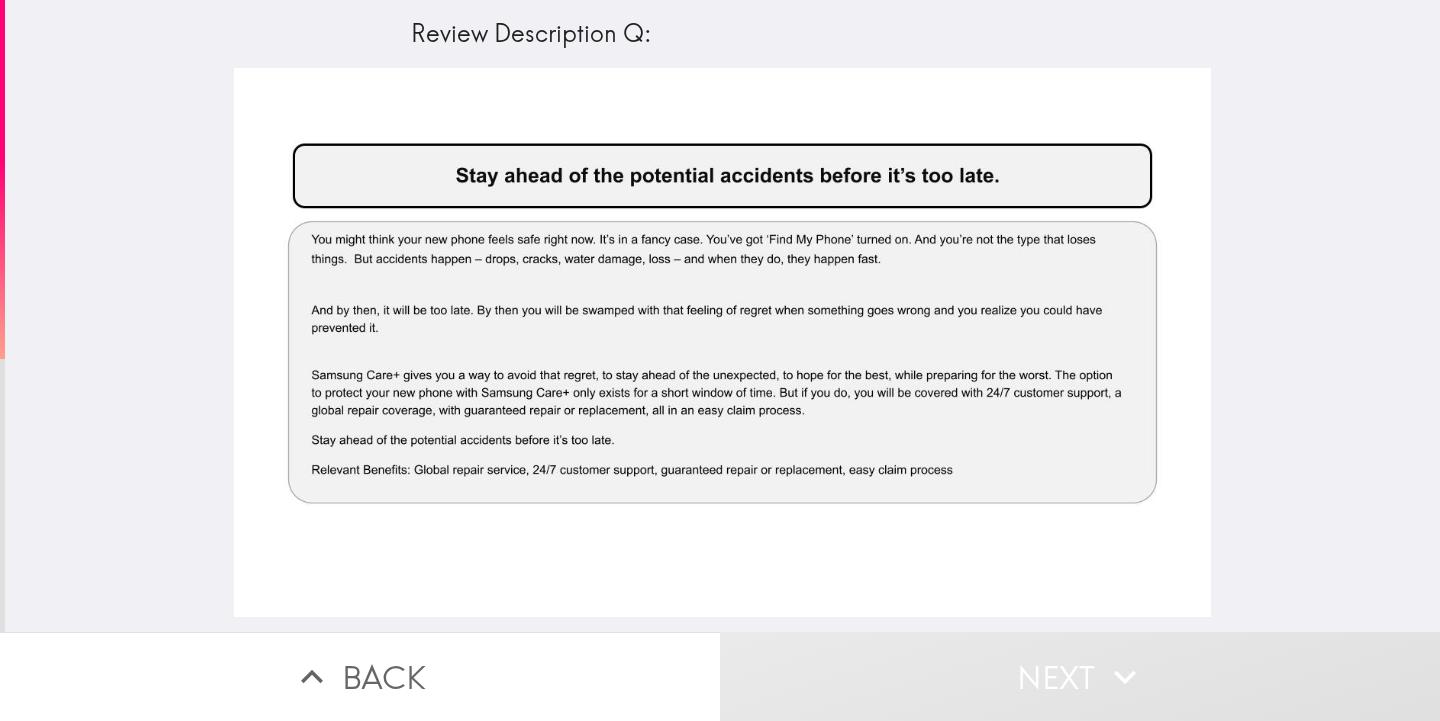 click at bounding box center [722, 342] 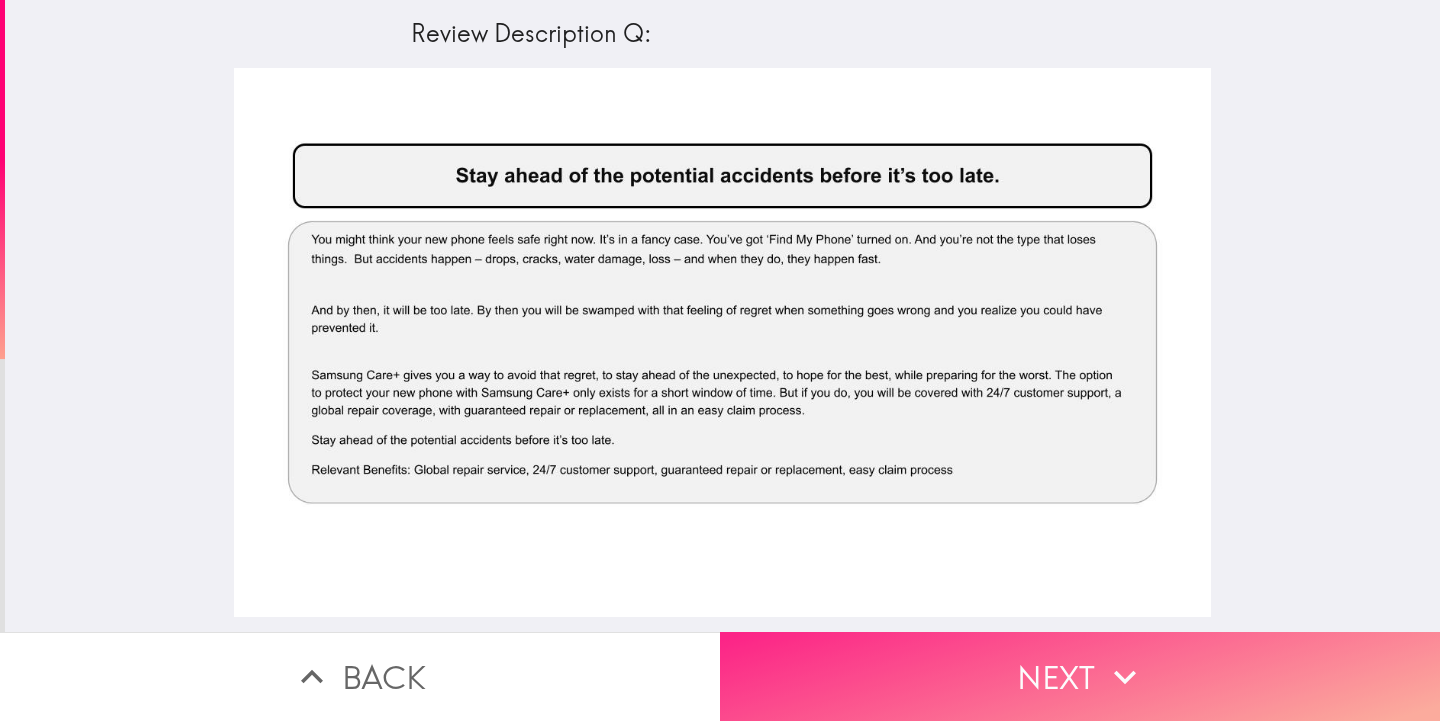 click on "Next" at bounding box center (1080, 676) 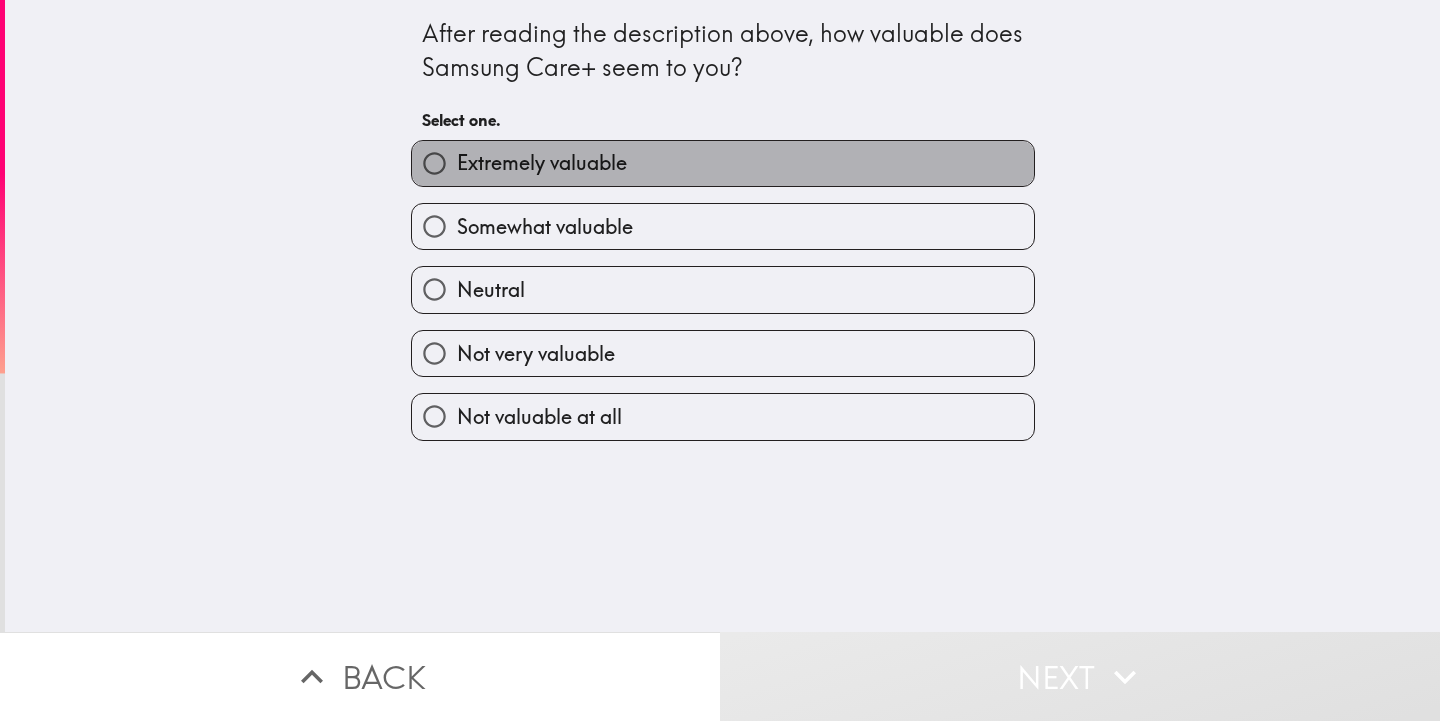 click on "Extremely valuable" at bounding box center [723, 163] 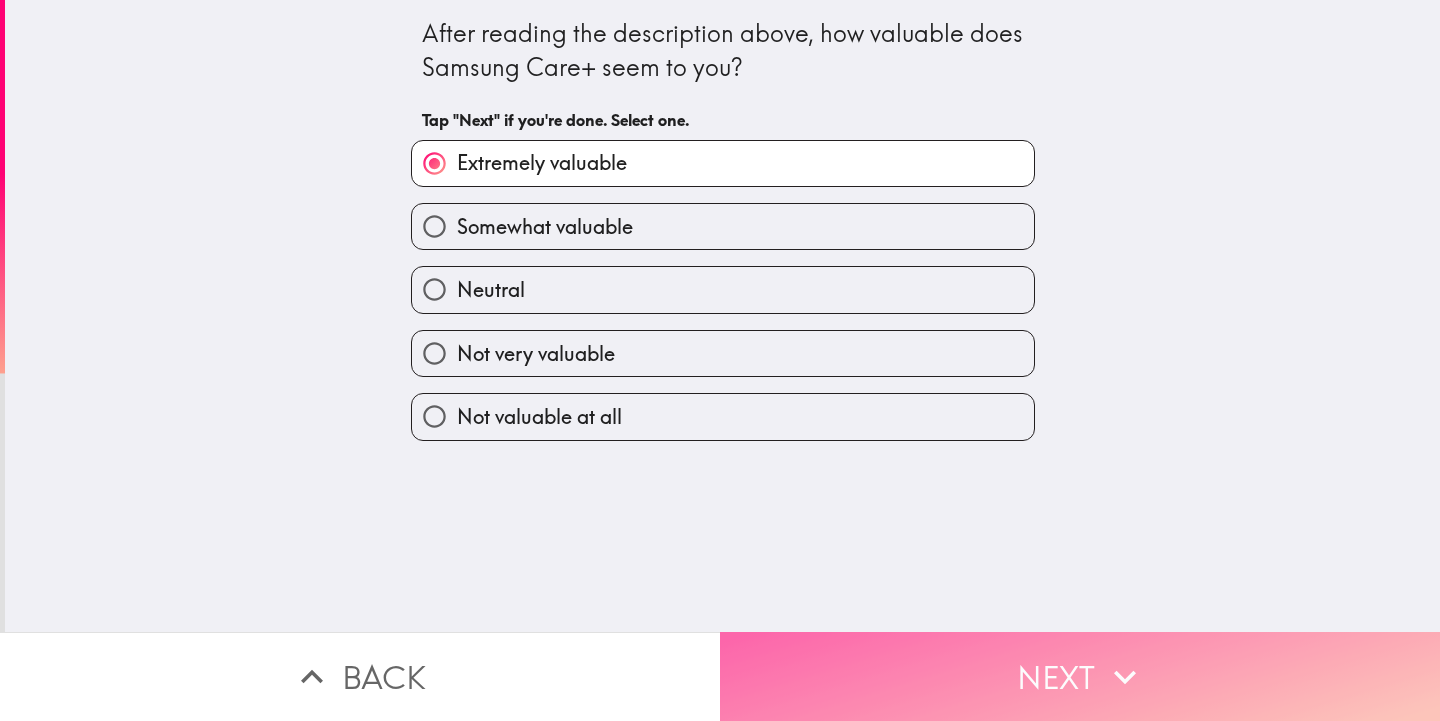 click on "Next" at bounding box center [1080, 676] 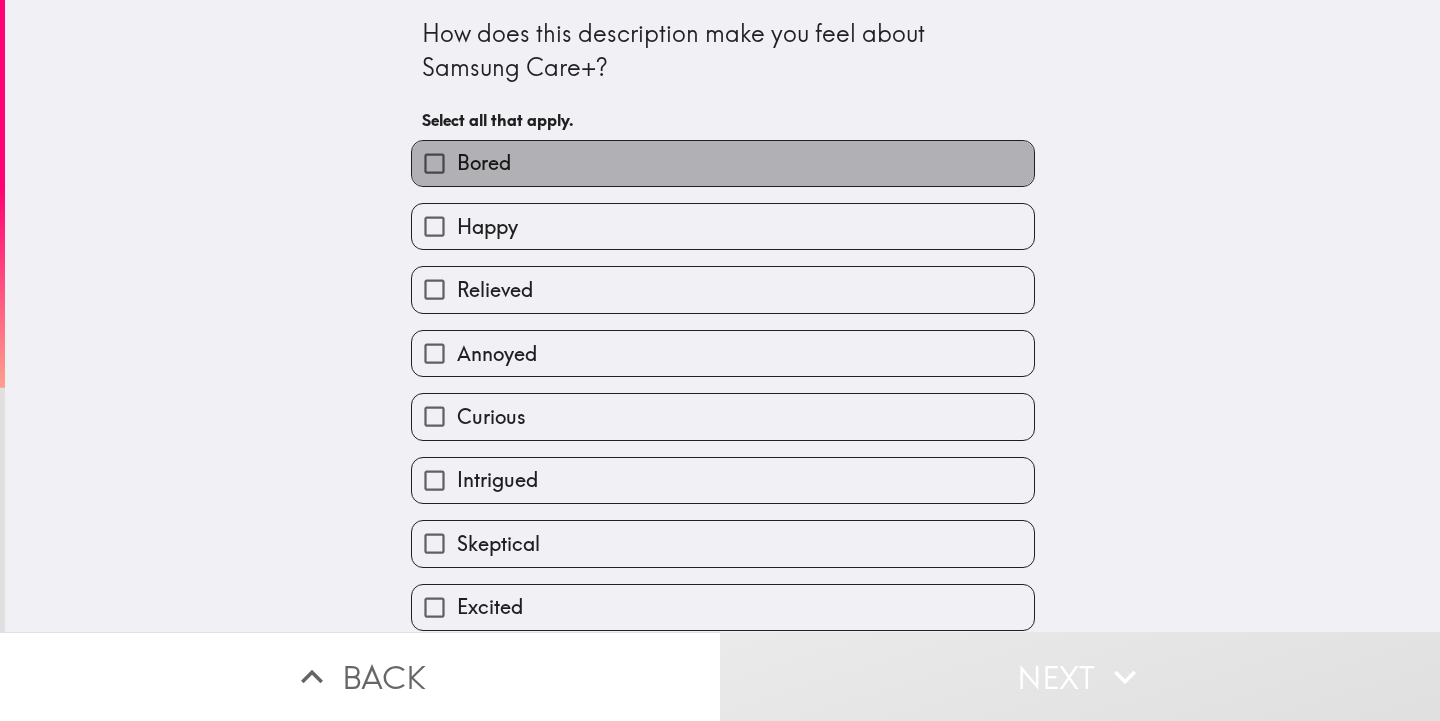 click on "Bored" at bounding box center [723, 163] 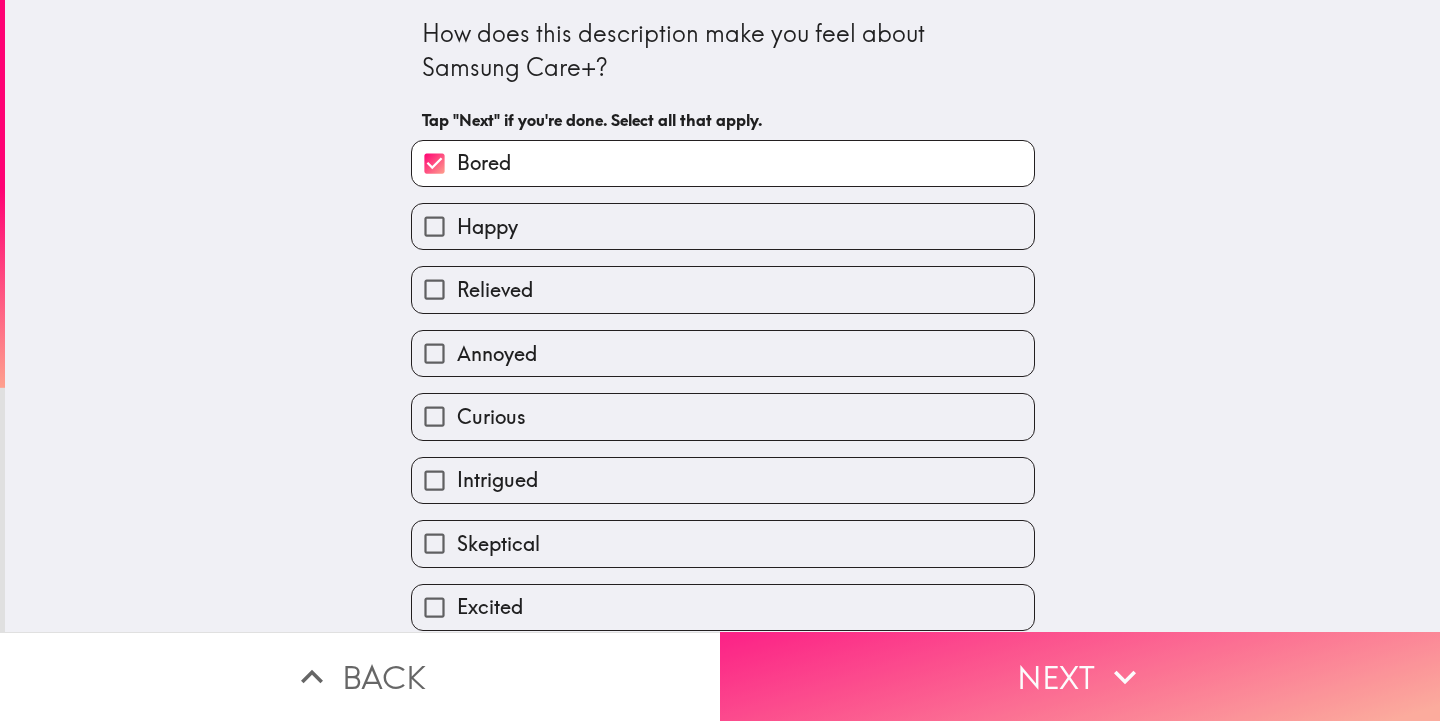 click on "Next" at bounding box center (1080, 676) 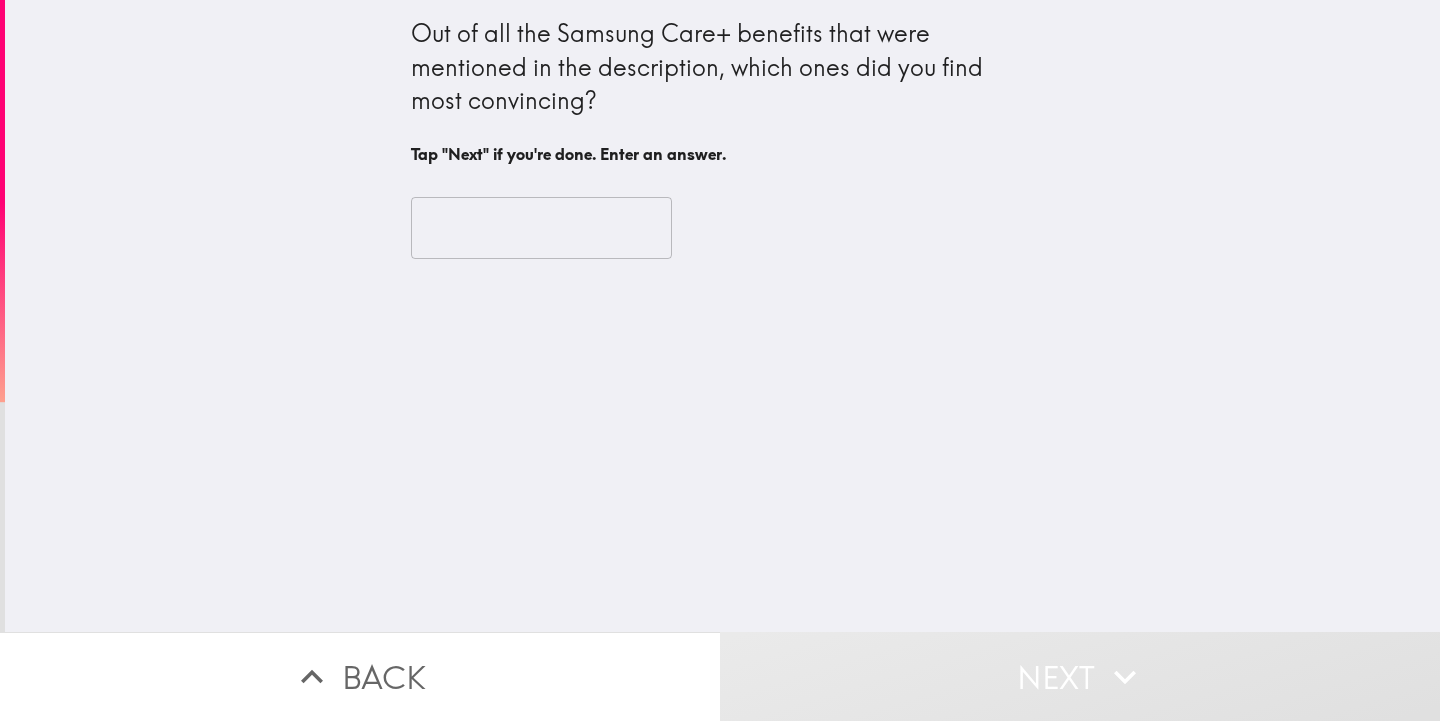 click on "Next" at bounding box center (1080, 676) 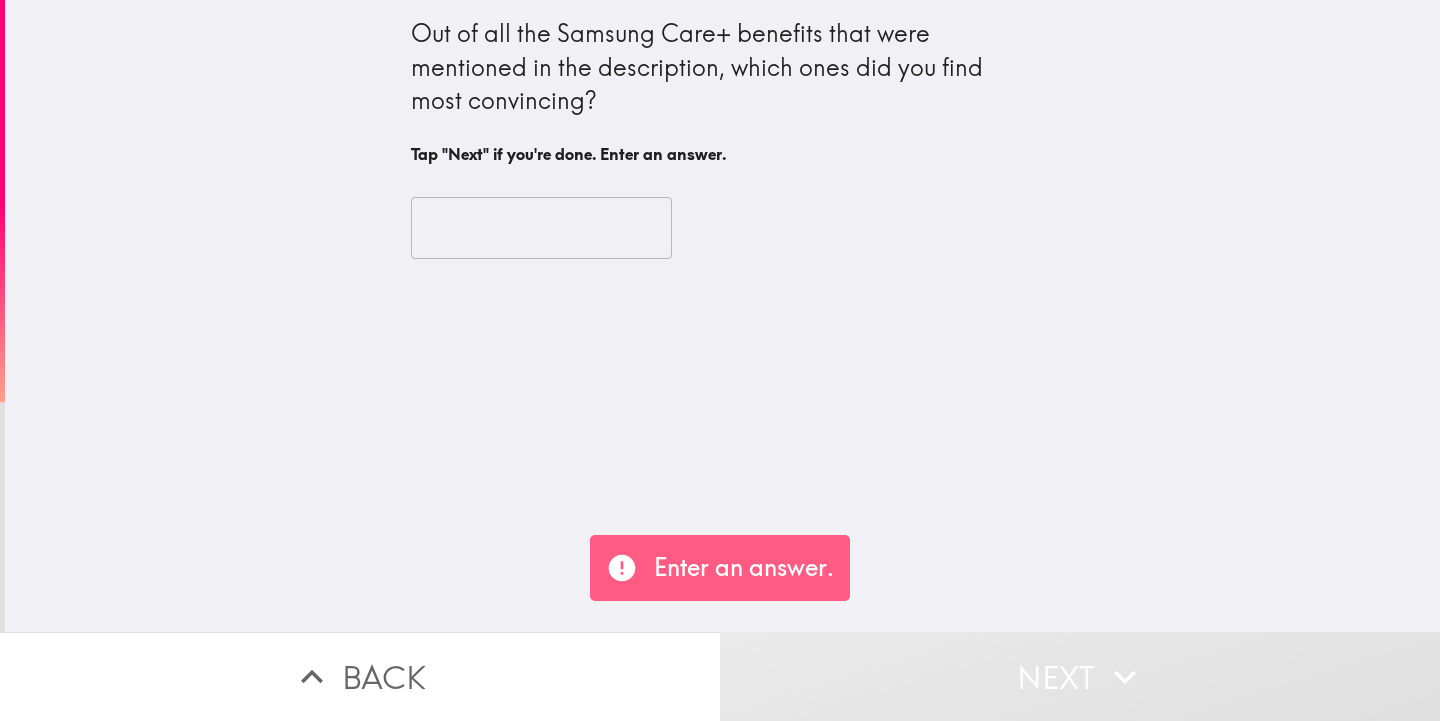 drag, startPoint x: 489, startPoint y: 191, endPoint x: 489, endPoint y: 208, distance: 17 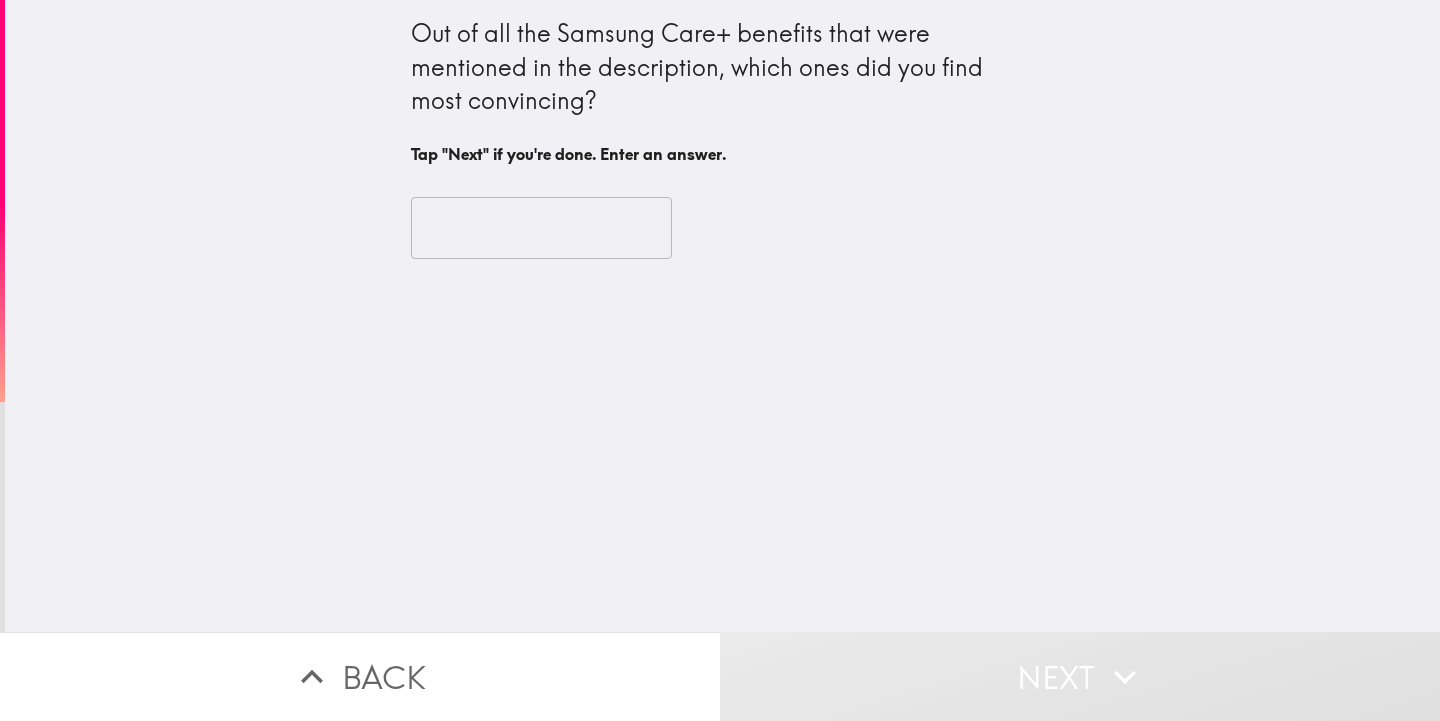 click at bounding box center [541, 228] 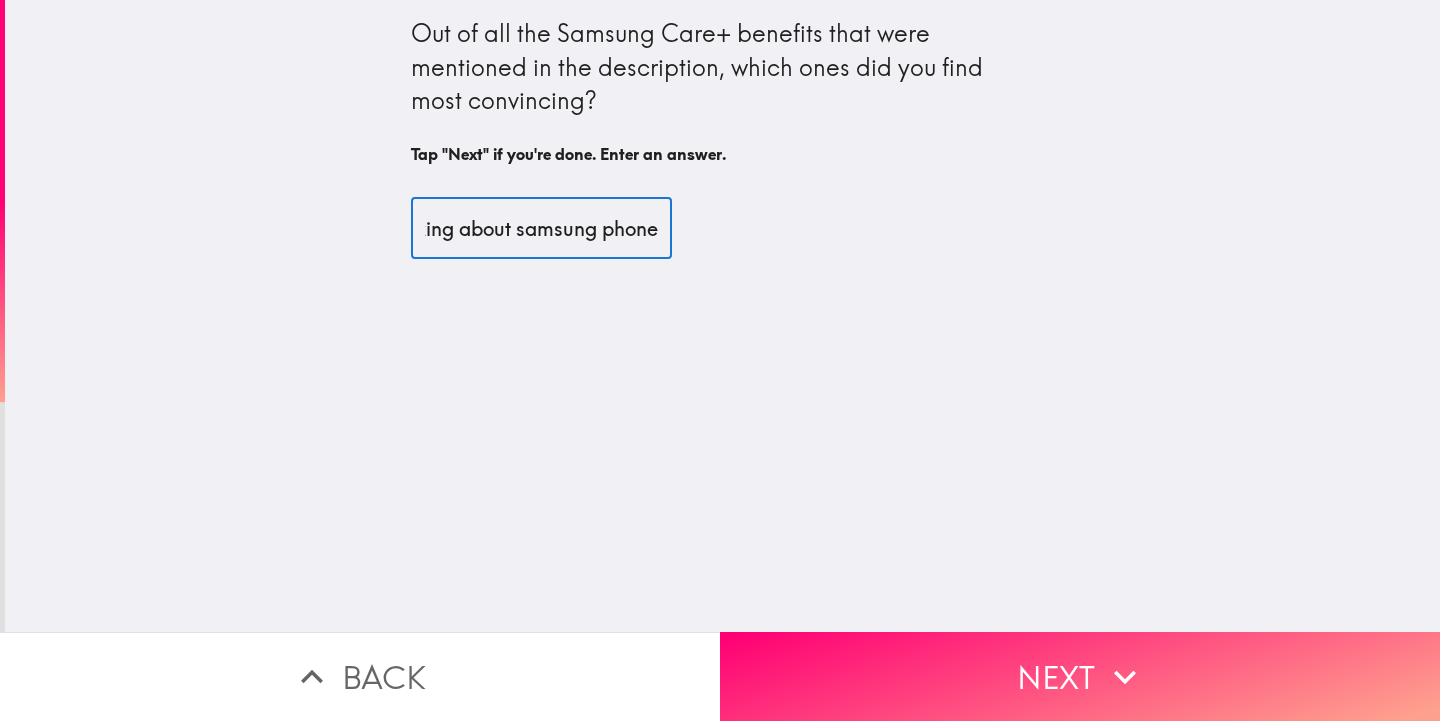 scroll, scrollTop: 0, scrollLeft: 235, axis: horizontal 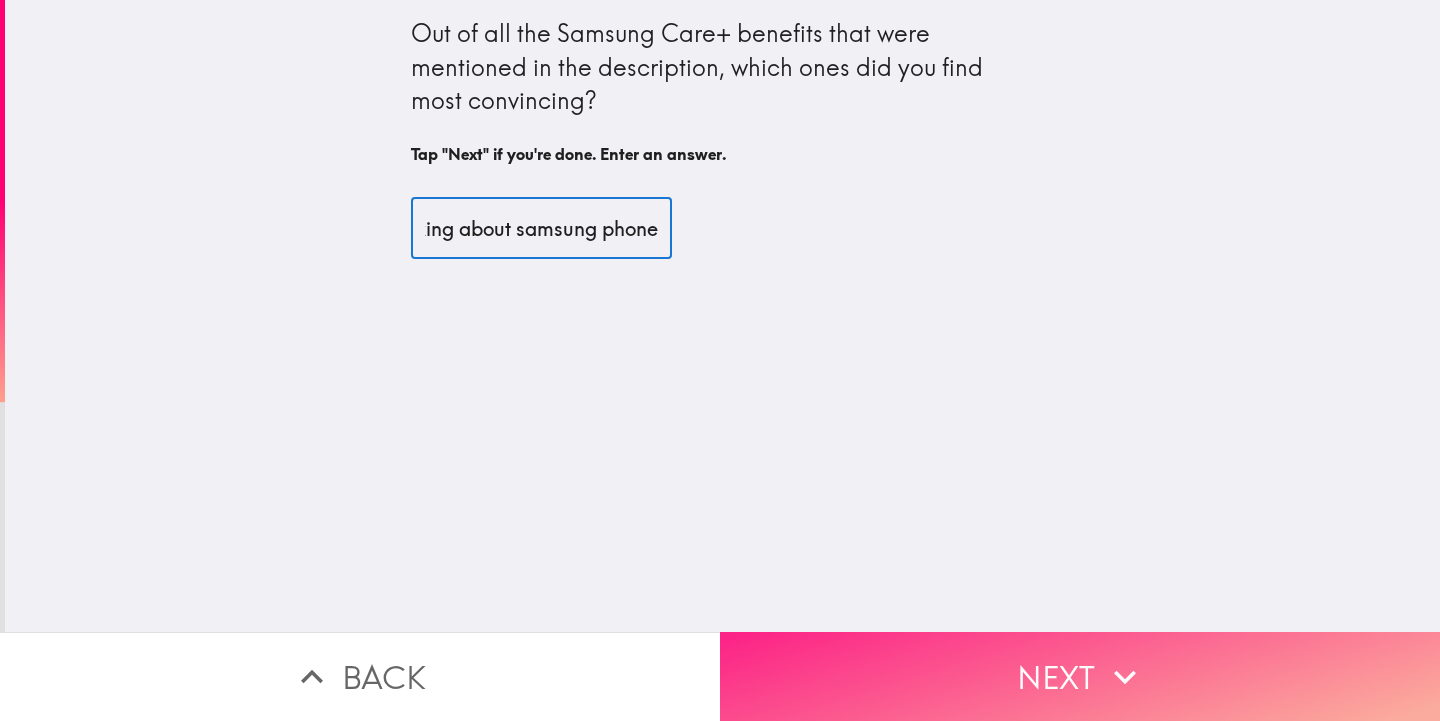 type on "we have a lot of fun talking about samsung phone" 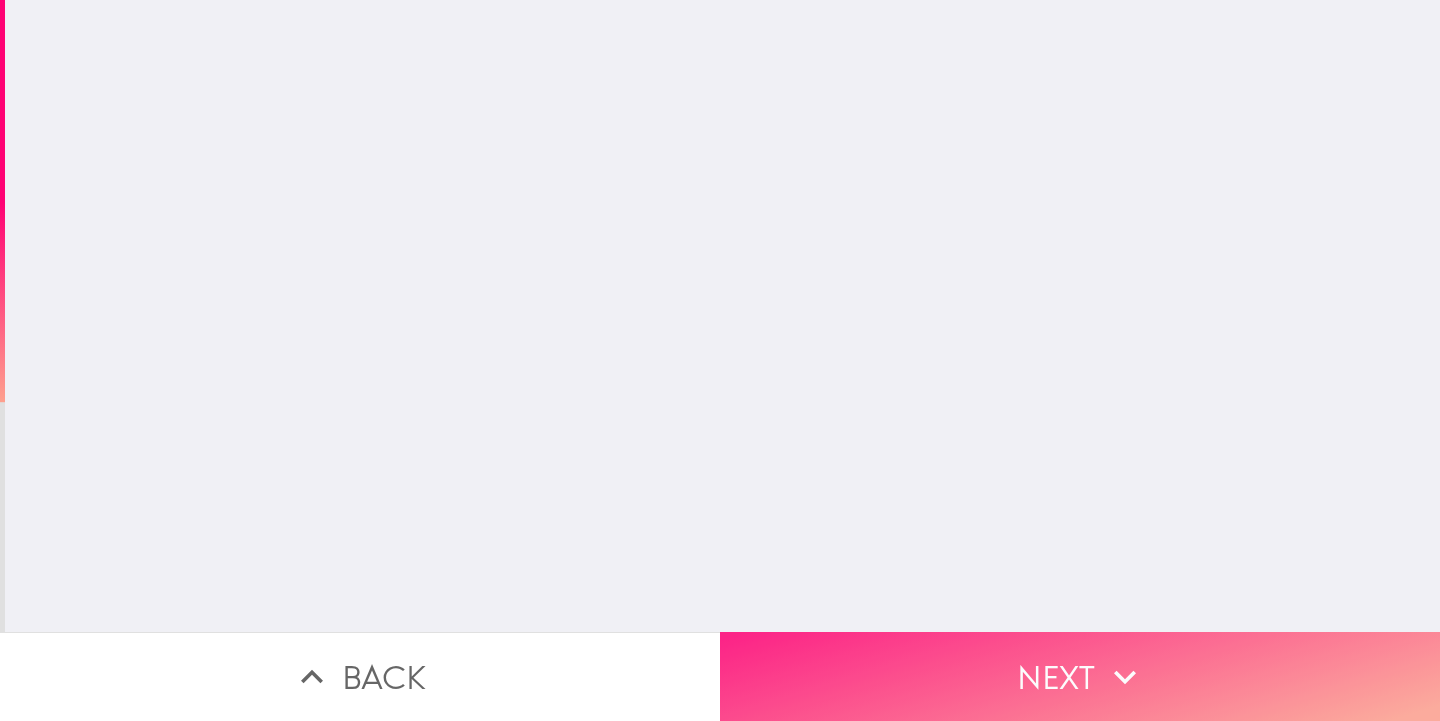 scroll, scrollTop: 0, scrollLeft: 0, axis: both 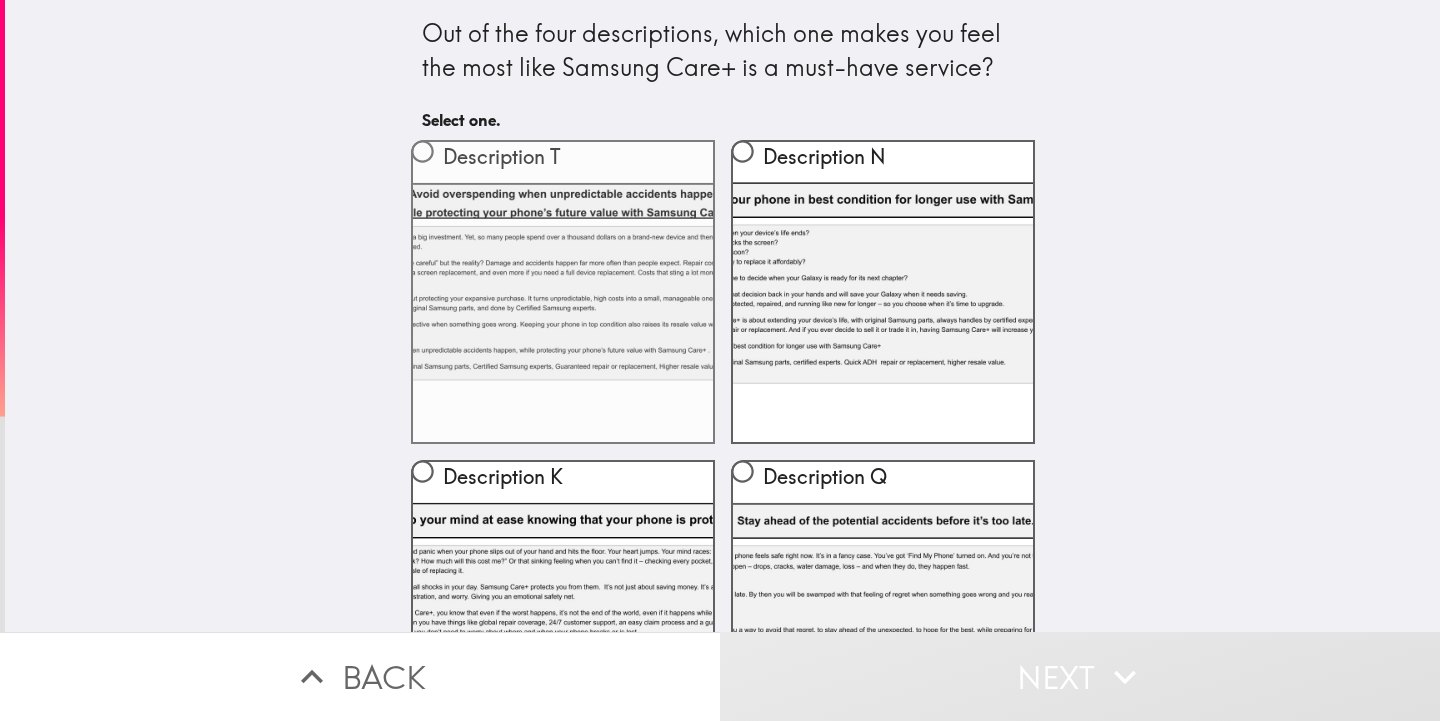 click on "Description T" at bounding box center [422, 151] 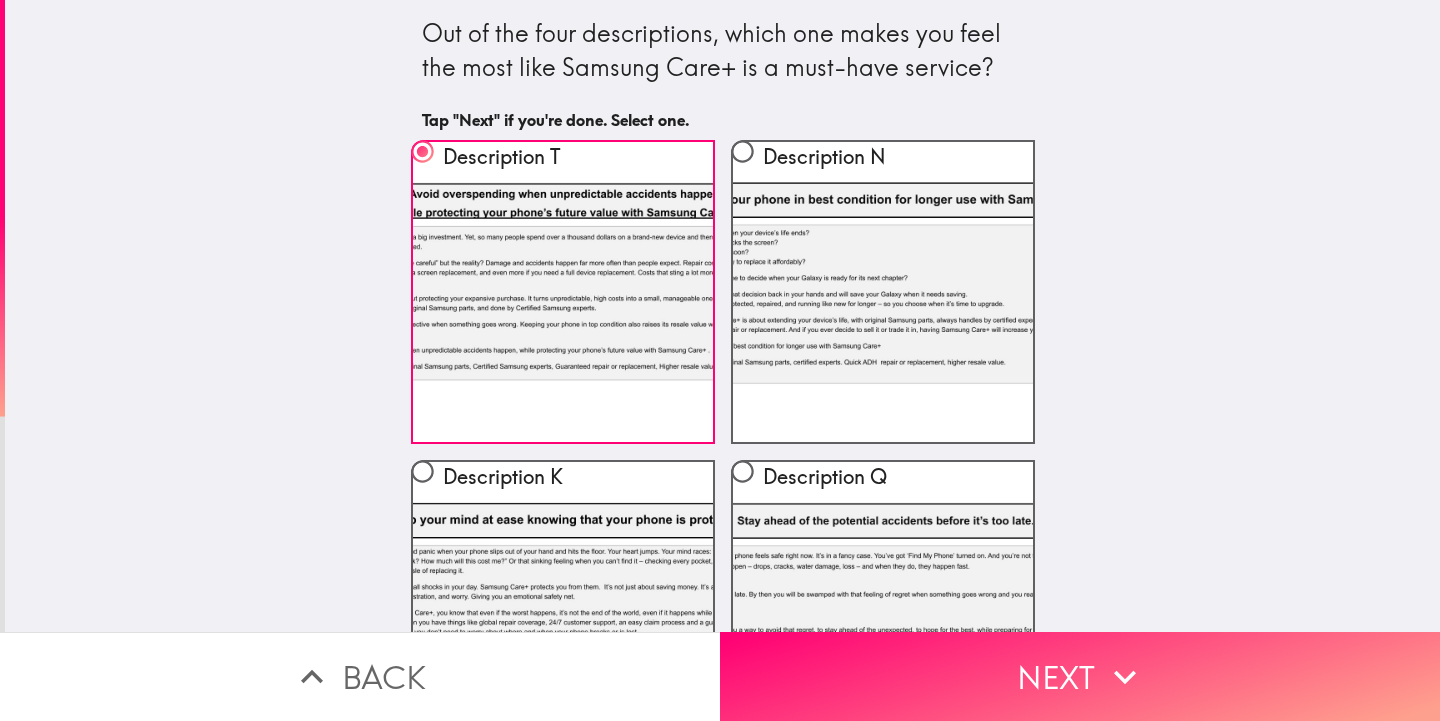 scroll, scrollTop: 147, scrollLeft: 0, axis: vertical 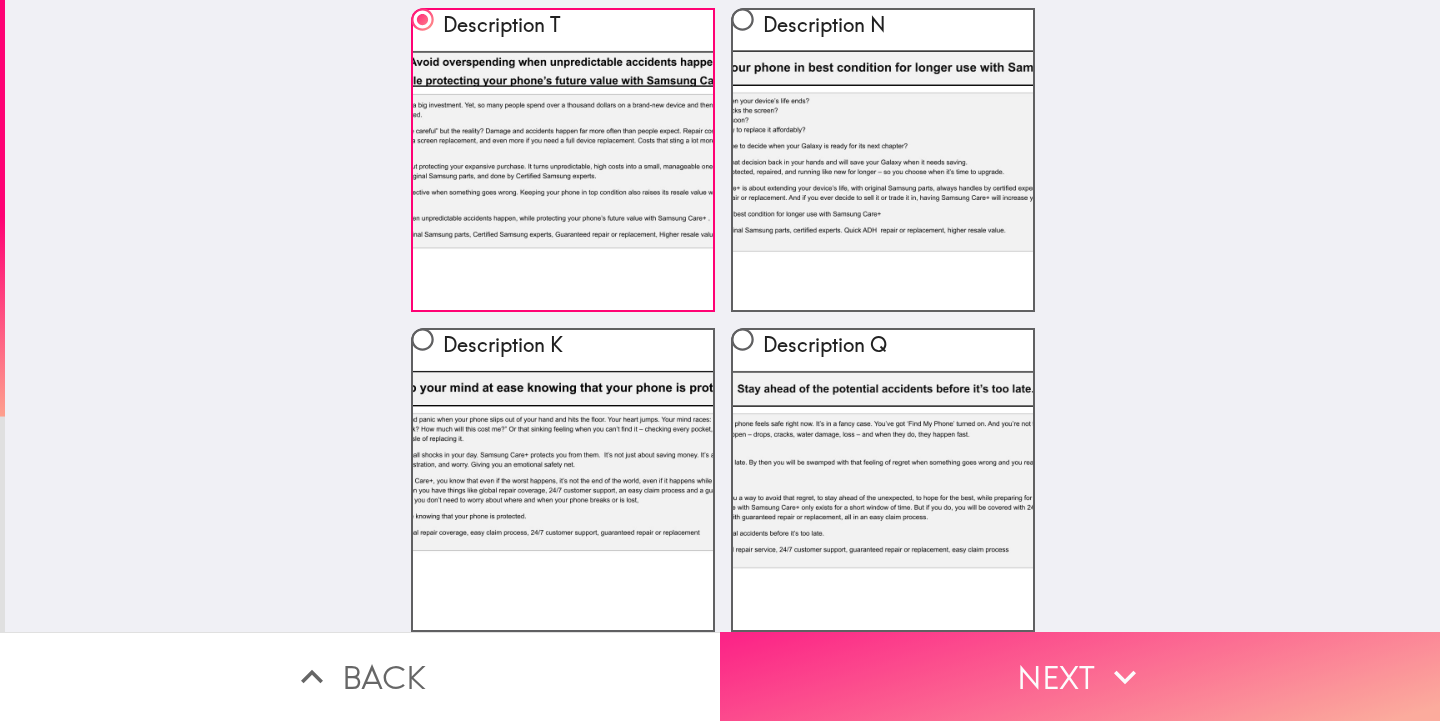 click on "Next" at bounding box center (1080, 676) 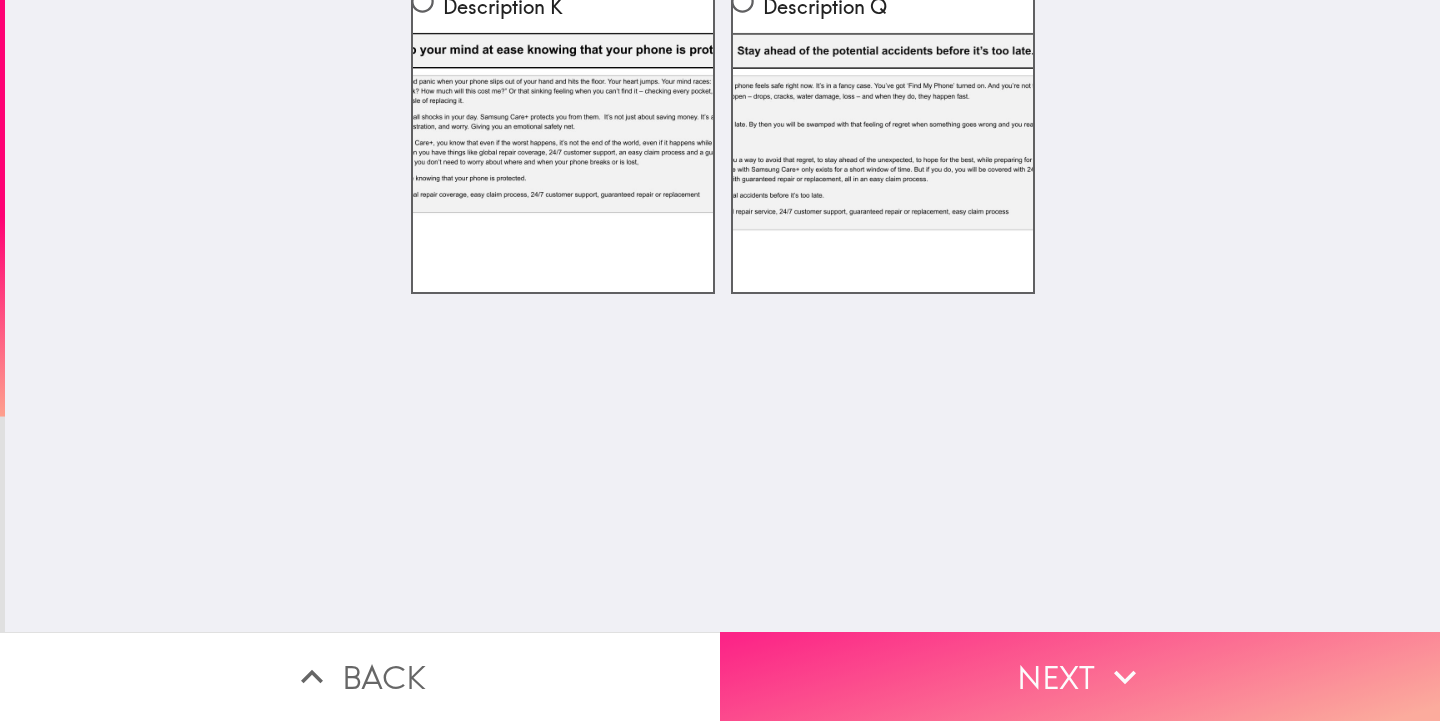 scroll, scrollTop: 0, scrollLeft: 0, axis: both 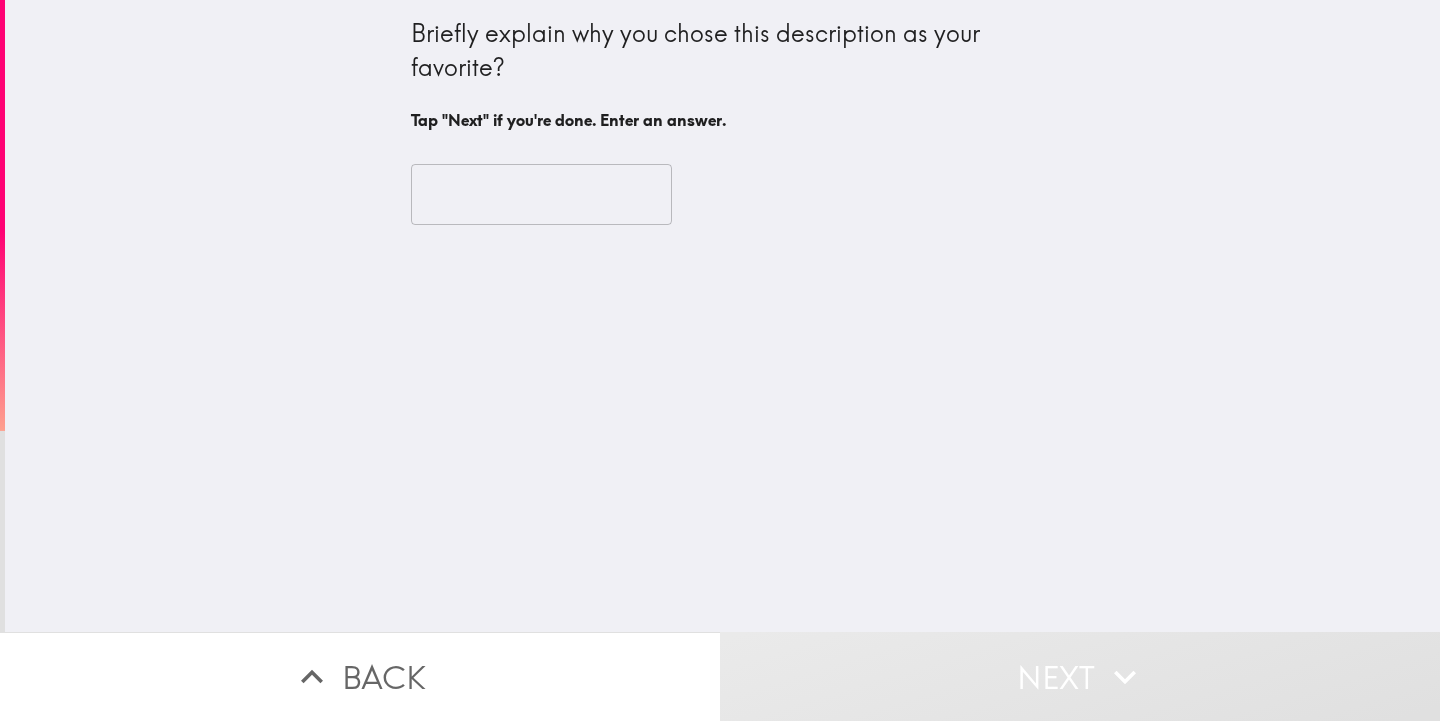 click at bounding box center [541, 195] 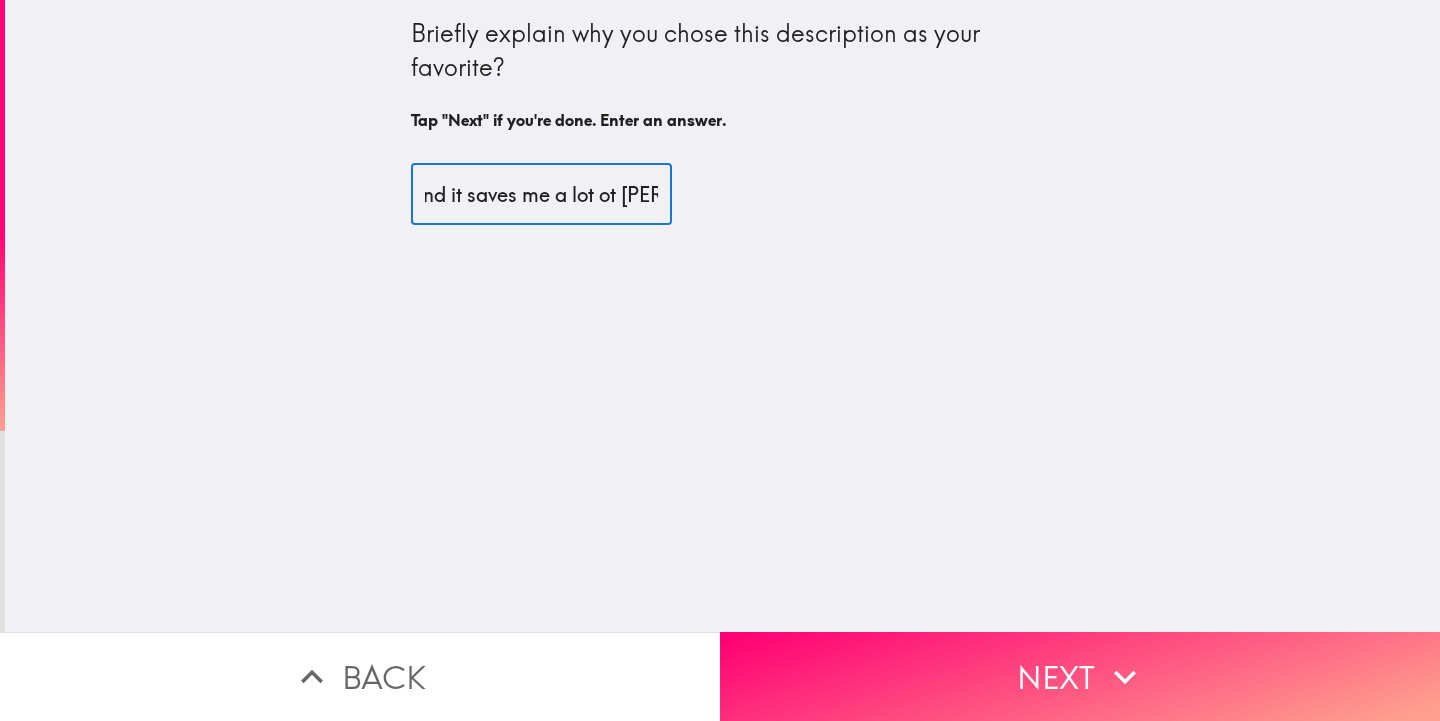 scroll, scrollTop: 0, scrollLeft: 307, axis: horizontal 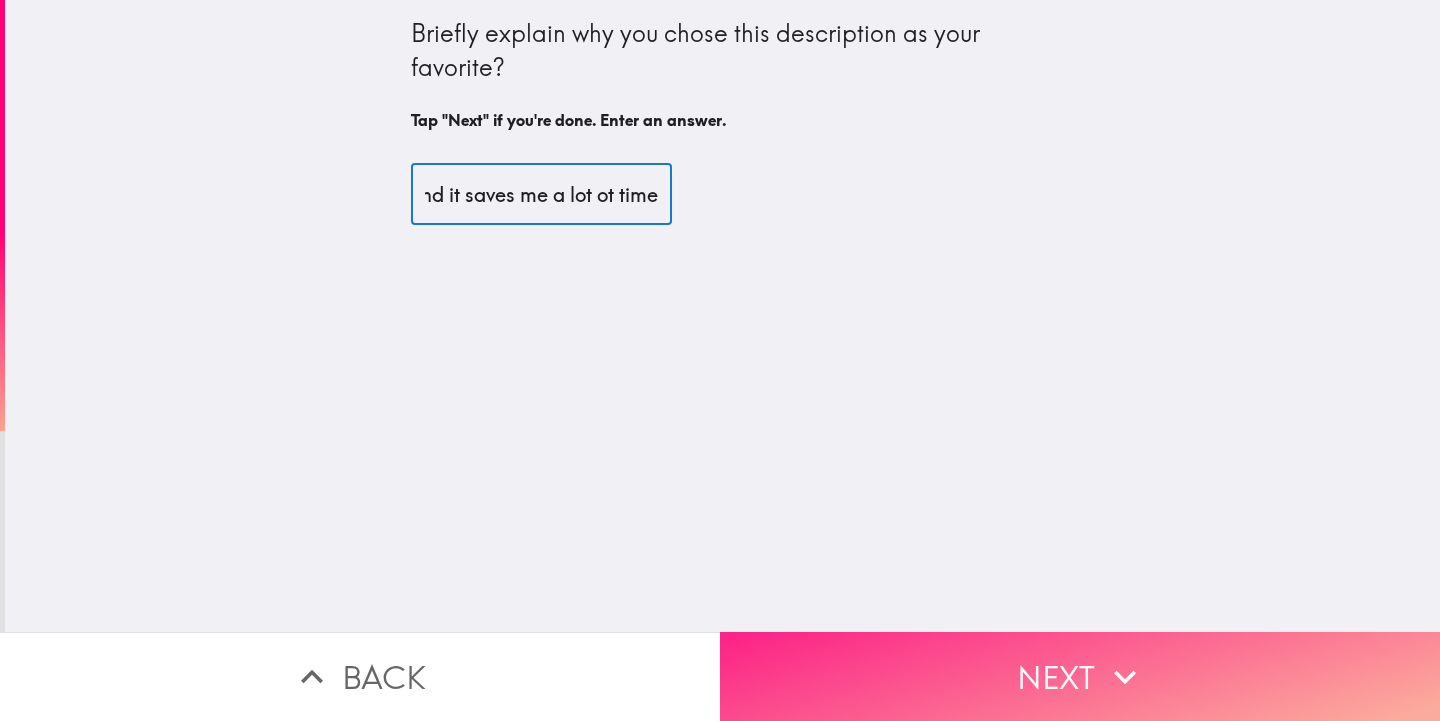 type on "Because I'm  so happy with it and it saves me a lot ot time" 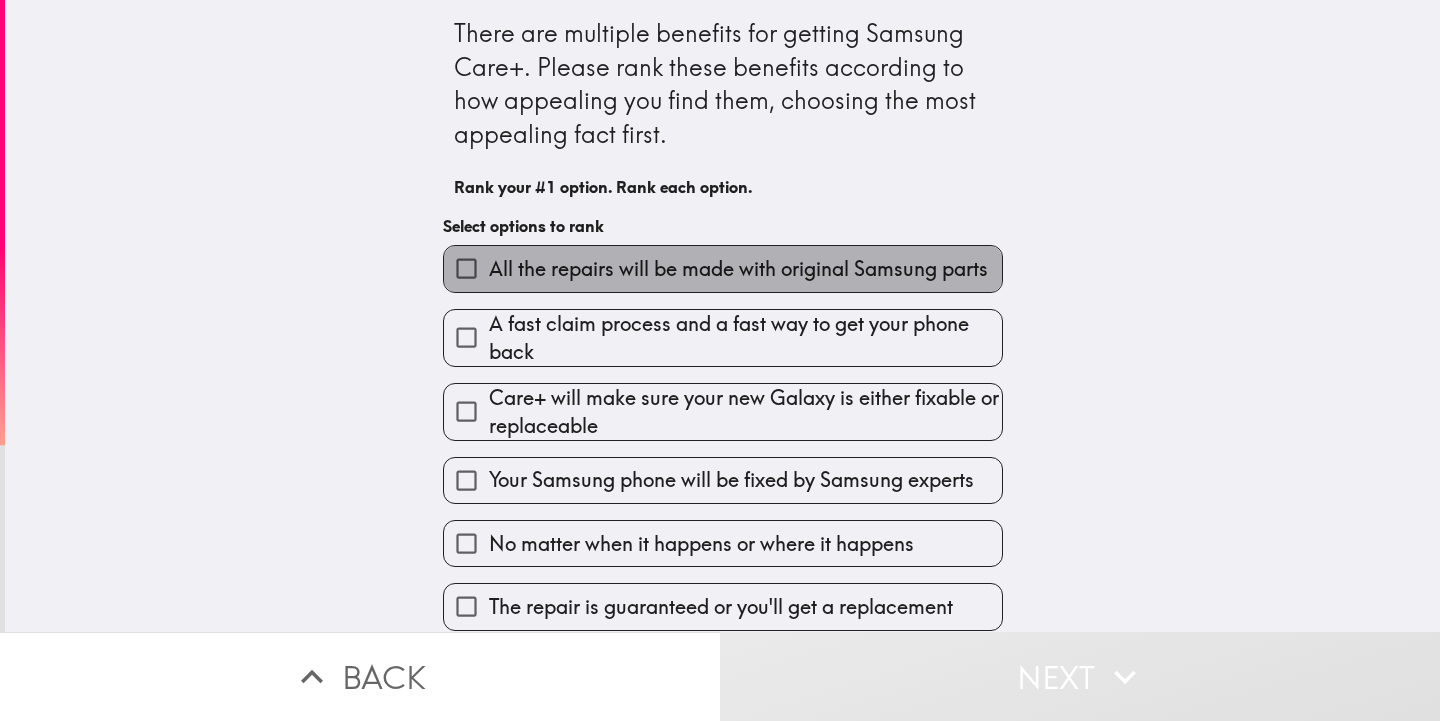 click on "All the repairs will be made with original Samsung parts" at bounding box center (738, 269) 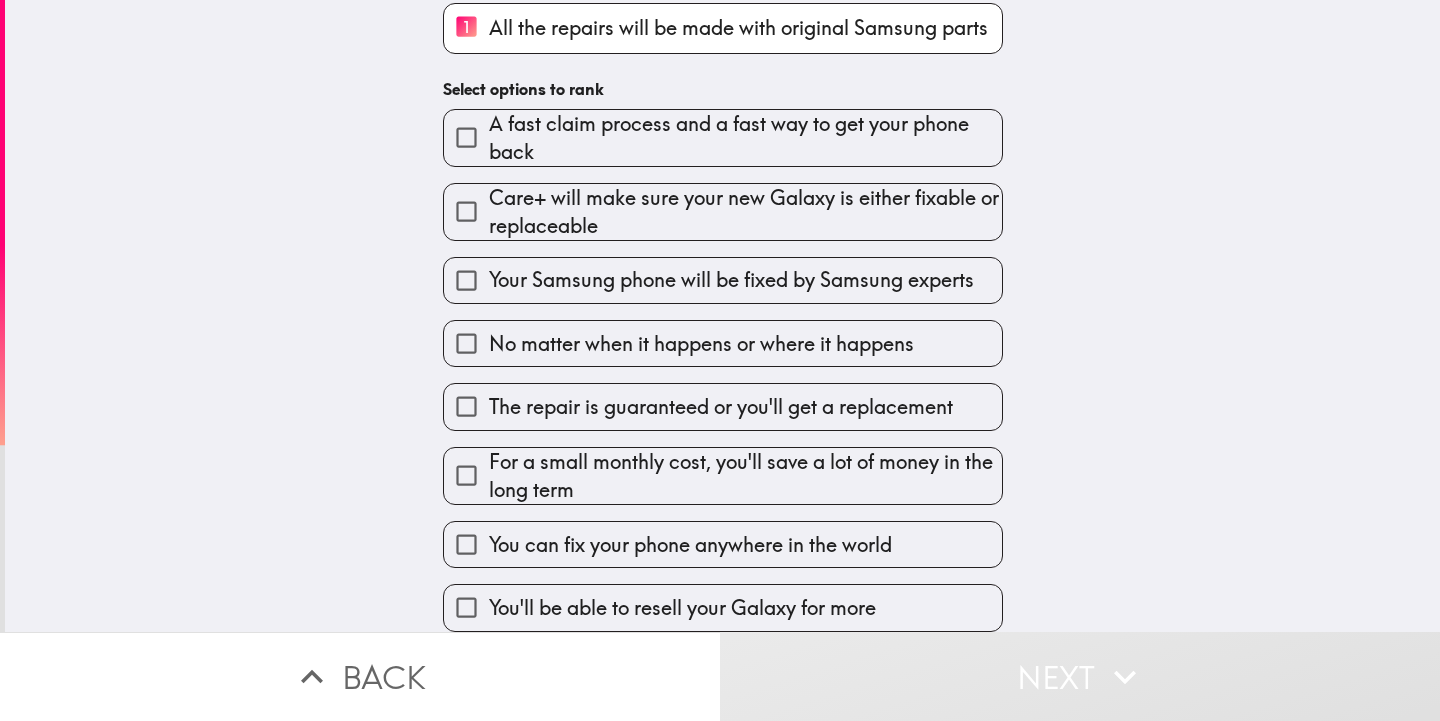 scroll, scrollTop: 19, scrollLeft: 0, axis: vertical 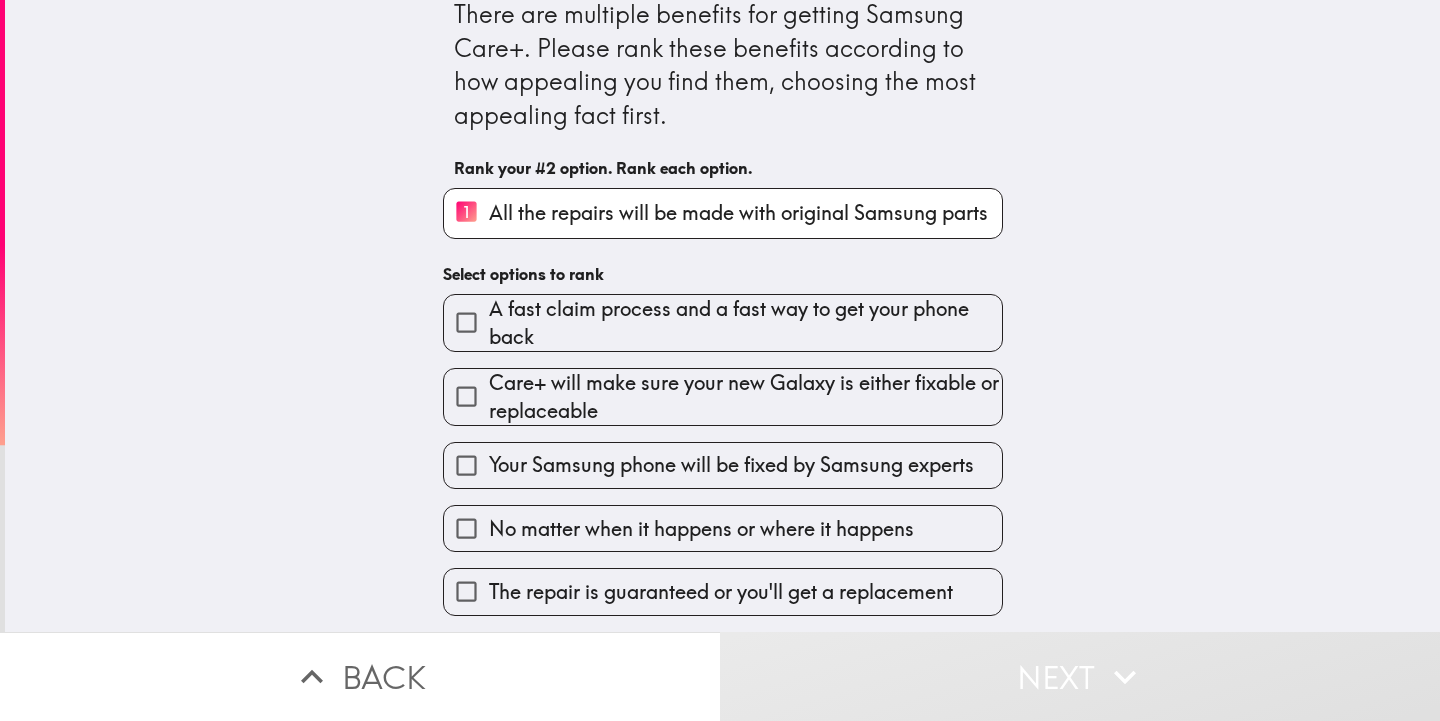 click on "A fast claim process and a fast way to get your phone back" at bounding box center [745, 323] 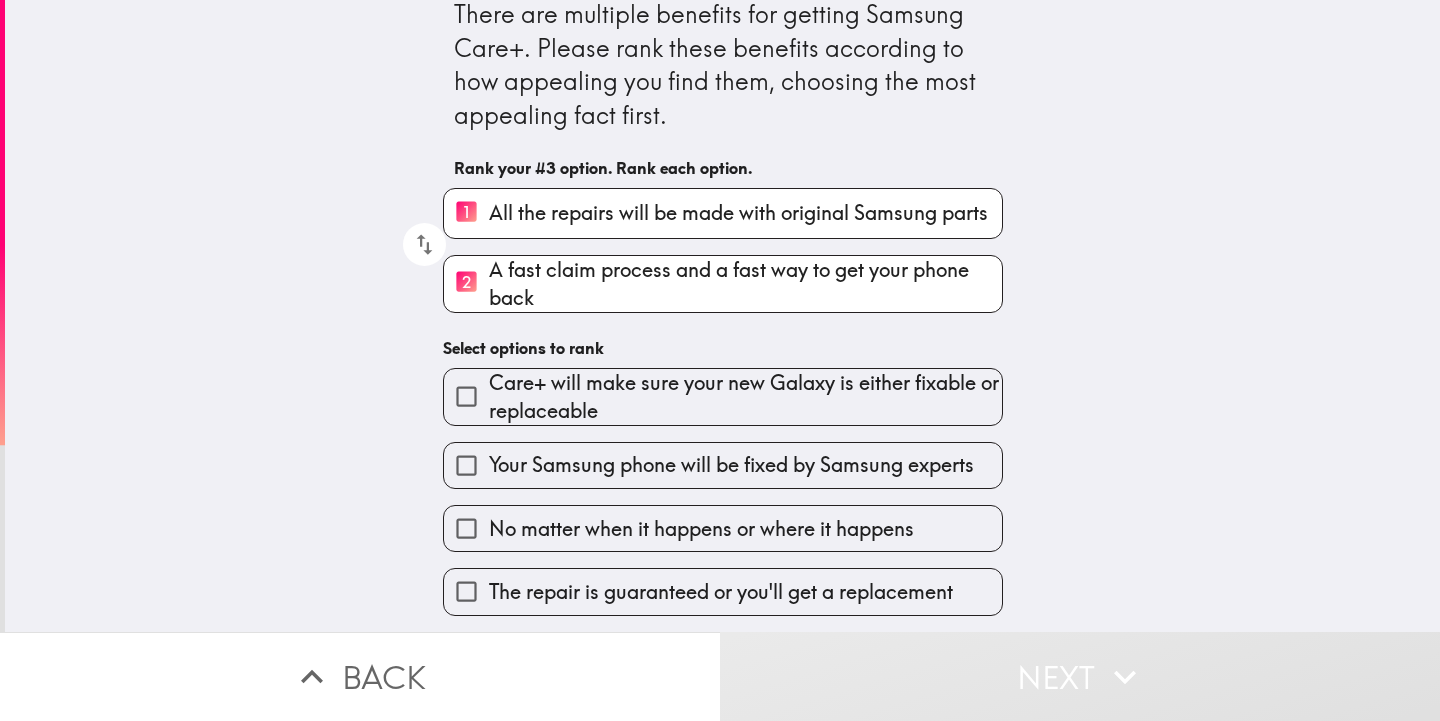 click on "Your Samsung phone will be fixed by Samsung experts" at bounding box center [723, 465] 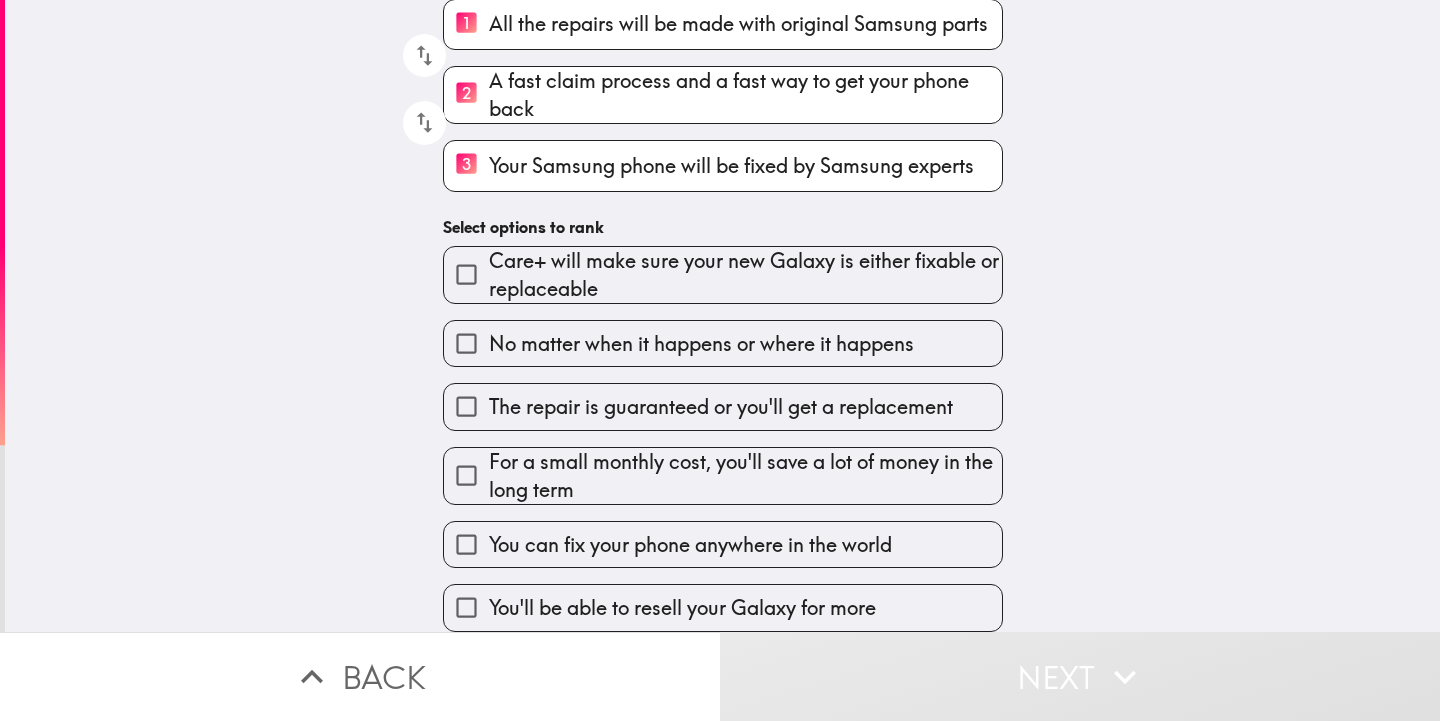 scroll, scrollTop: 223, scrollLeft: 0, axis: vertical 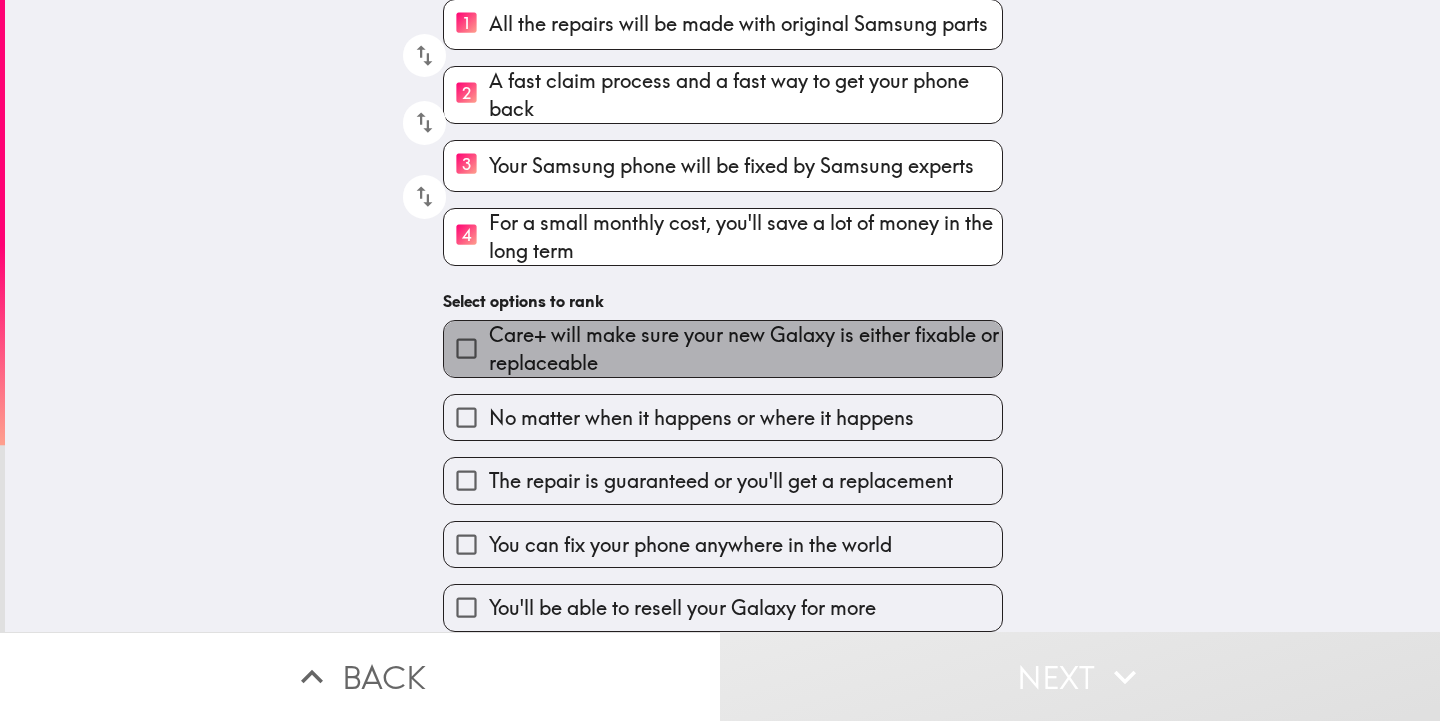 click on "Care+ will make sure your new Galaxy is either fixable or replaceable" at bounding box center (745, 349) 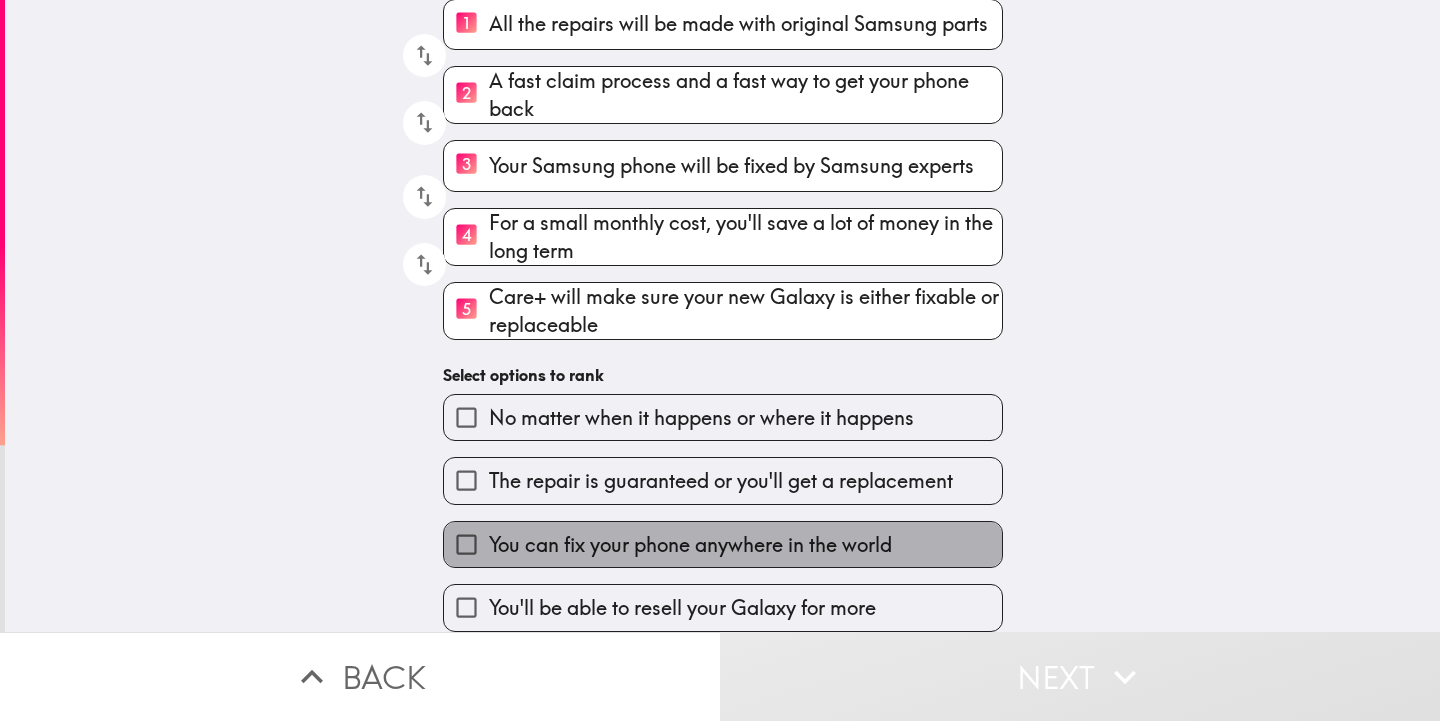 click on "You can fix your phone anywhere in the world" at bounding box center [690, 545] 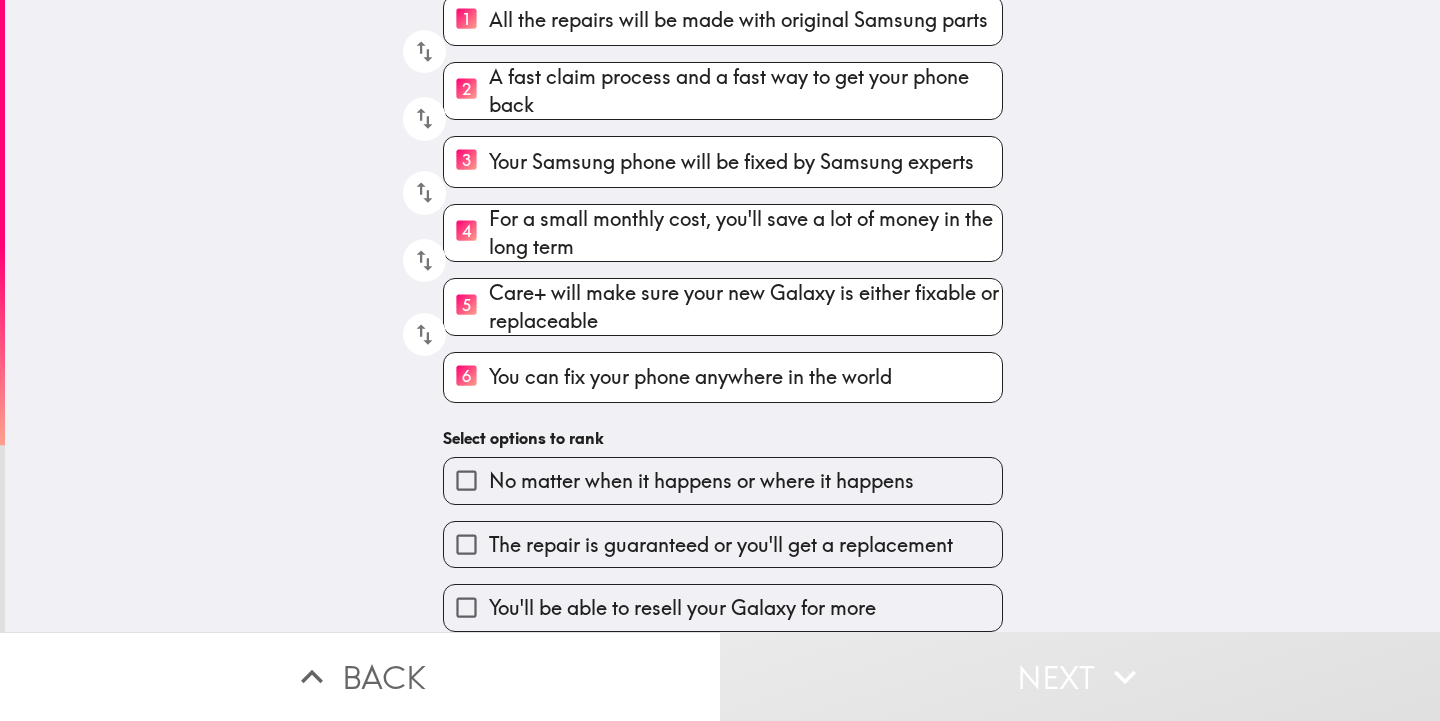 click on "The repair is guaranteed or you'll get a replacement" at bounding box center (721, 545) 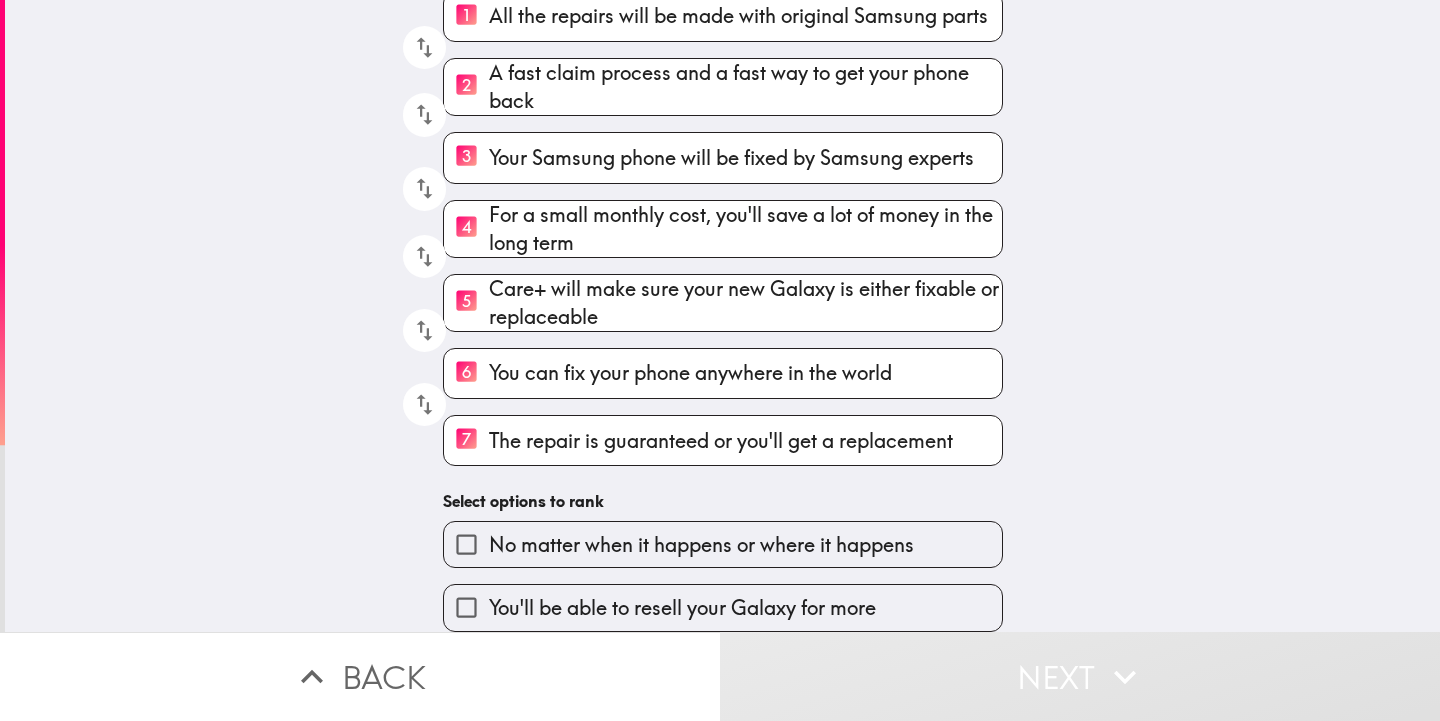 scroll, scrollTop: 231, scrollLeft: 0, axis: vertical 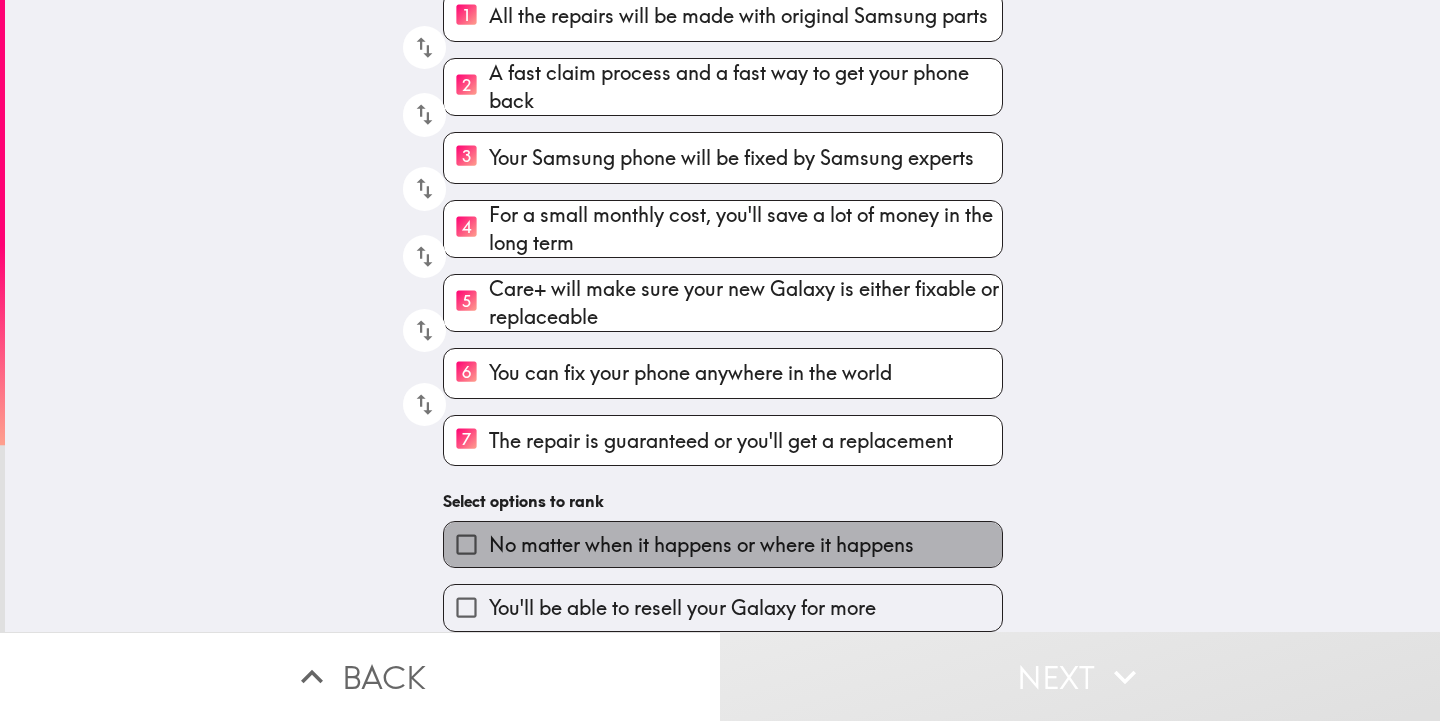 click on "No matter when it happens or where it happens" at bounding box center [701, 545] 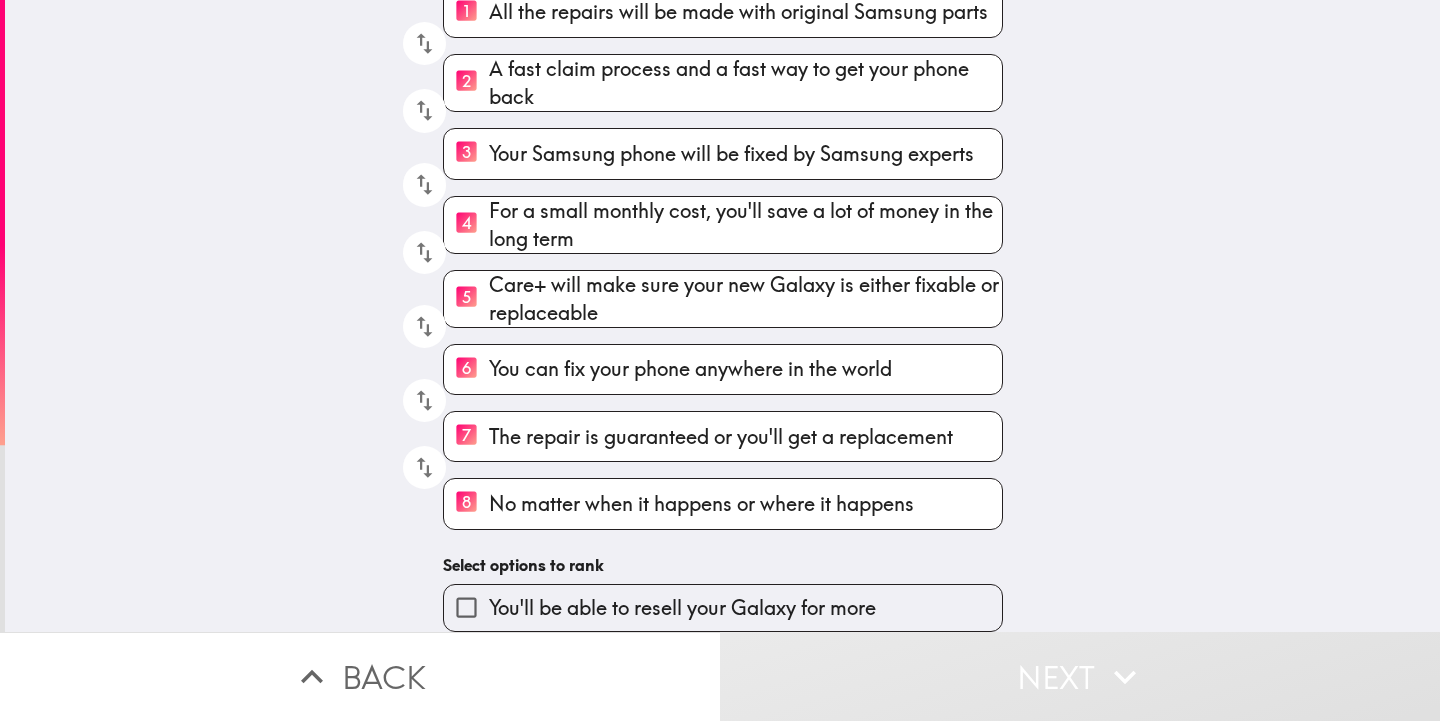 click on "You'll be able to resell your Galaxy for more" at bounding box center (682, 608) 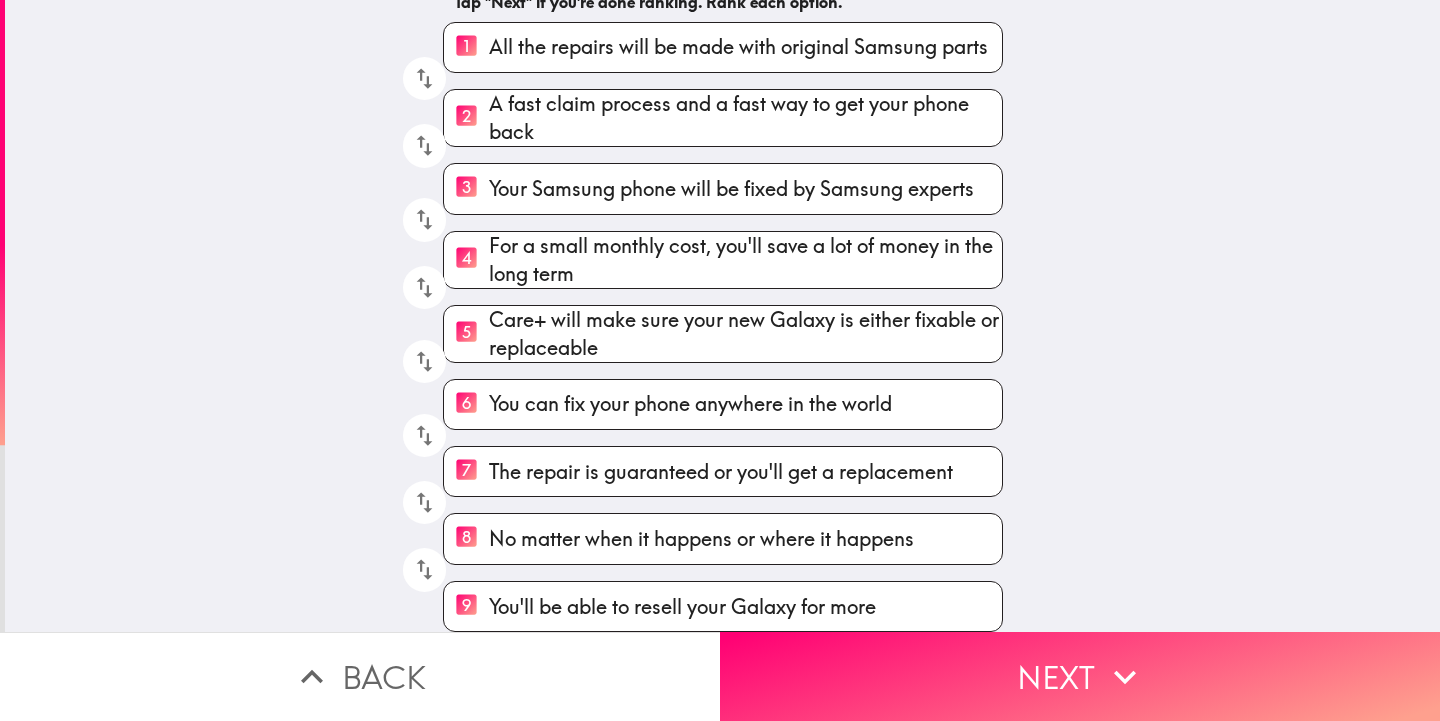scroll, scrollTop: 200, scrollLeft: 0, axis: vertical 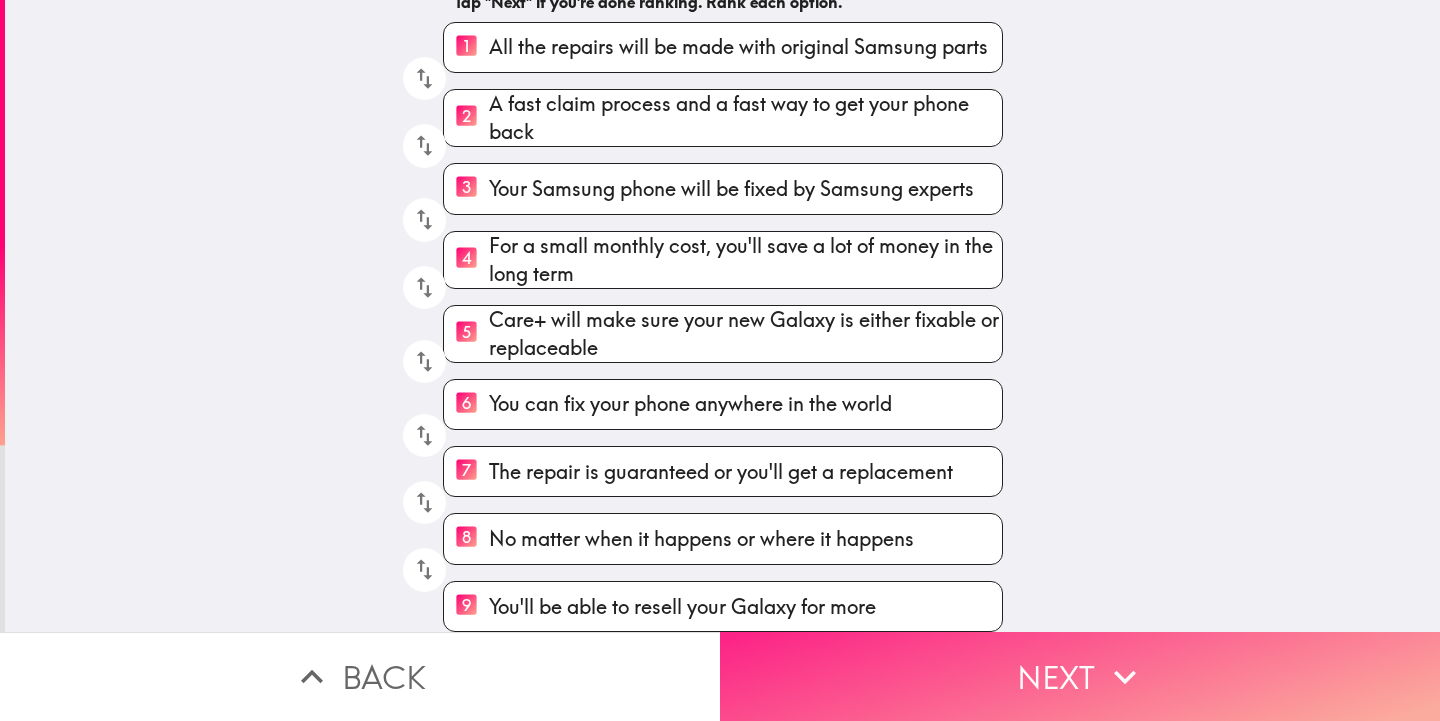 click on "Next" at bounding box center (1080, 676) 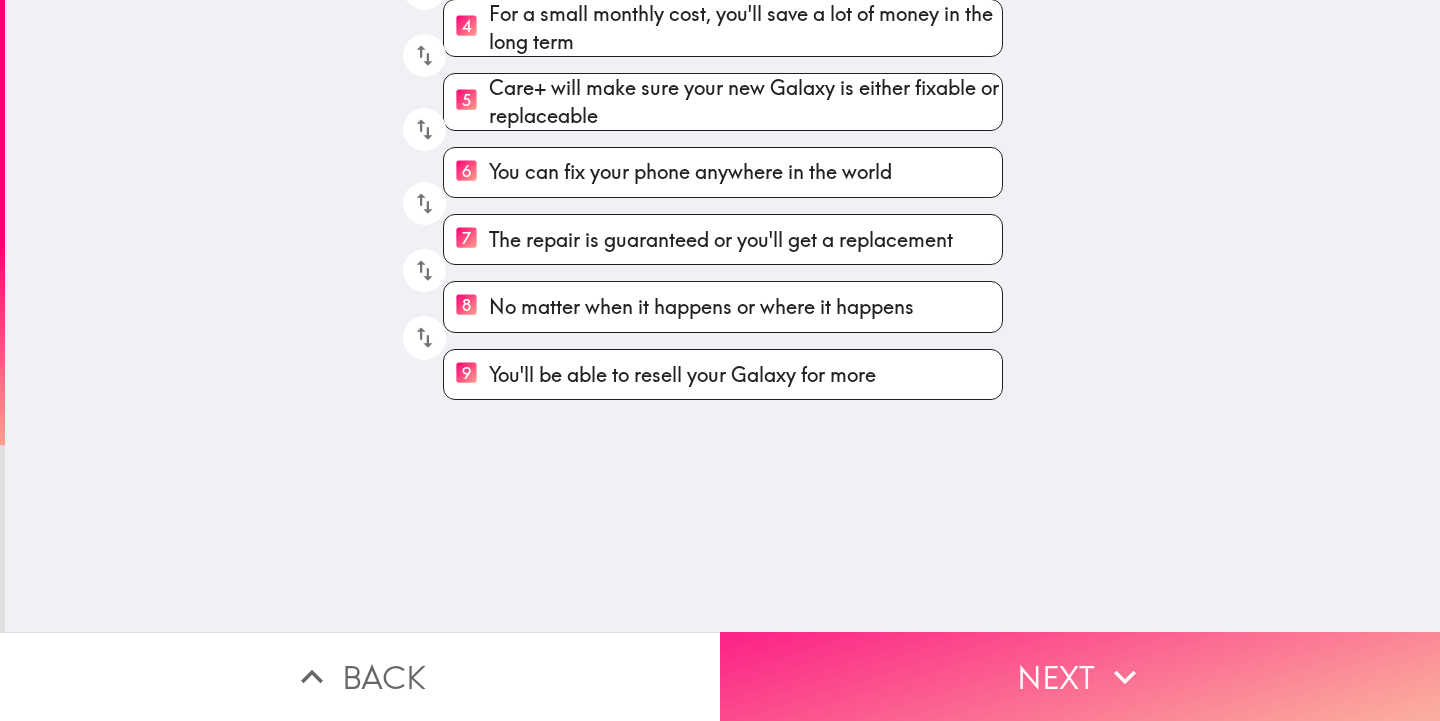 scroll, scrollTop: 0, scrollLeft: 0, axis: both 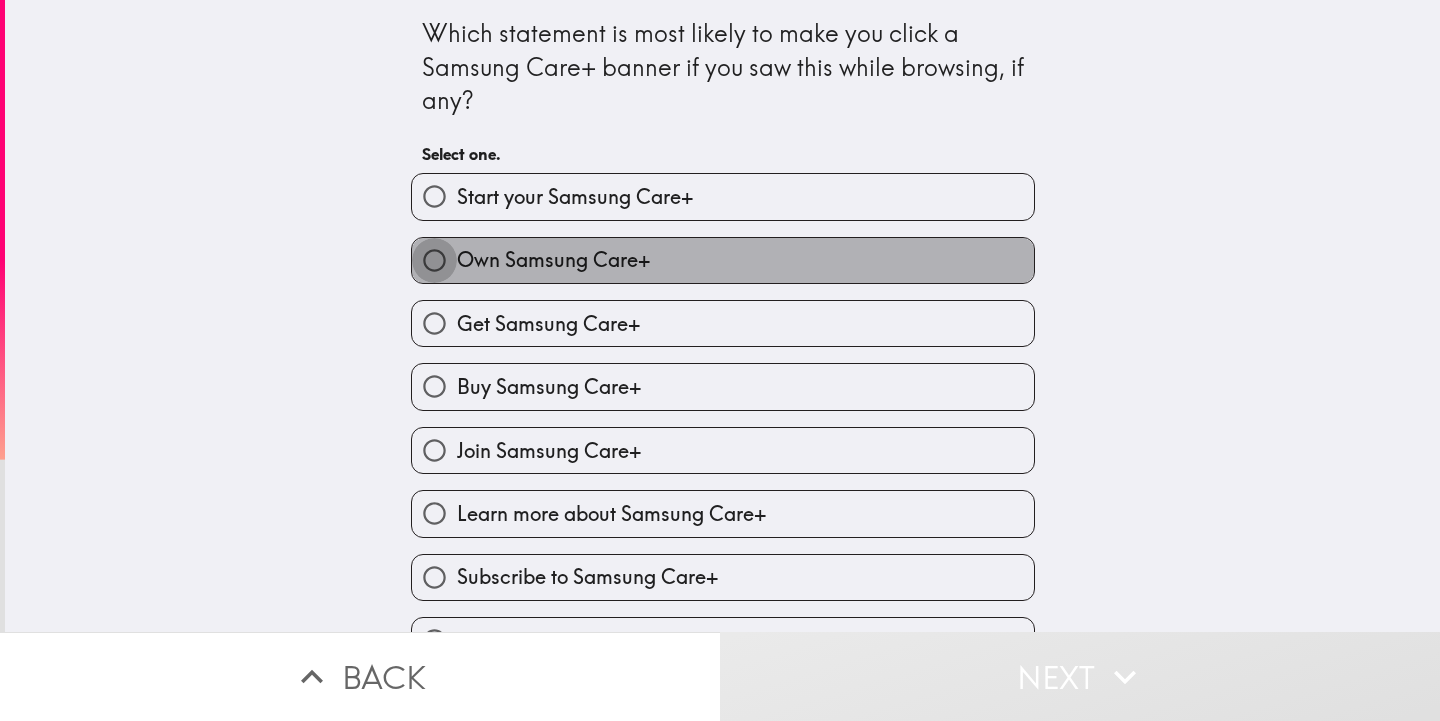 click on "Own Samsung Care+" at bounding box center (434, 260) 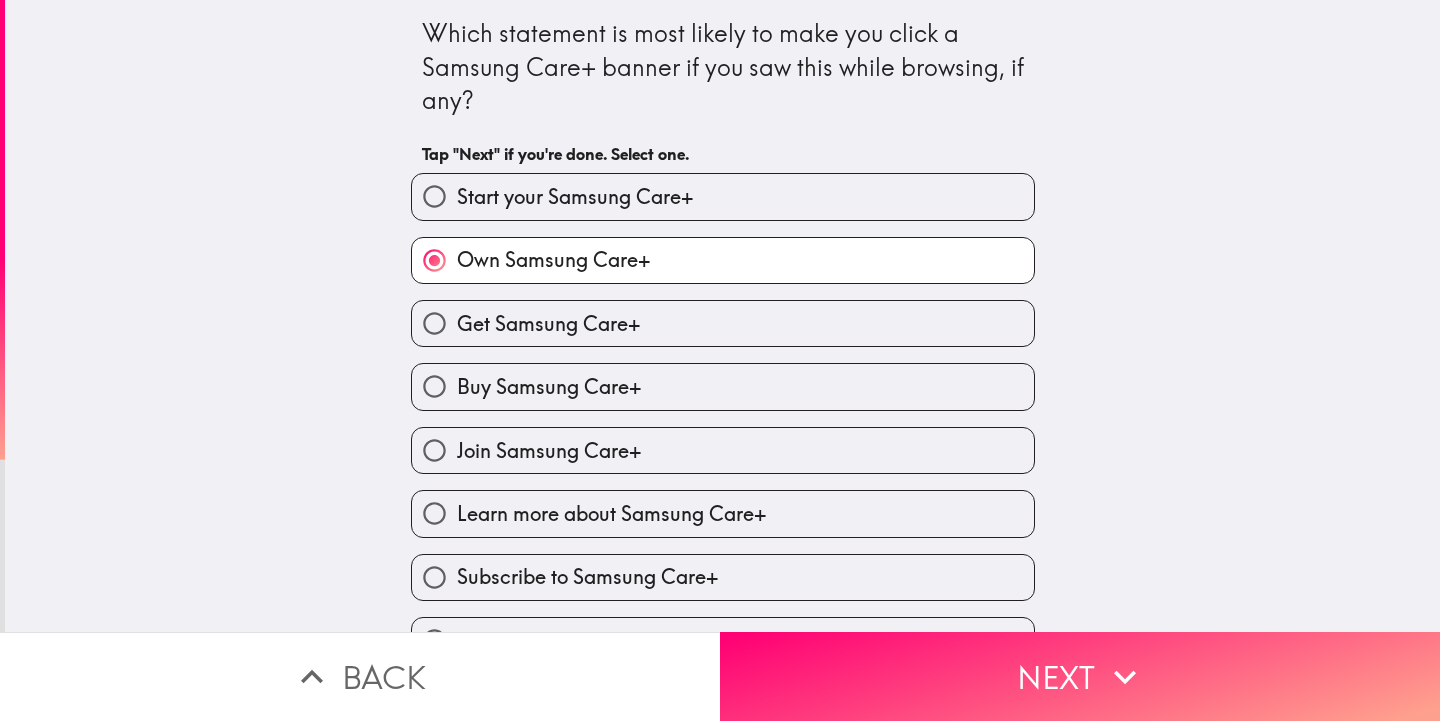 scroll, scrollTop: 48, scrollLeft: 0, axis: vertical 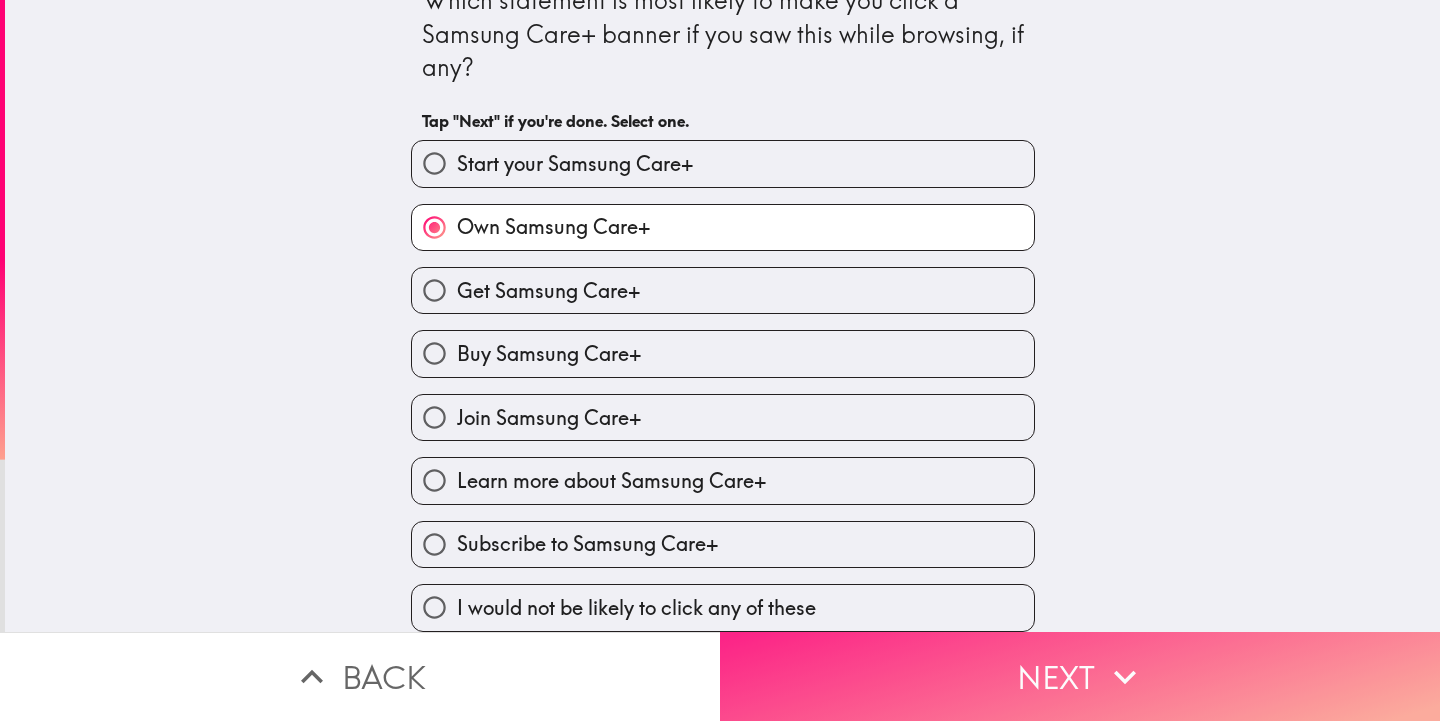 click on "Next" at bounding box center [1080, 676] 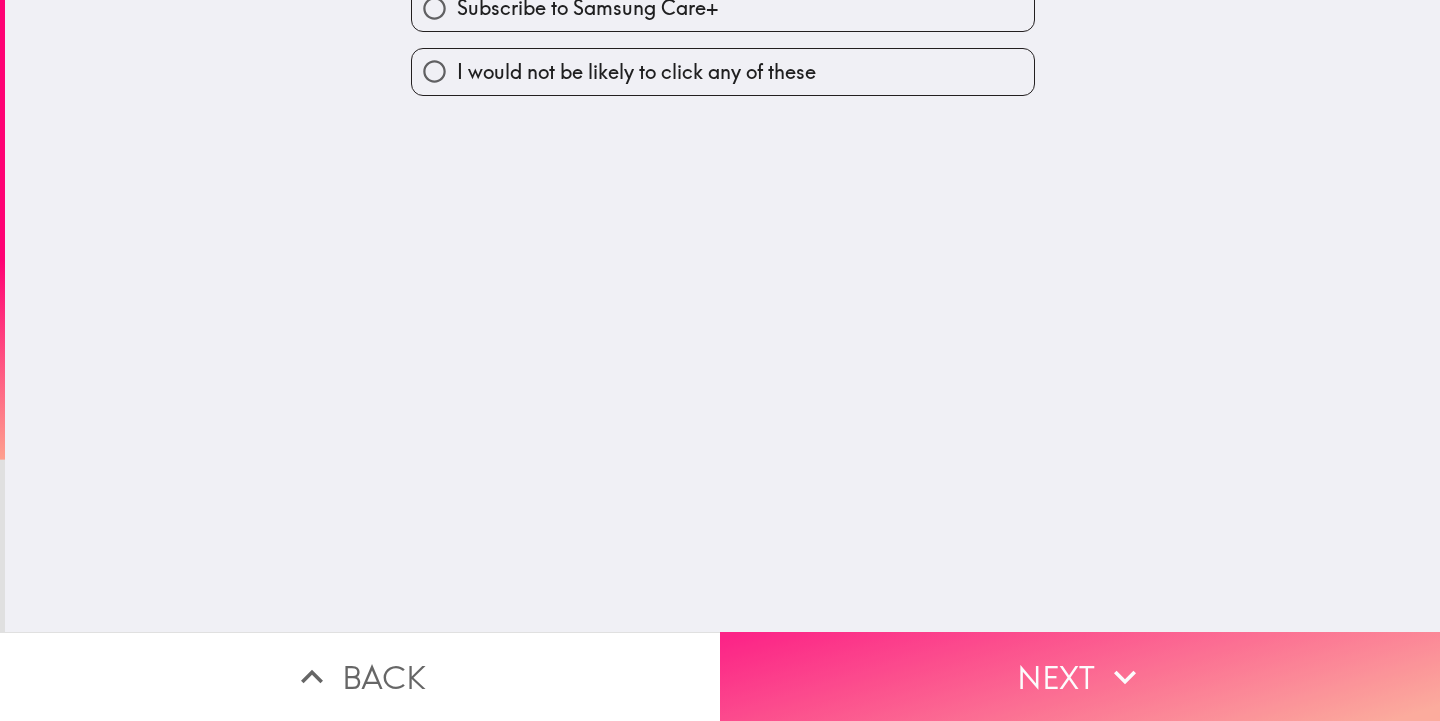 scroll, scrollTop: 0, scrollLeft: 0, axis: both 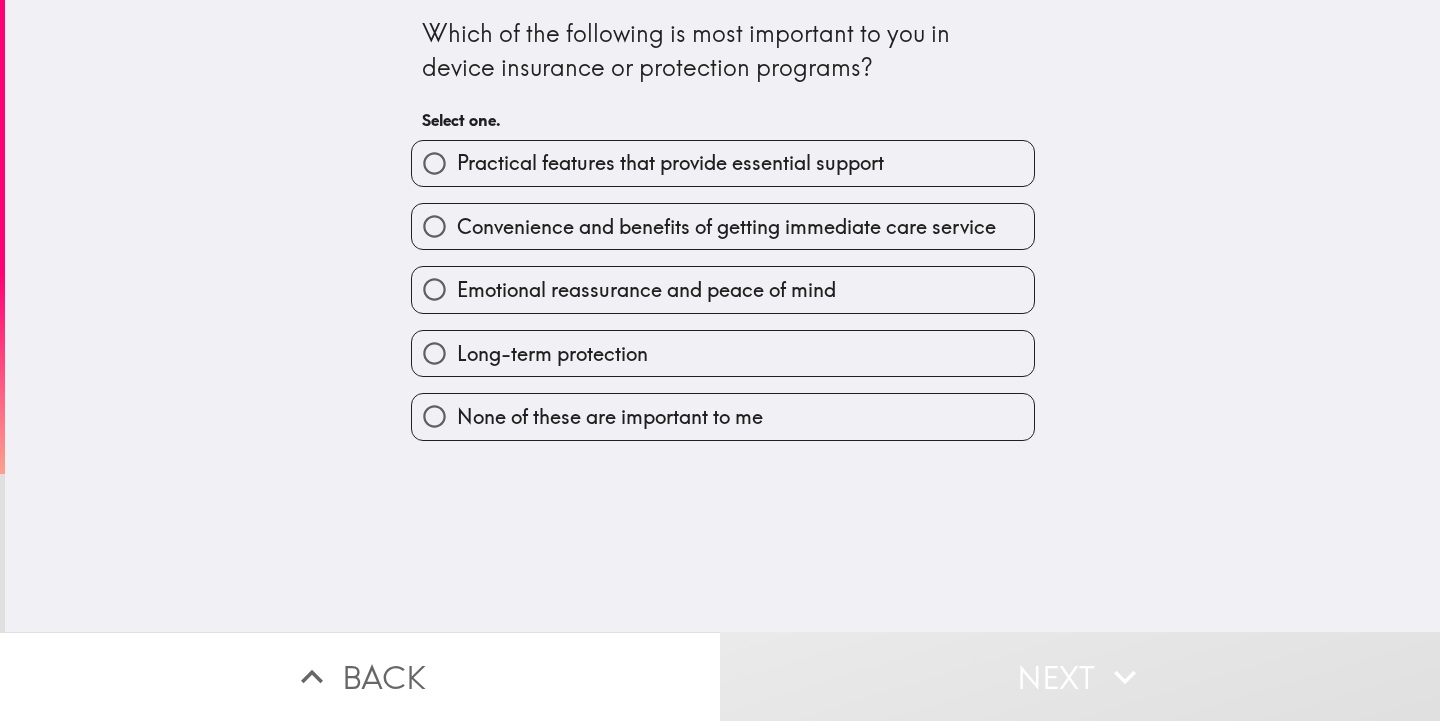 click on "Practical features that provide essential support" at bounding box center (434, 163) 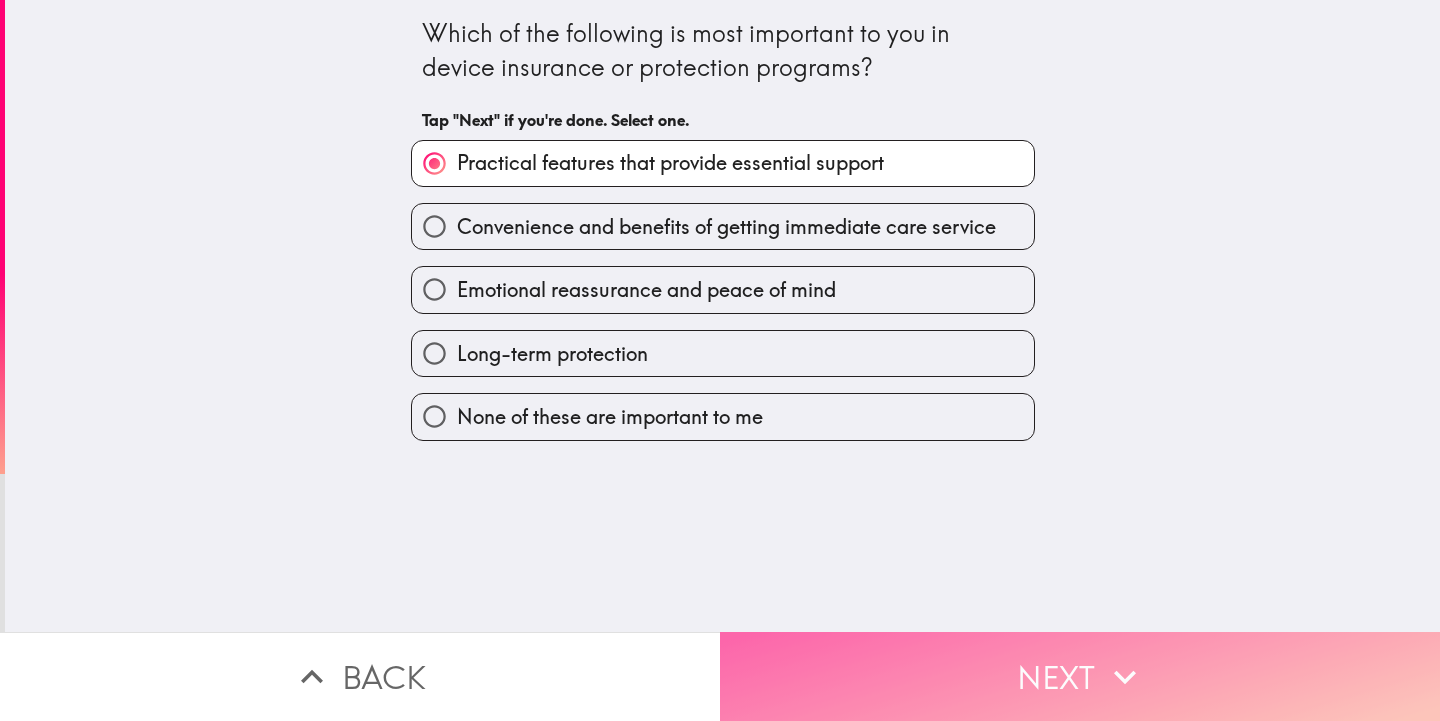 click on "Next" at bounding box center (1080, 676) 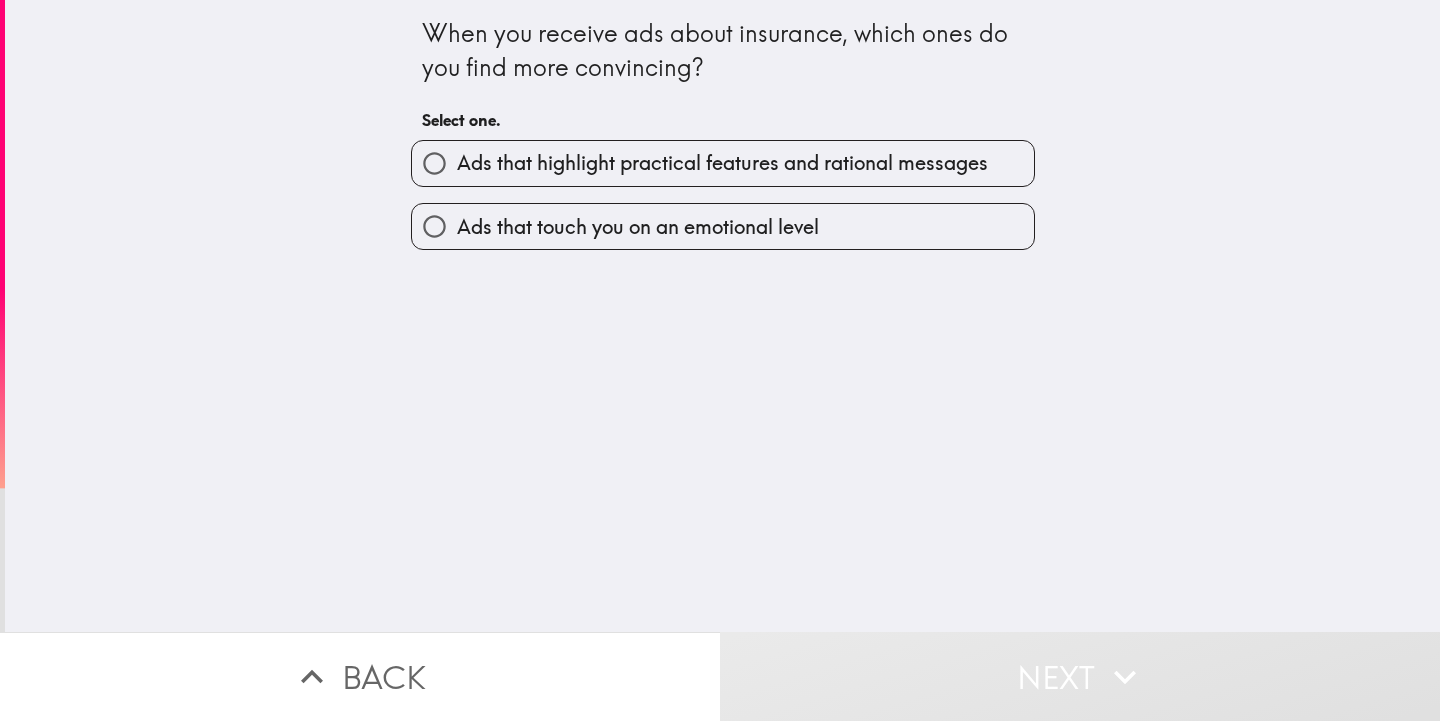 click on "Ads that highlight practical features and rational messages" at bounding box center [434, 163] 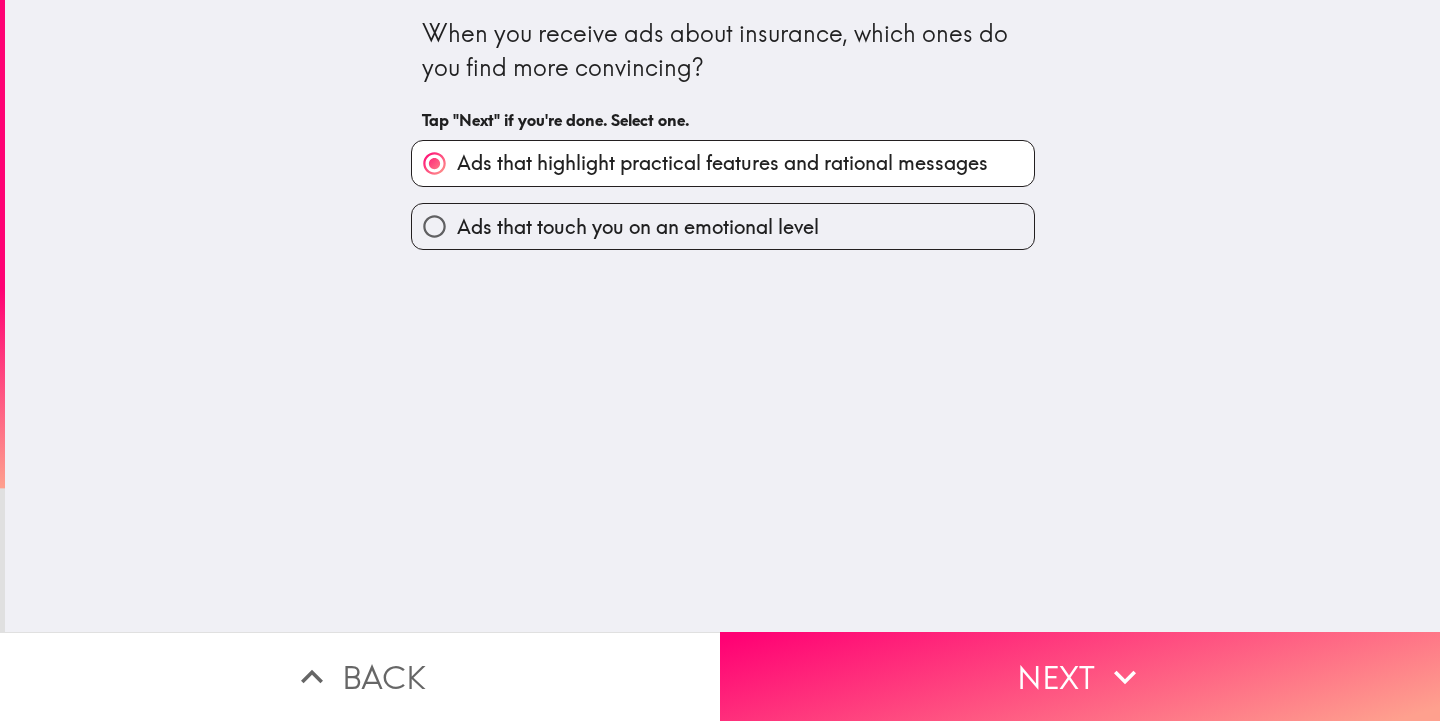 click on "Ads that touch you on an emotional level" at bounding box center (434, 226) 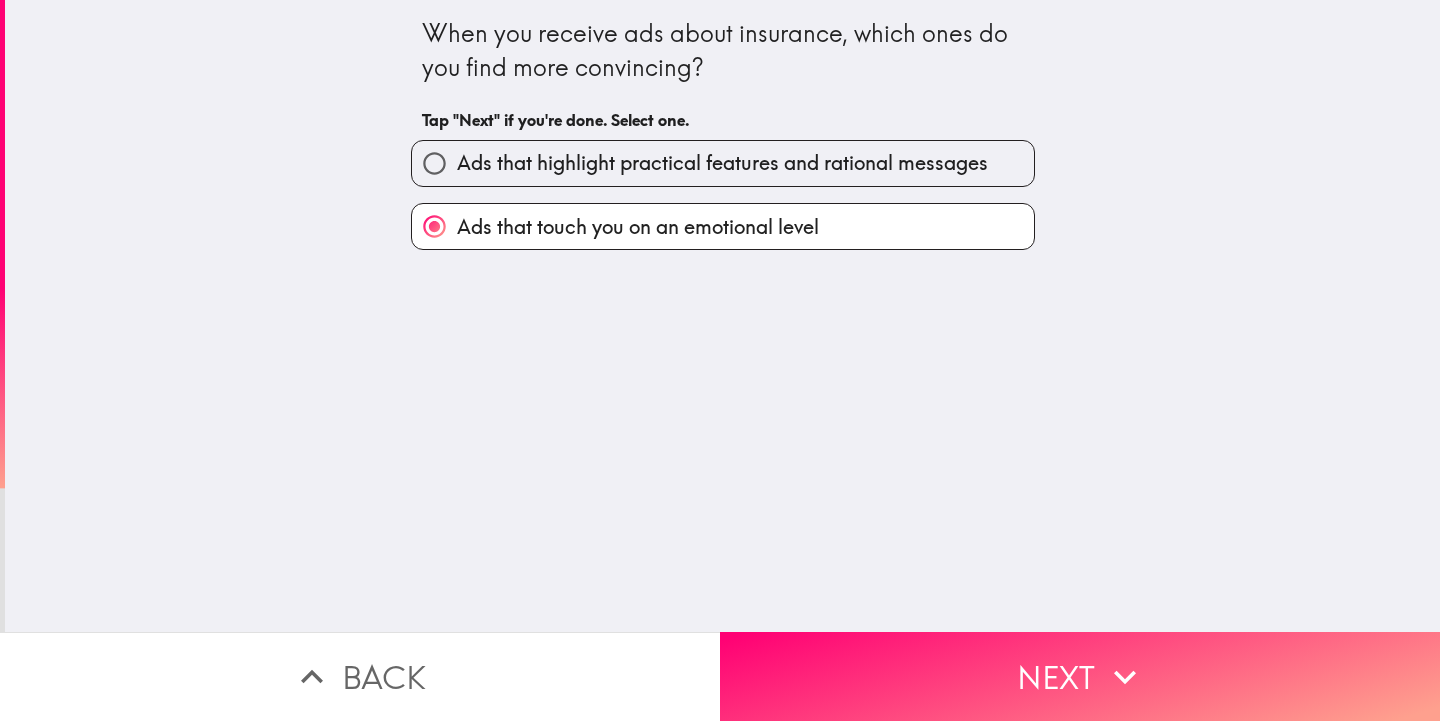 click on "Ads that highlight practical features and rational messages" at bounding box center [722, 163] 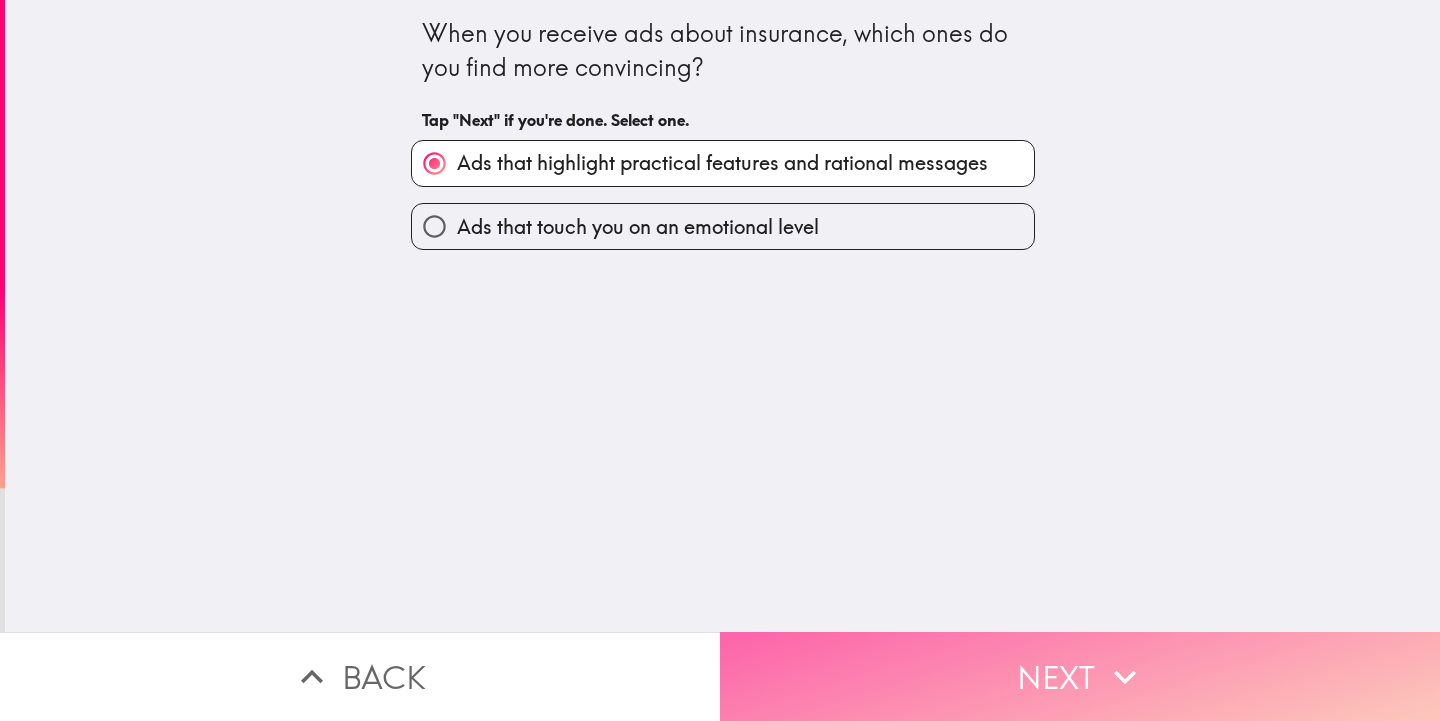 click on "Next" at bounding box center [1080, 676] 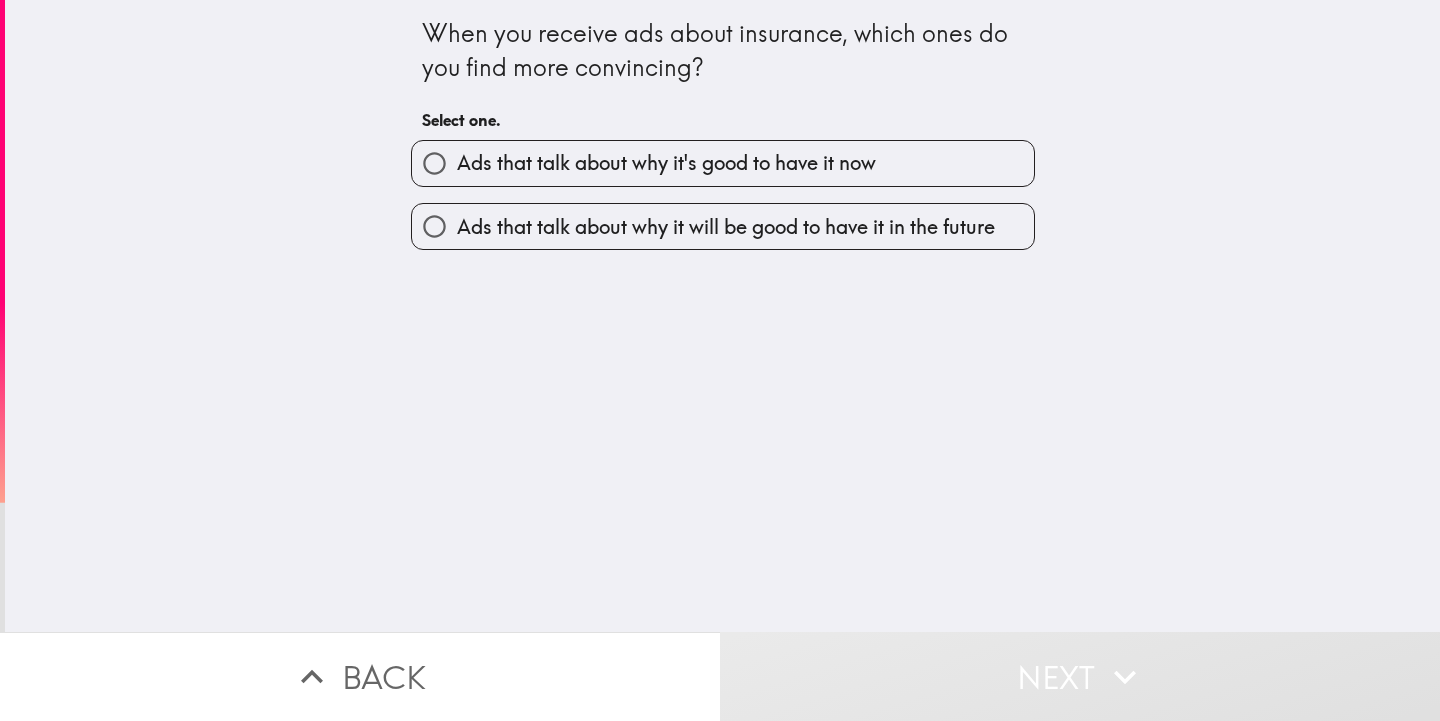 click on "Ads that talk about why it will be good to have it in the future" at bounding box center (726, 227) 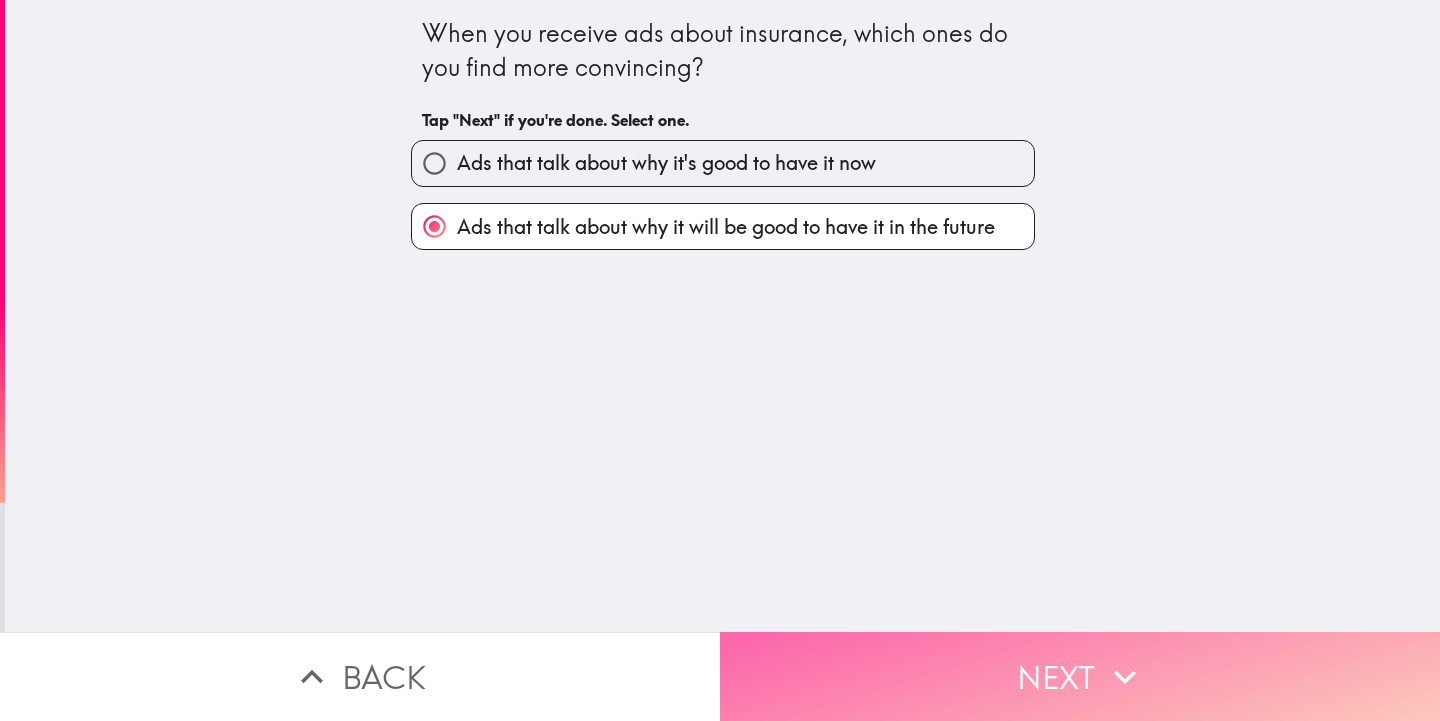 click on "Next" at bounding box center (1080, 676) 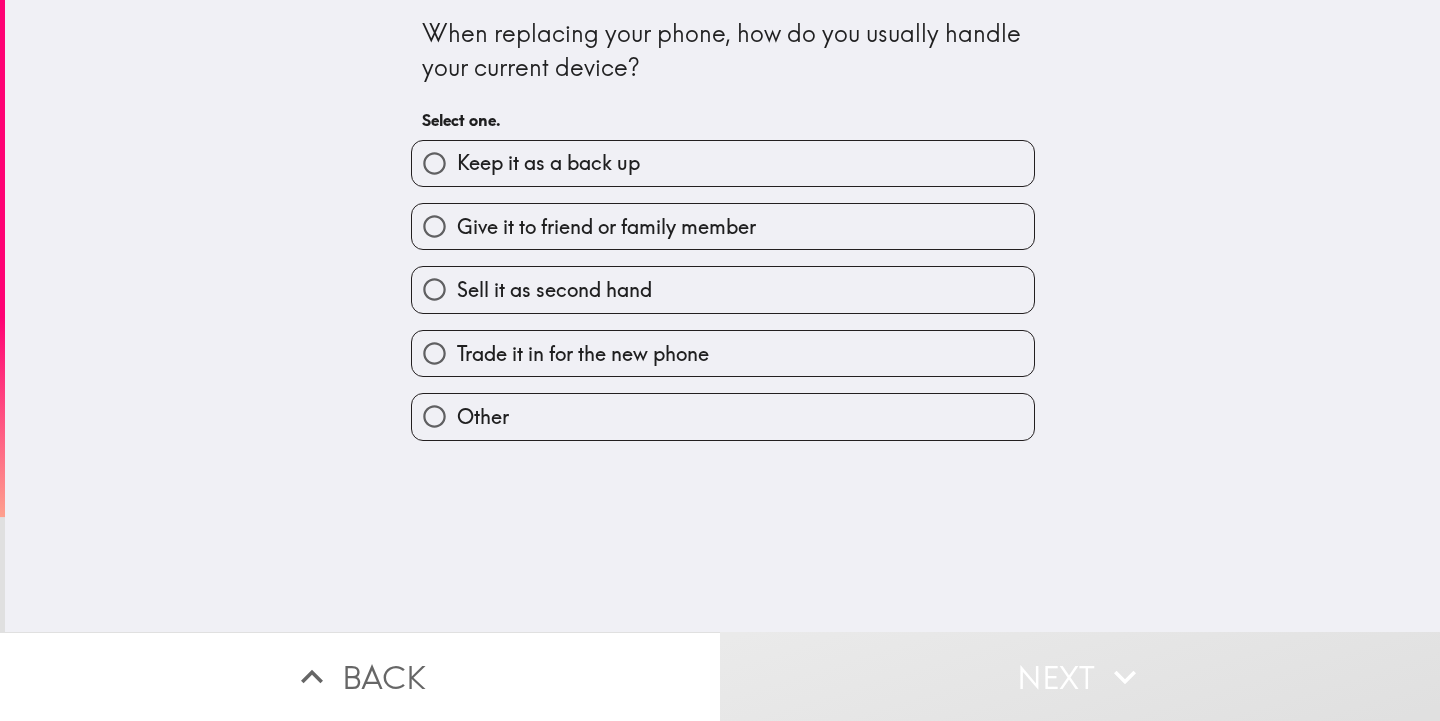 click on "Give it to friend or family member" at bounding box center [606, 227] 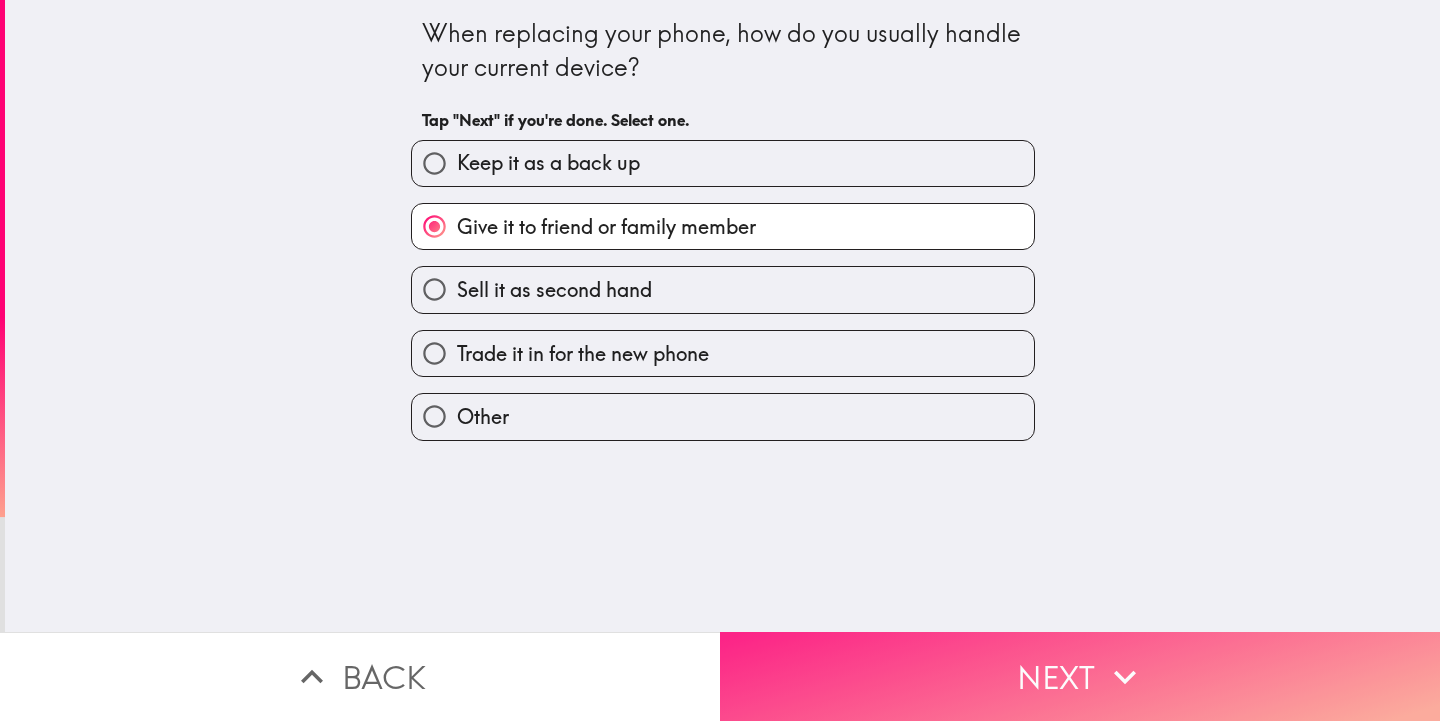 click on "Next" at bounding box center [1080, 676] 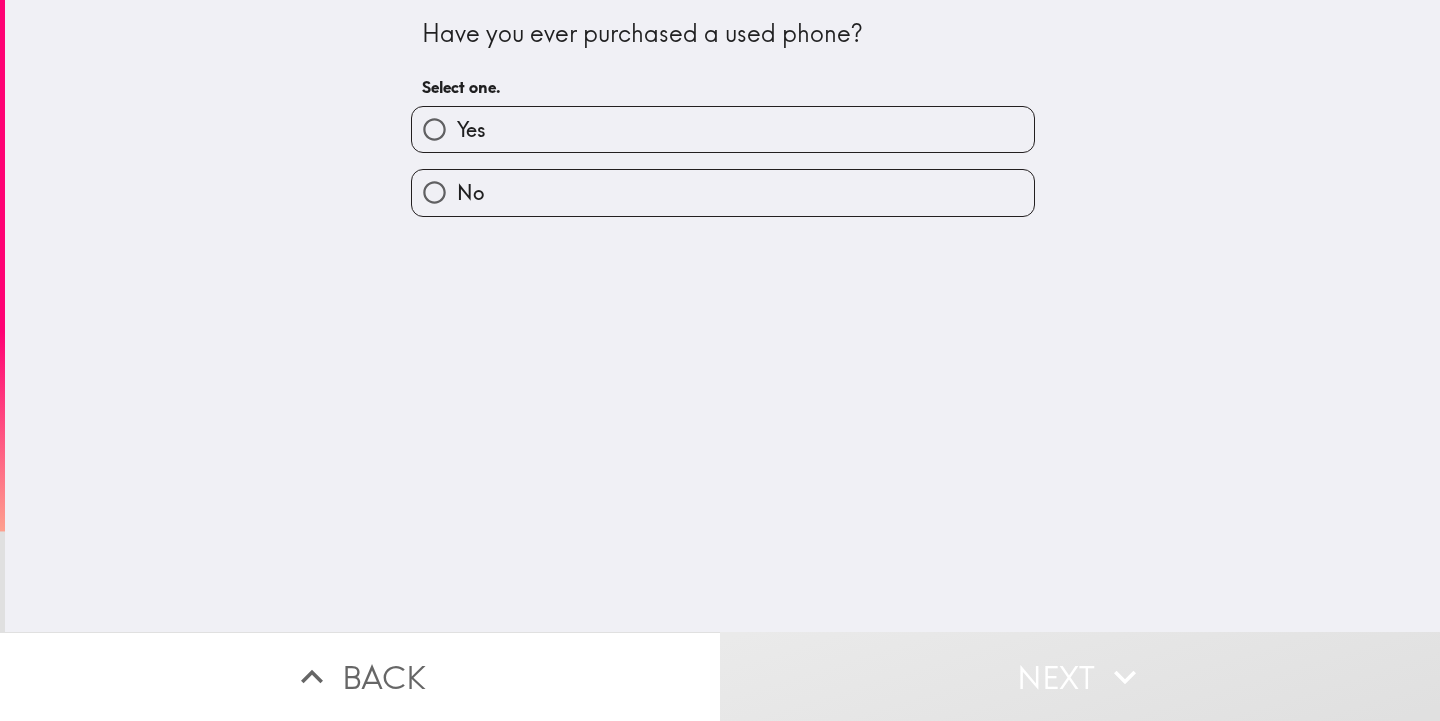 click on "Yes" at bounding box center (723, 129) 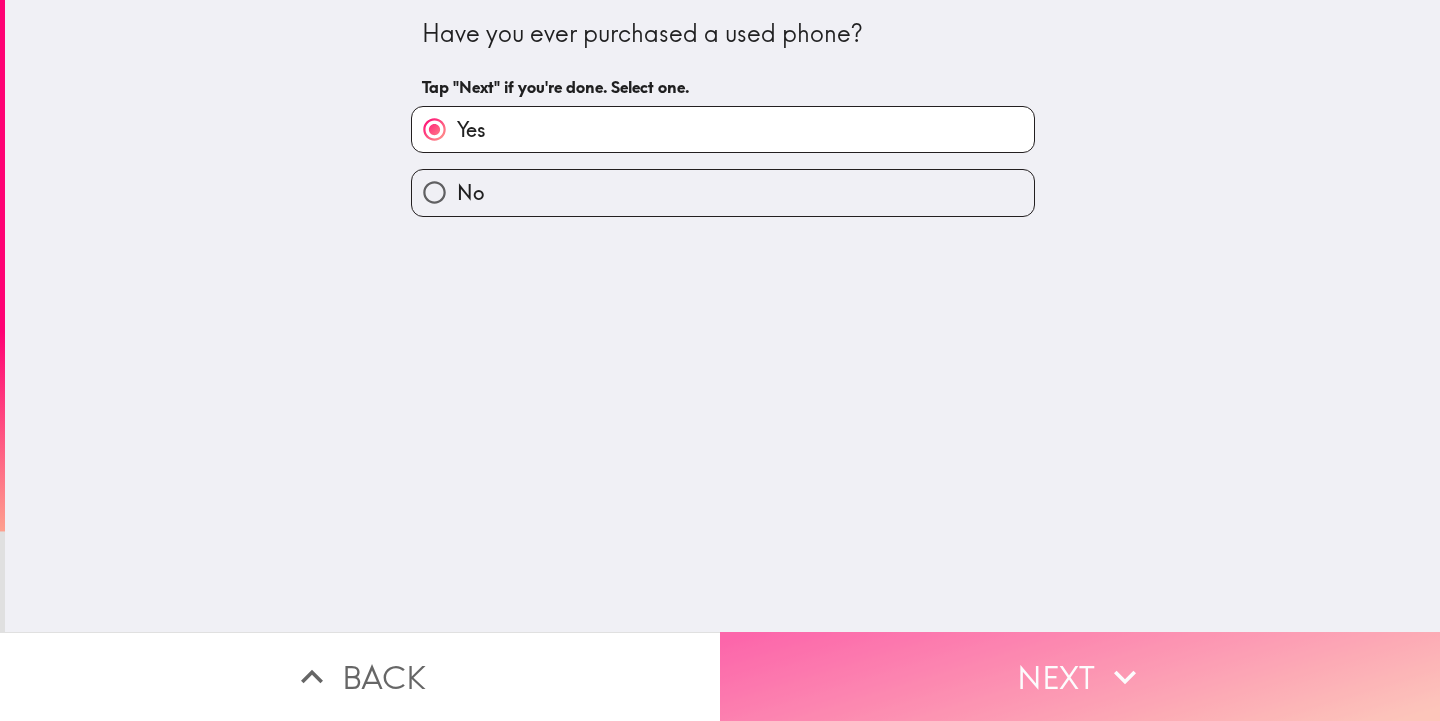 click on "Next" at bounding box center [1080, 676] 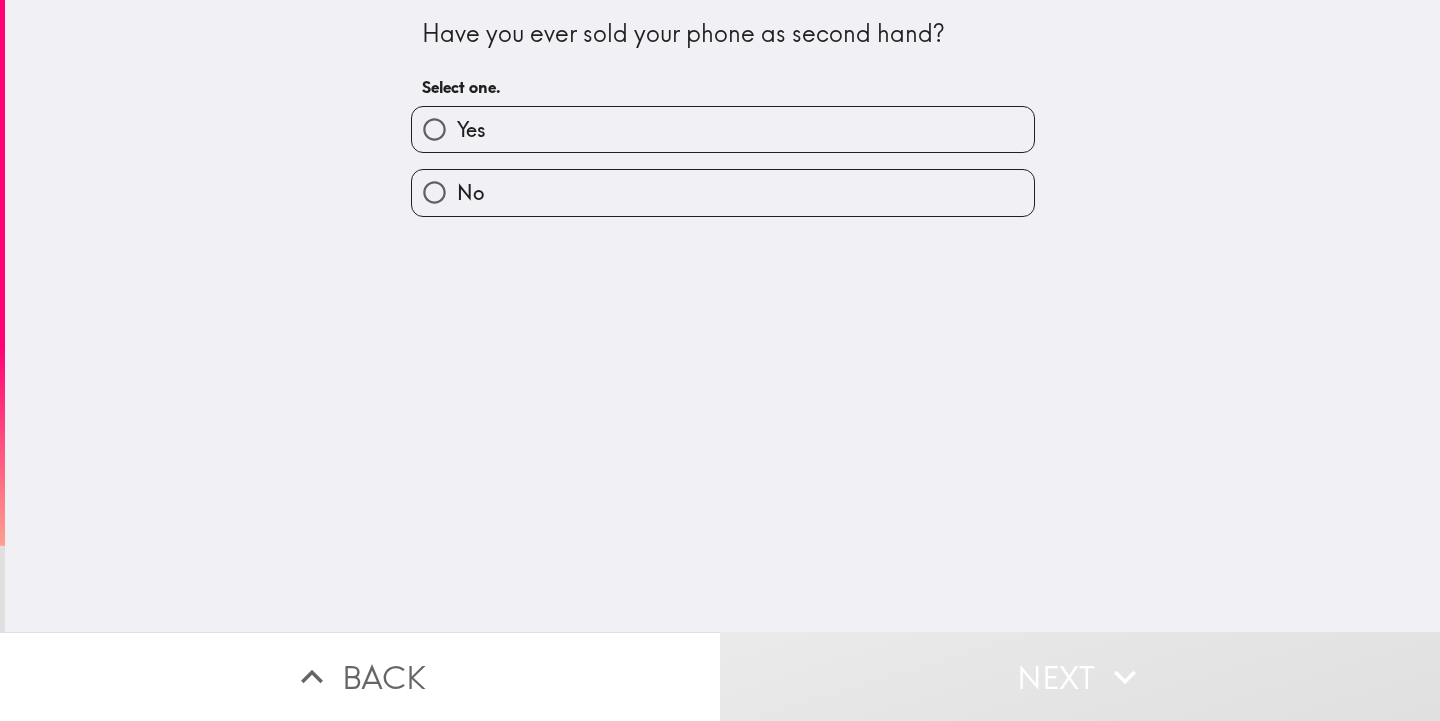 click on "Yes" at bounding box center [723, 129] 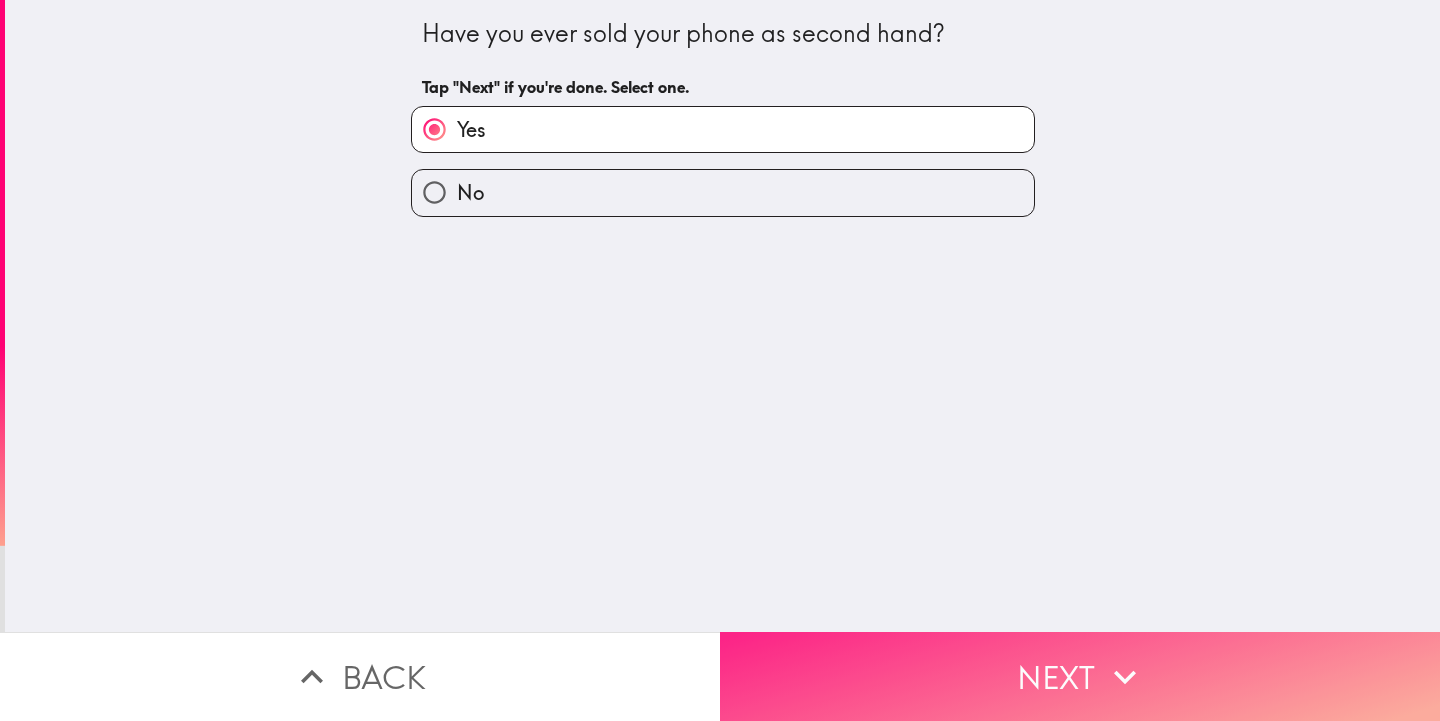click on "Next" at bounding box center [1080, 676] 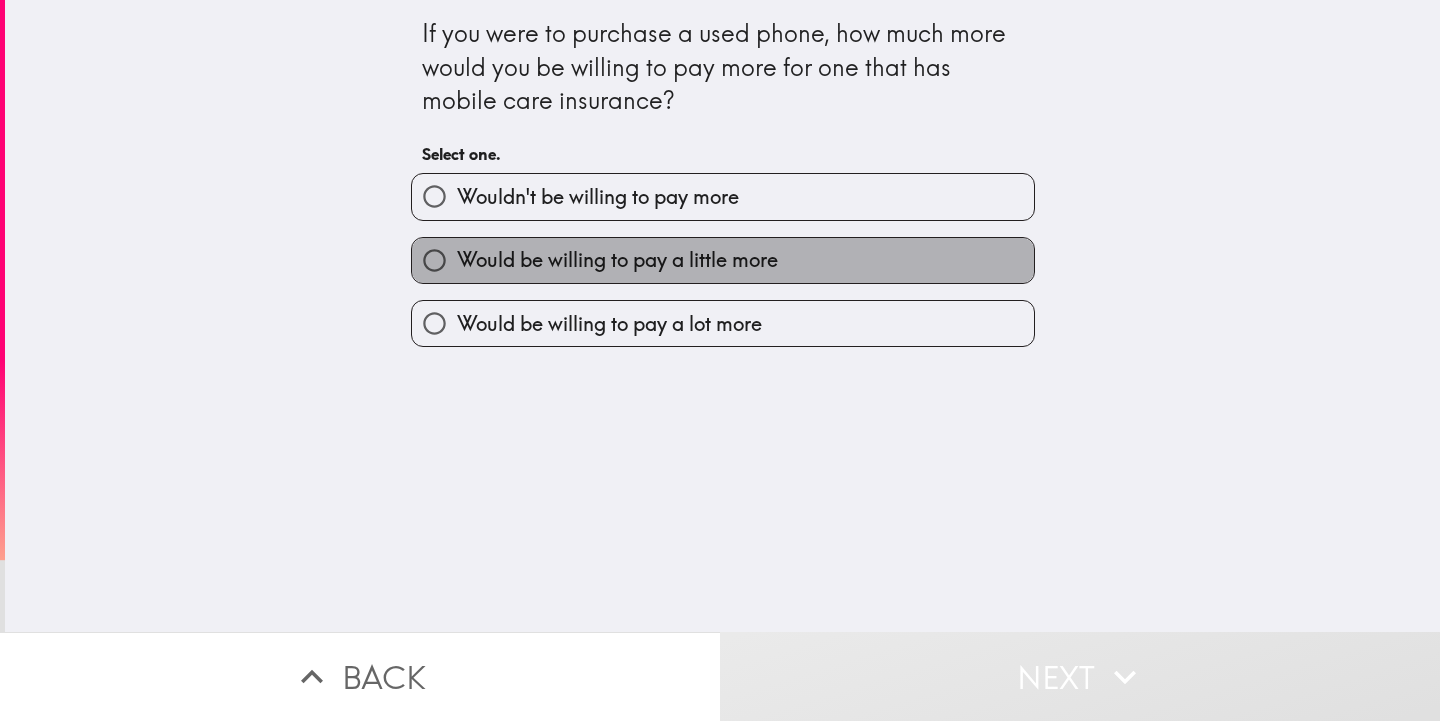 click on "Would be willing to pay a little more" at bounding box center [617, 260] 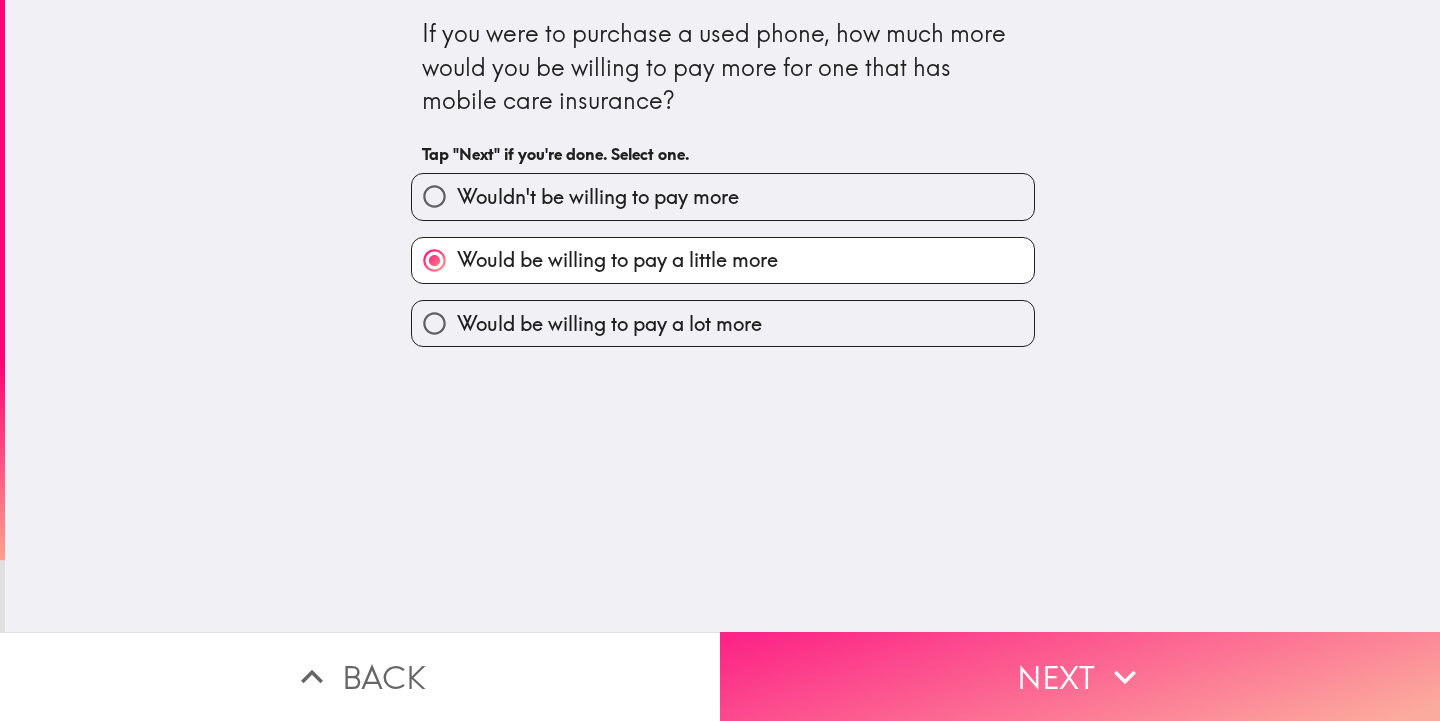 click on "Next" at bounding box center (1080, 676) 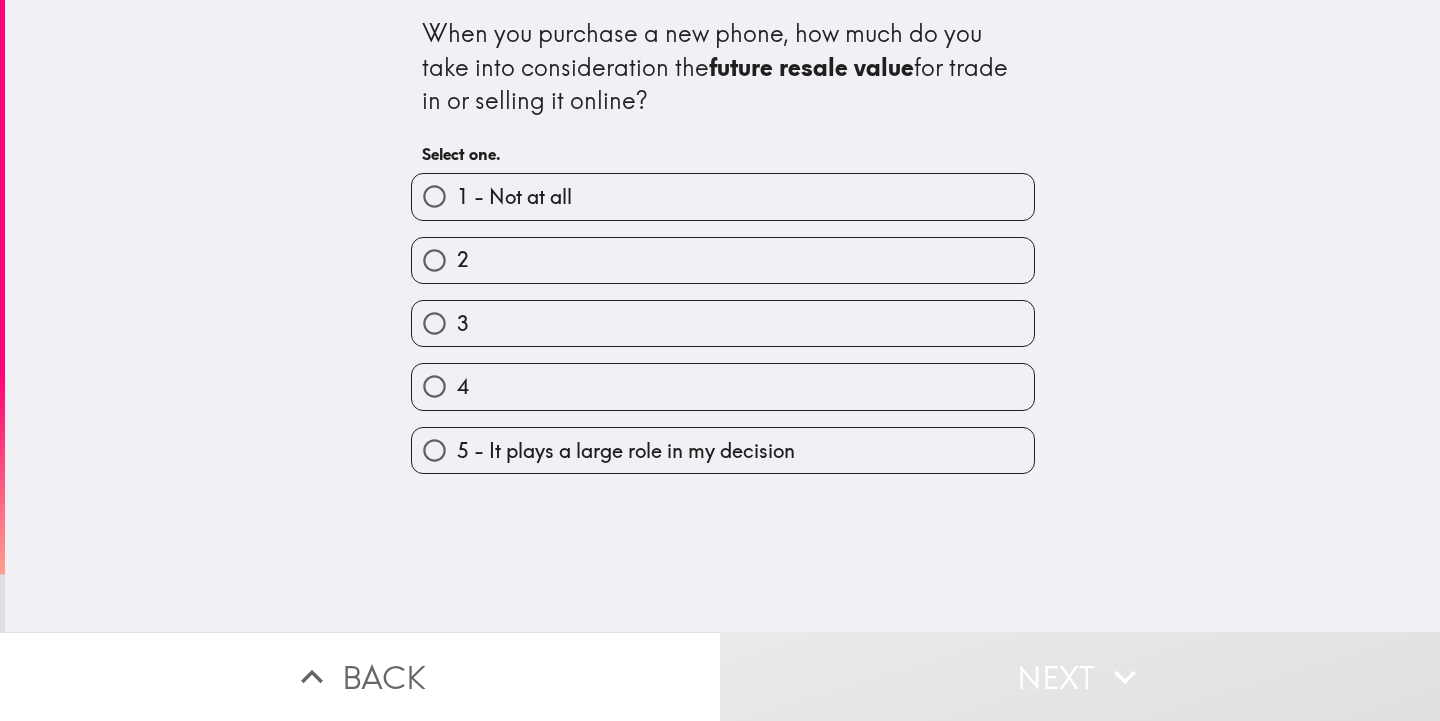 click on "4" at bounding box center [434, 386] 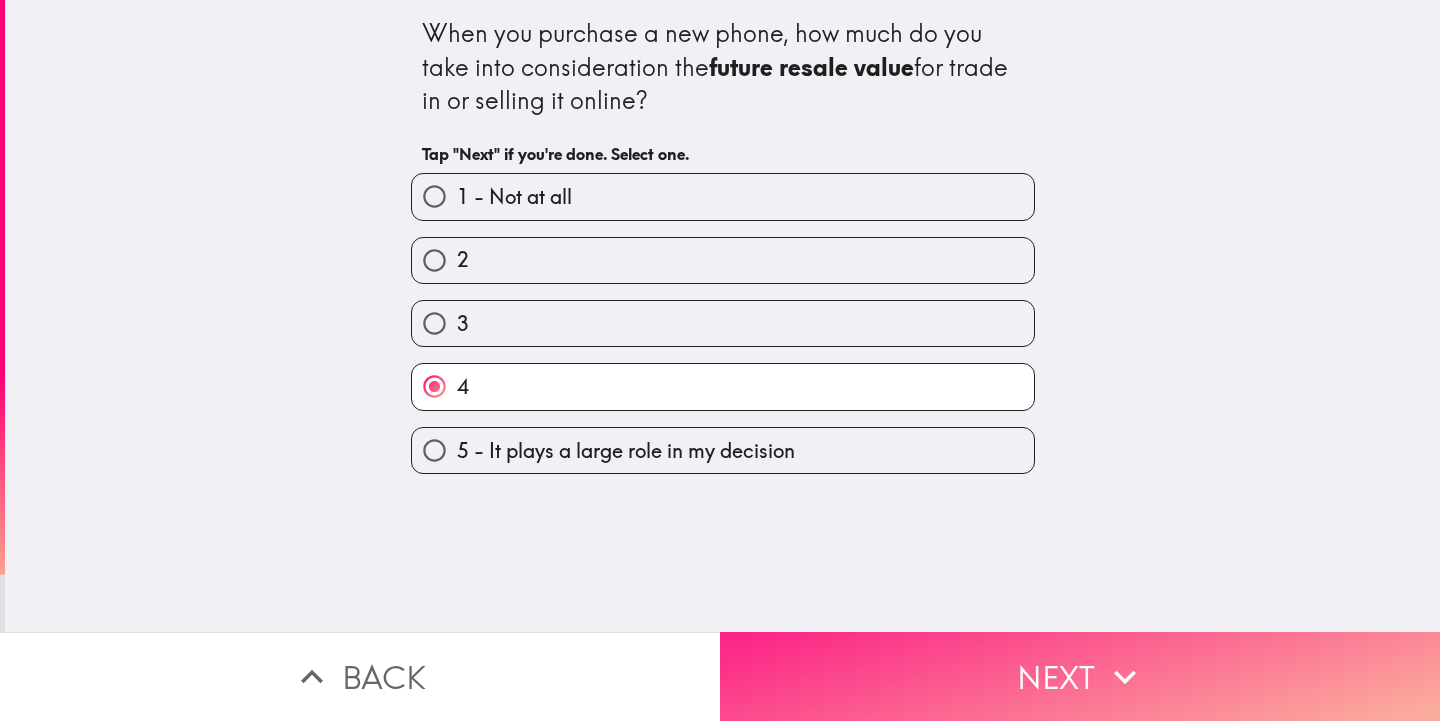 click 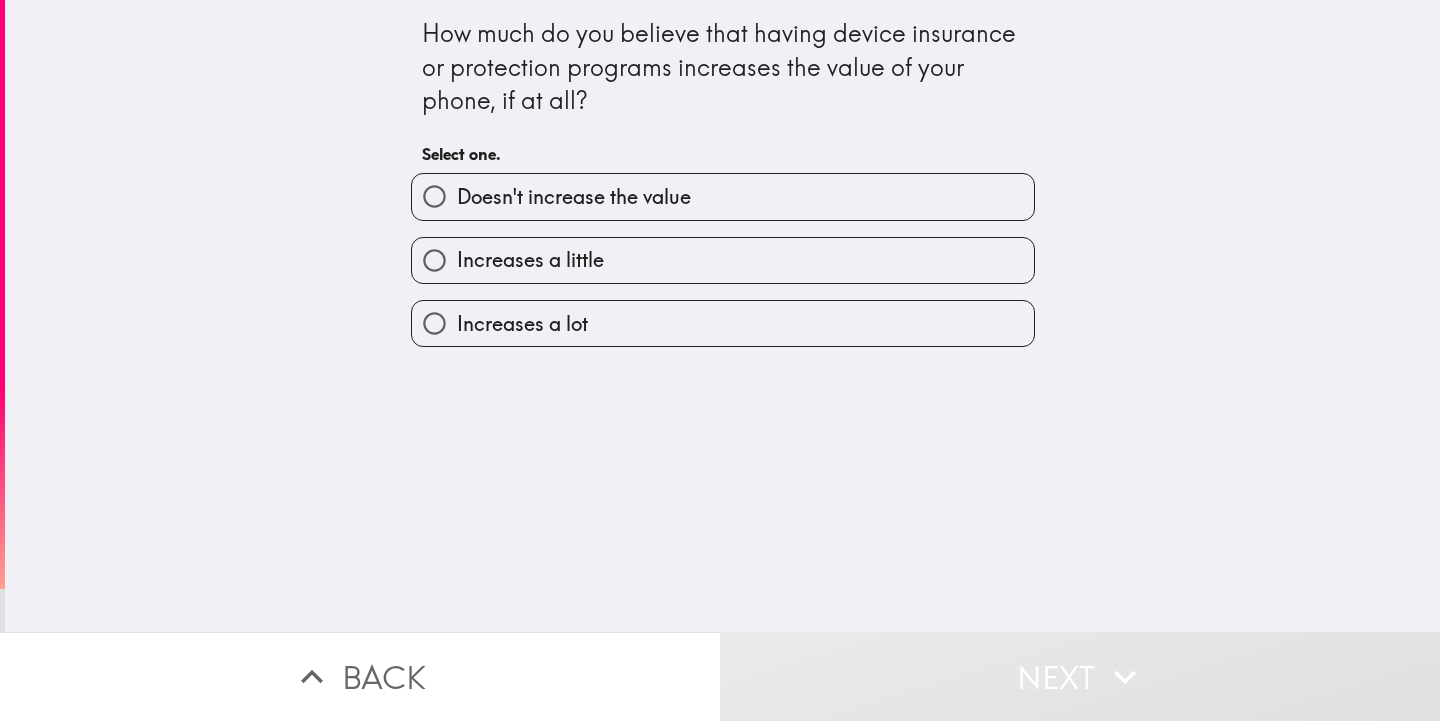 click on "Doesn't increase the value" at bounding box center [574, 197] 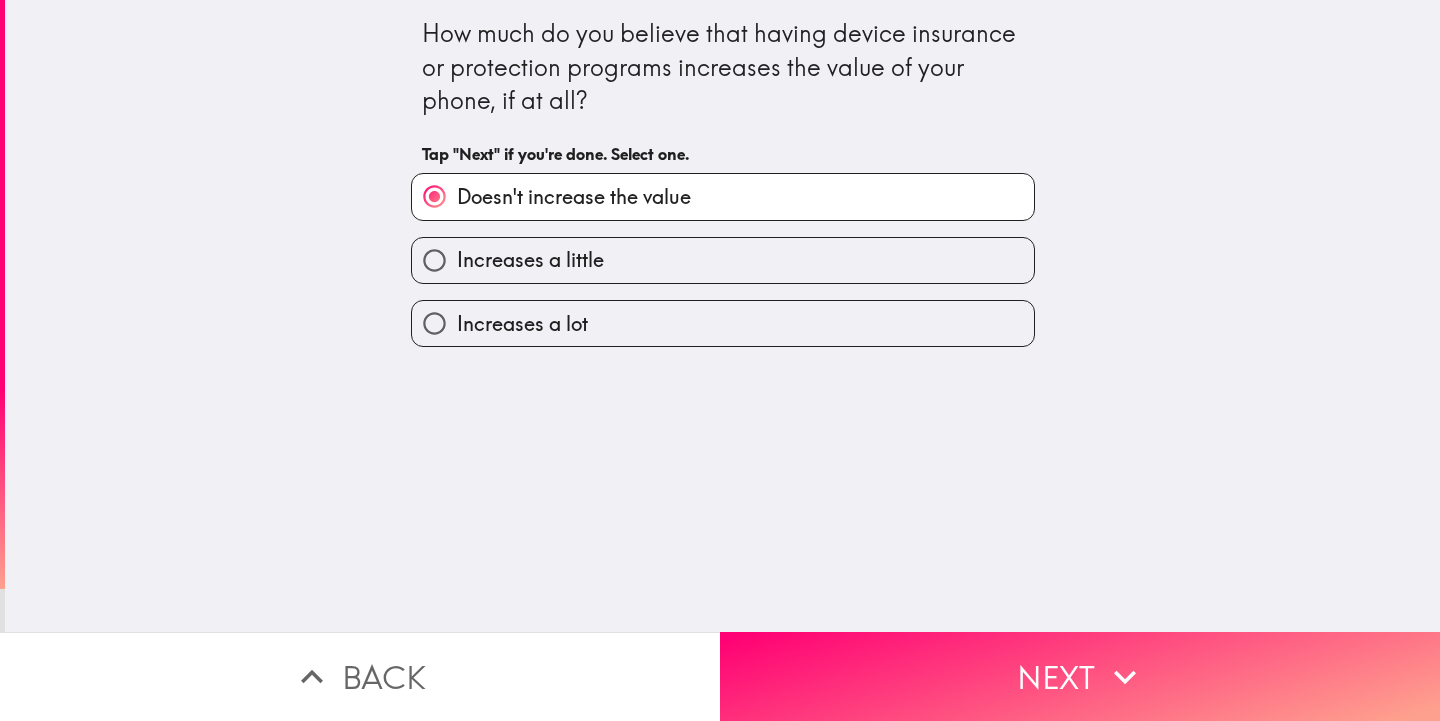 click on "Increases a lot" at bounding box center [723, 323] 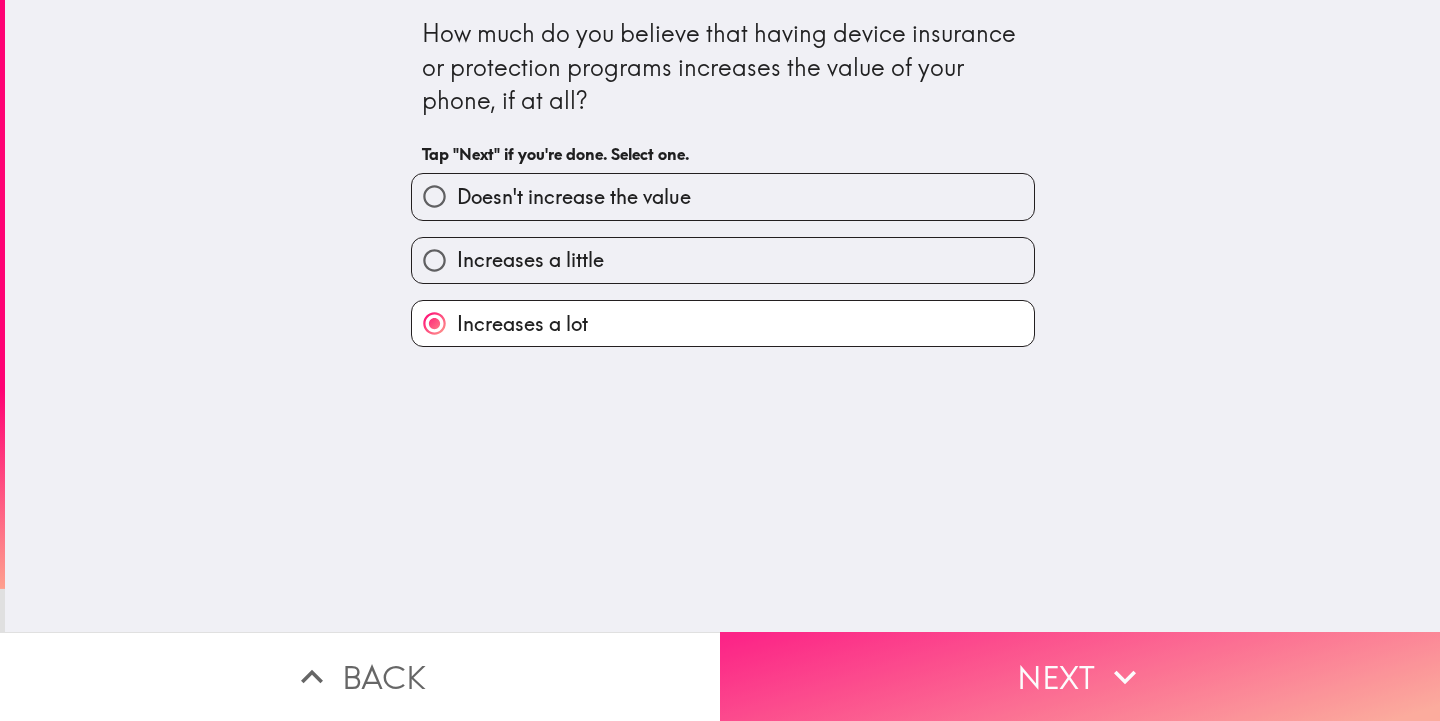 click 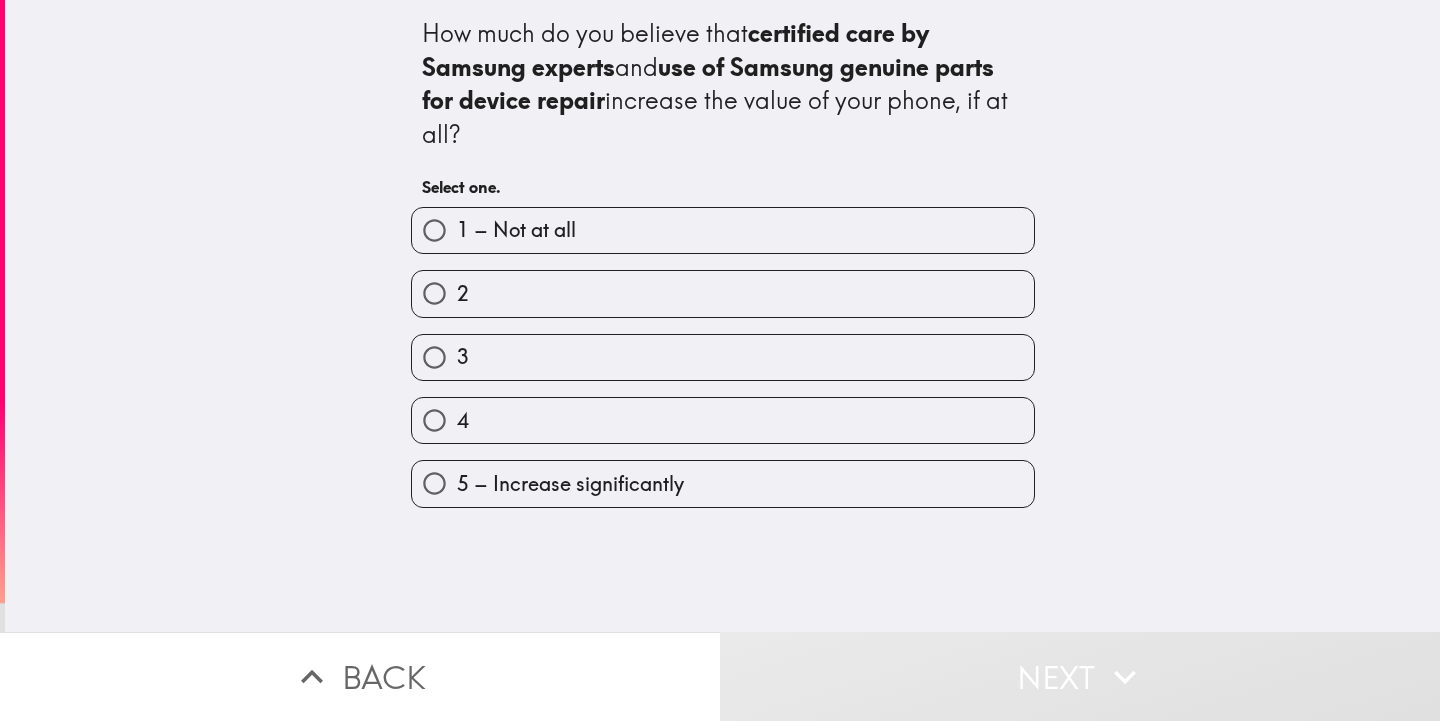 click on "4" at bounding box center (723, 420) 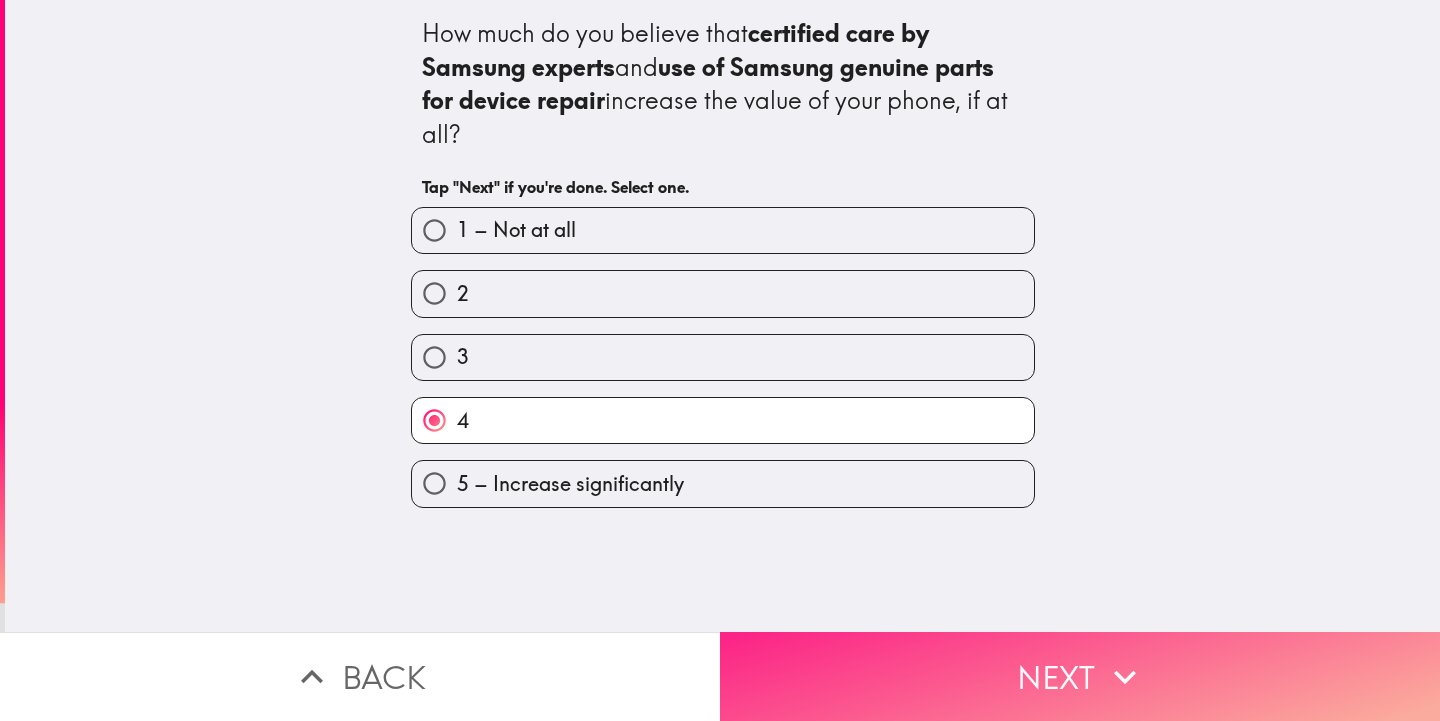 click on "Next" at bounding box center (1080, 676) 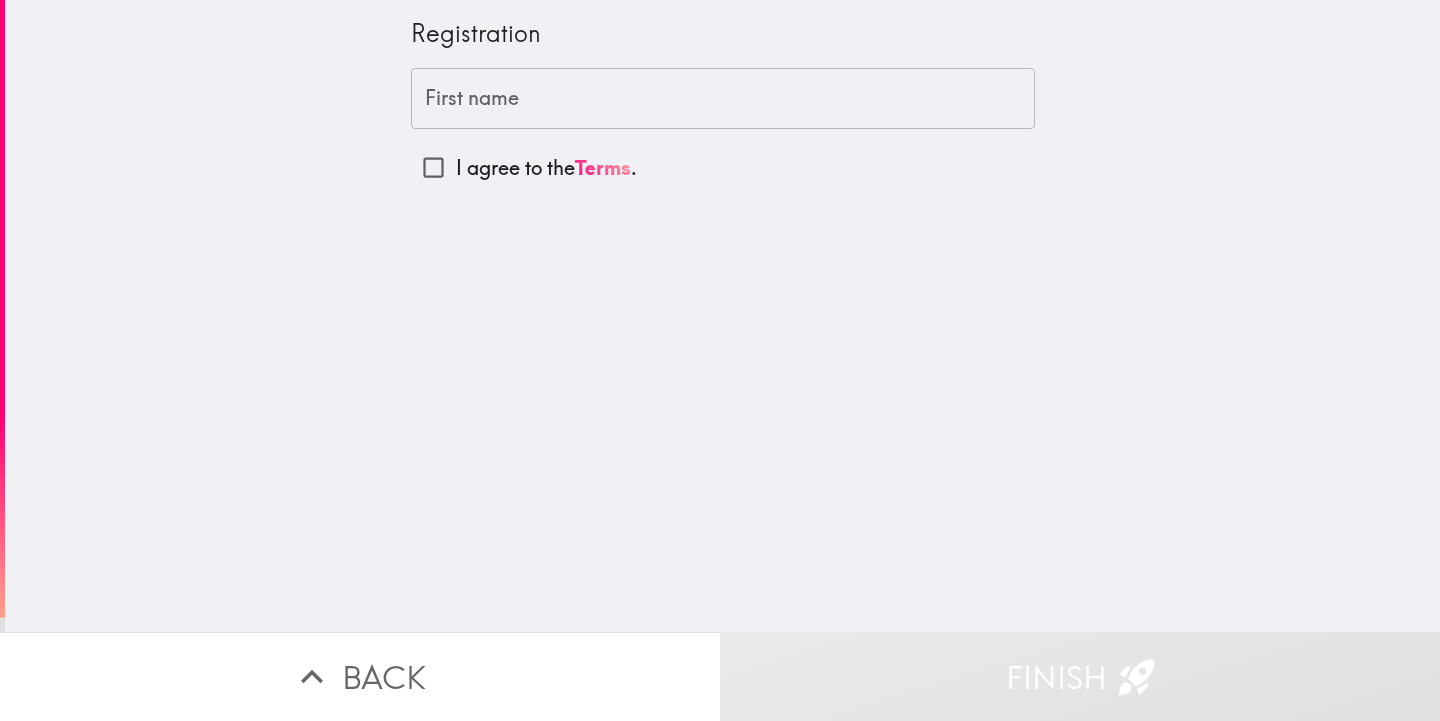 drag, startPoint x: 386, startPoint y: 20, endPoint x: 520, endPoint y: 34, distance: 134.72935 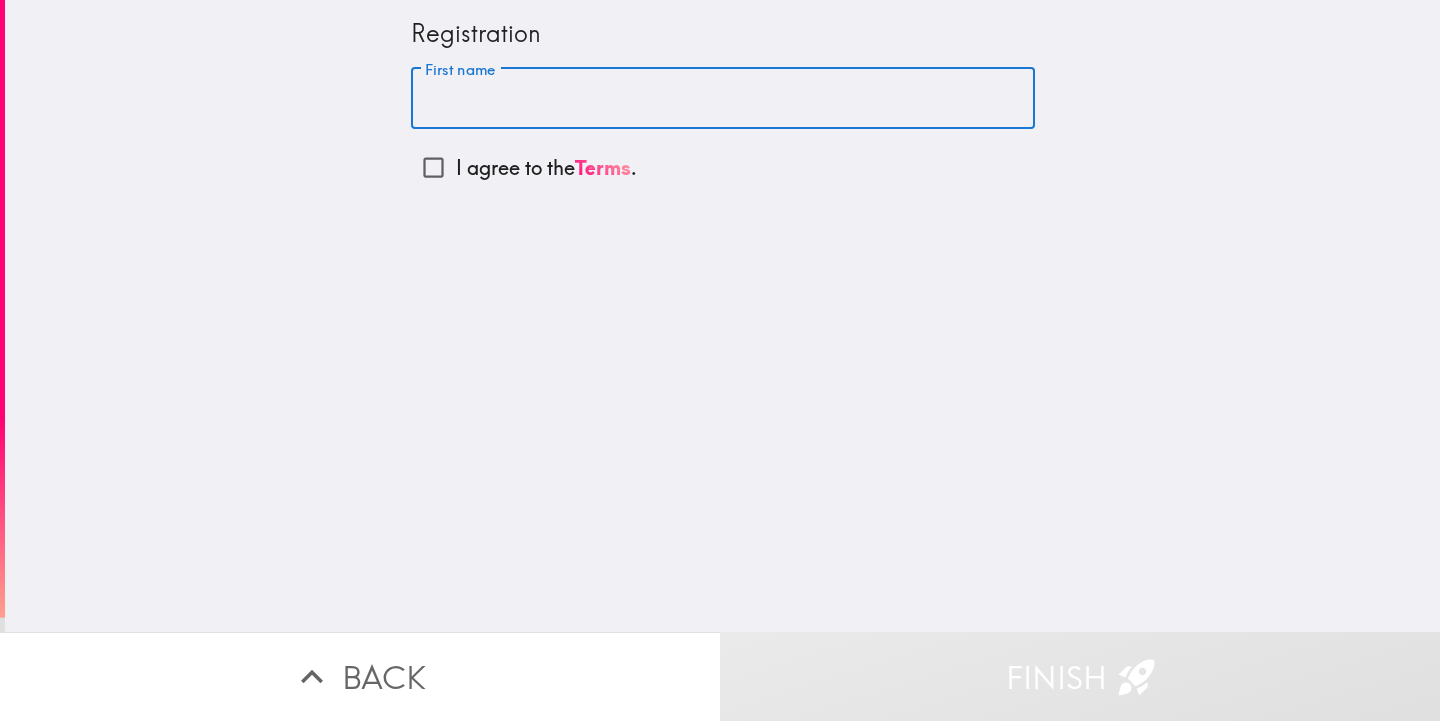 paste on "[PERSON_NAME]" 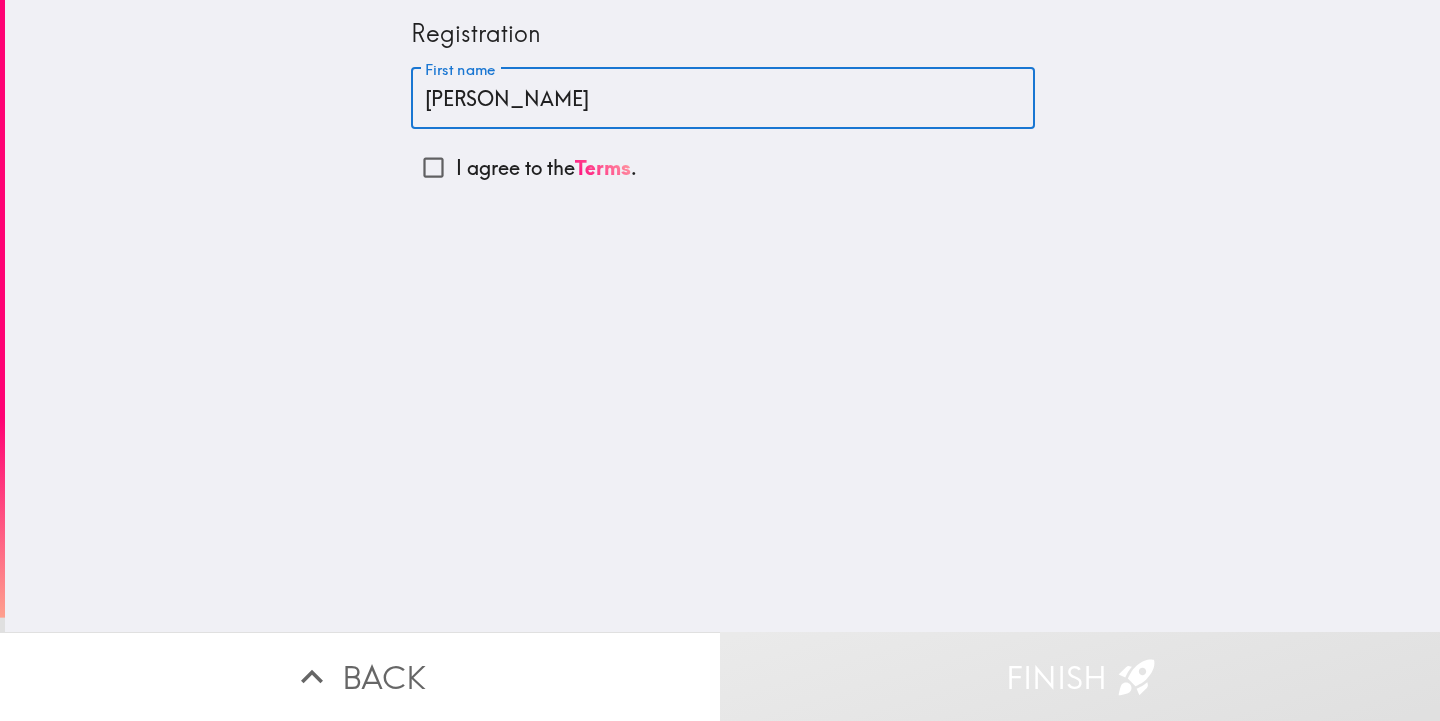 type on "[PERSON_NAME]" 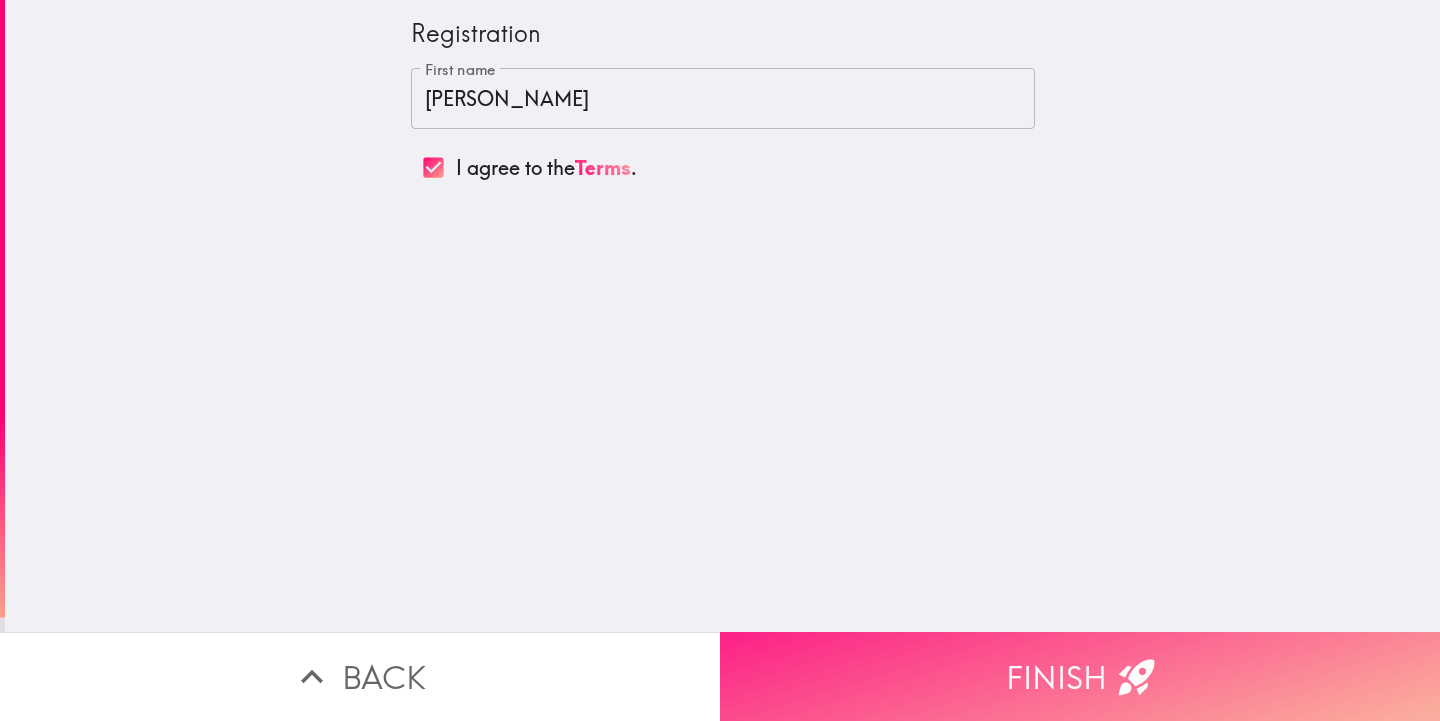 click on "Finish" at bounding box center (1080, 676) 